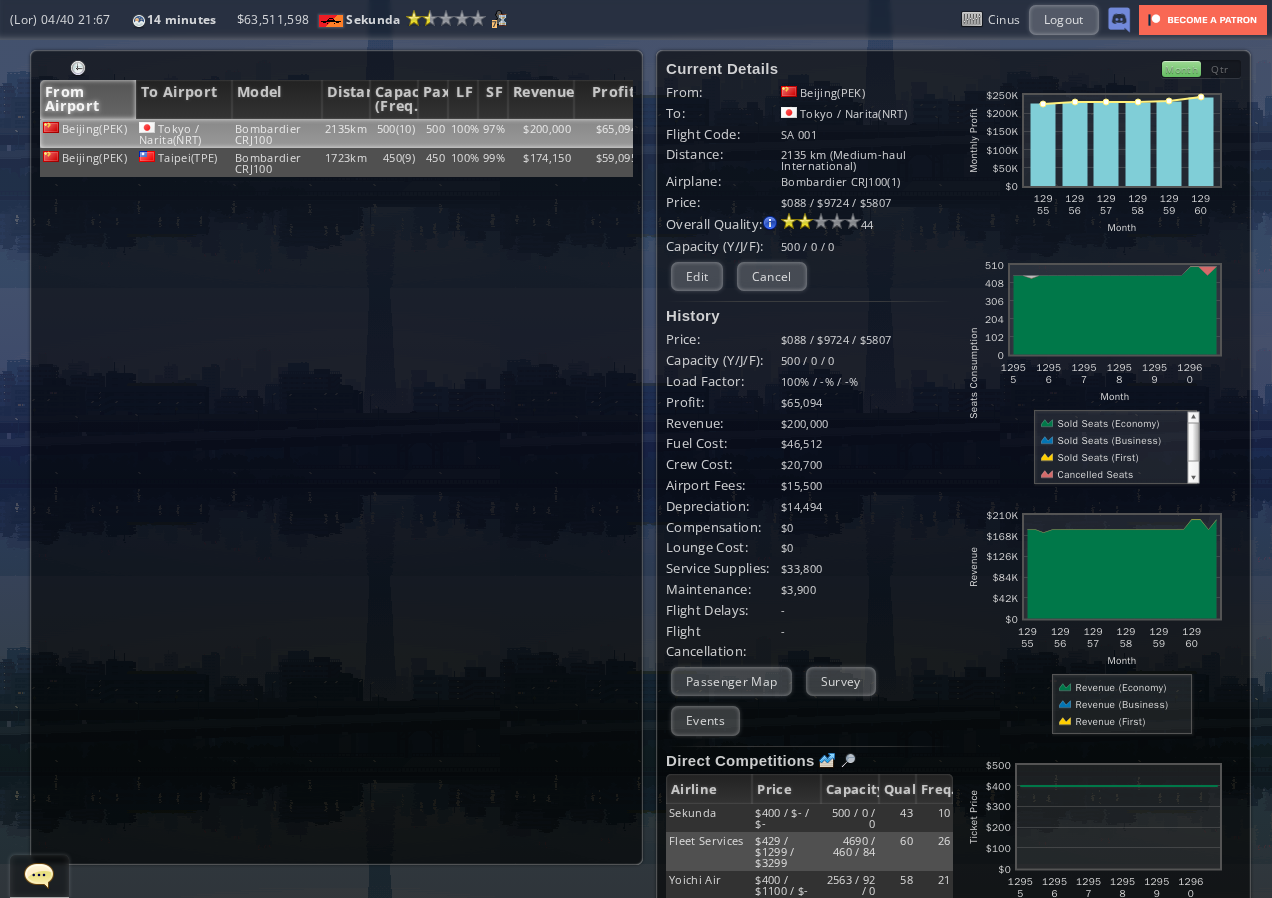 scroll, scrollTop: 0, scrollLeft: 0, axis: both 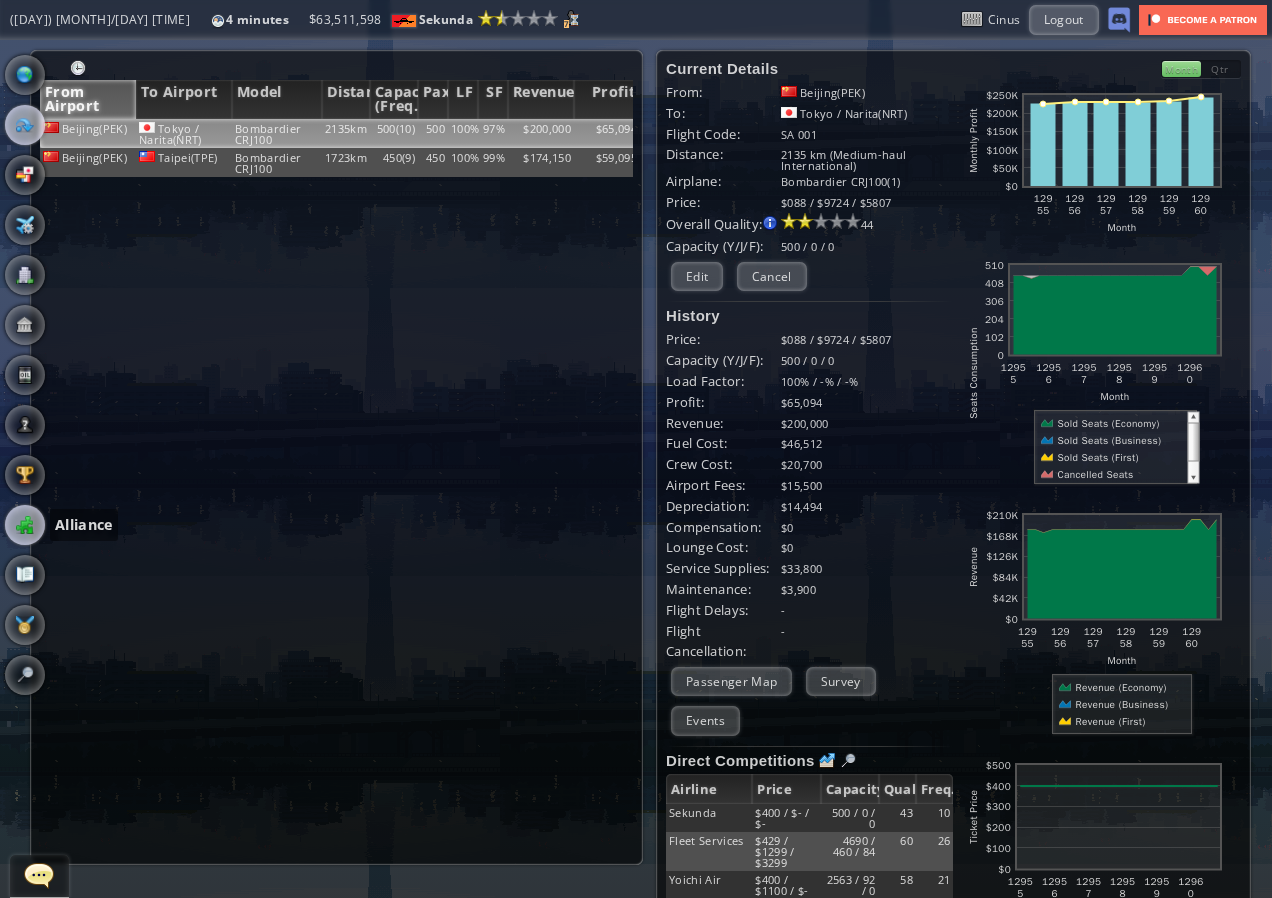 click at bounding box center (25, 525) 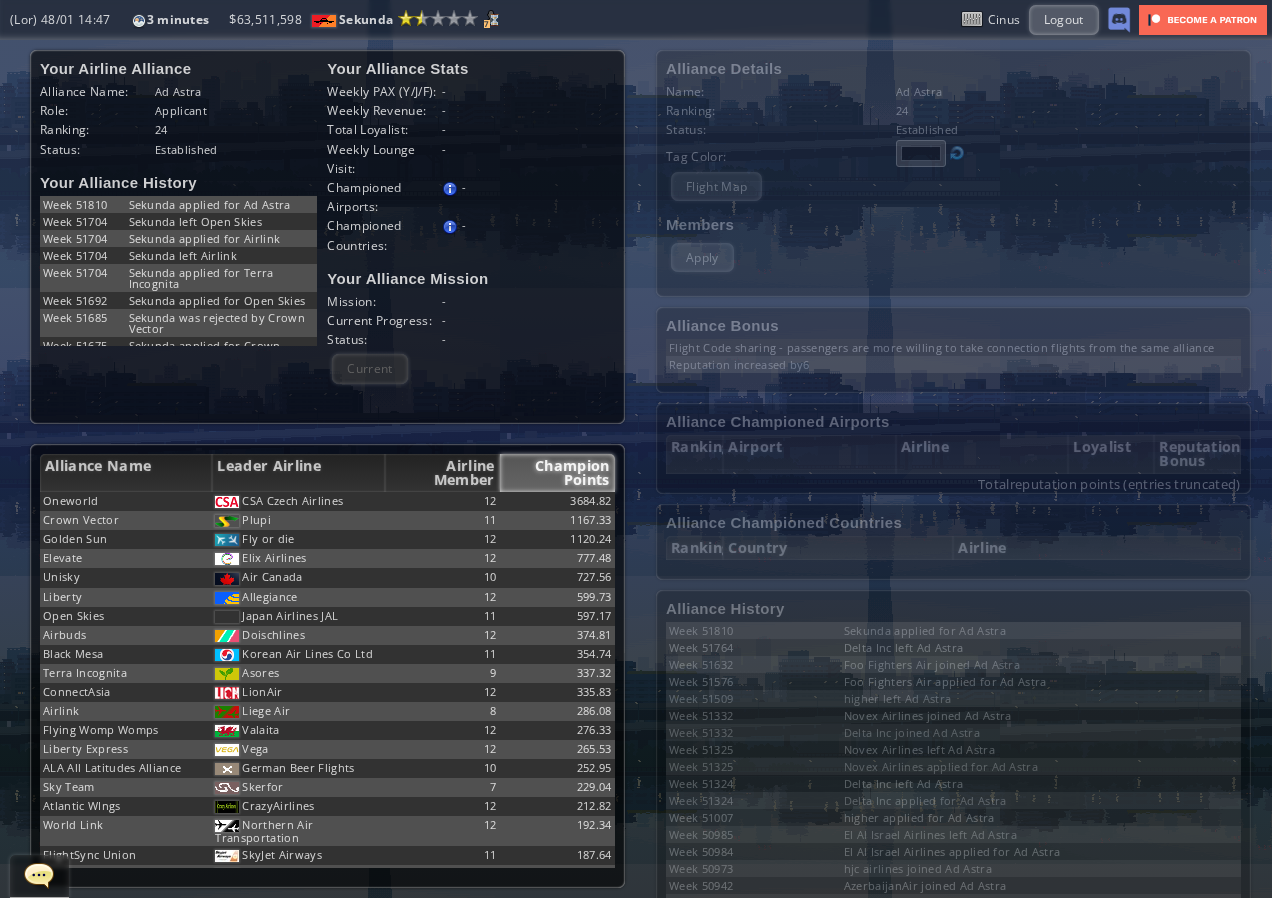 scroll, scrollTop: 450, scrollLeft: 0, axis: vertical 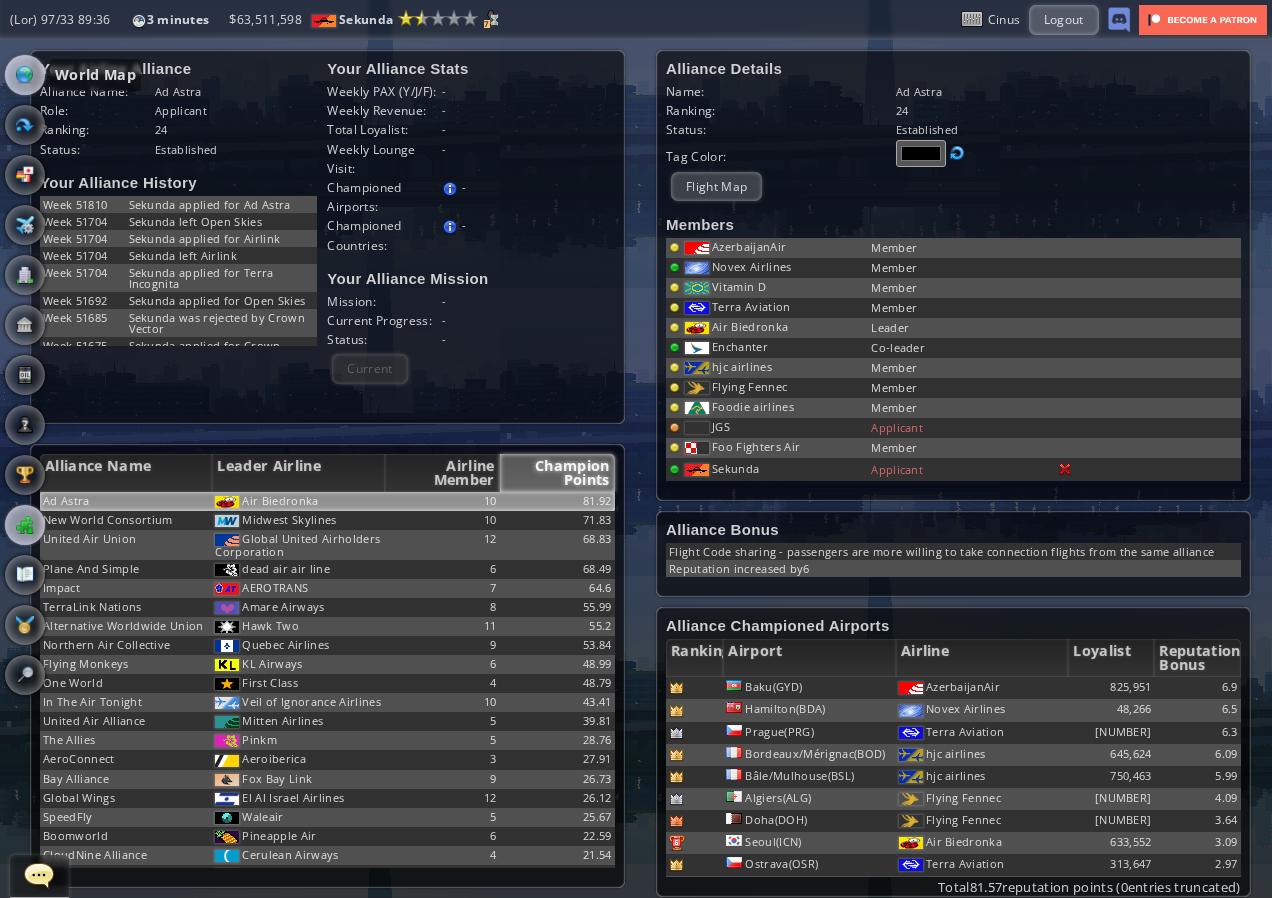 click at bounding box center (25, 75) 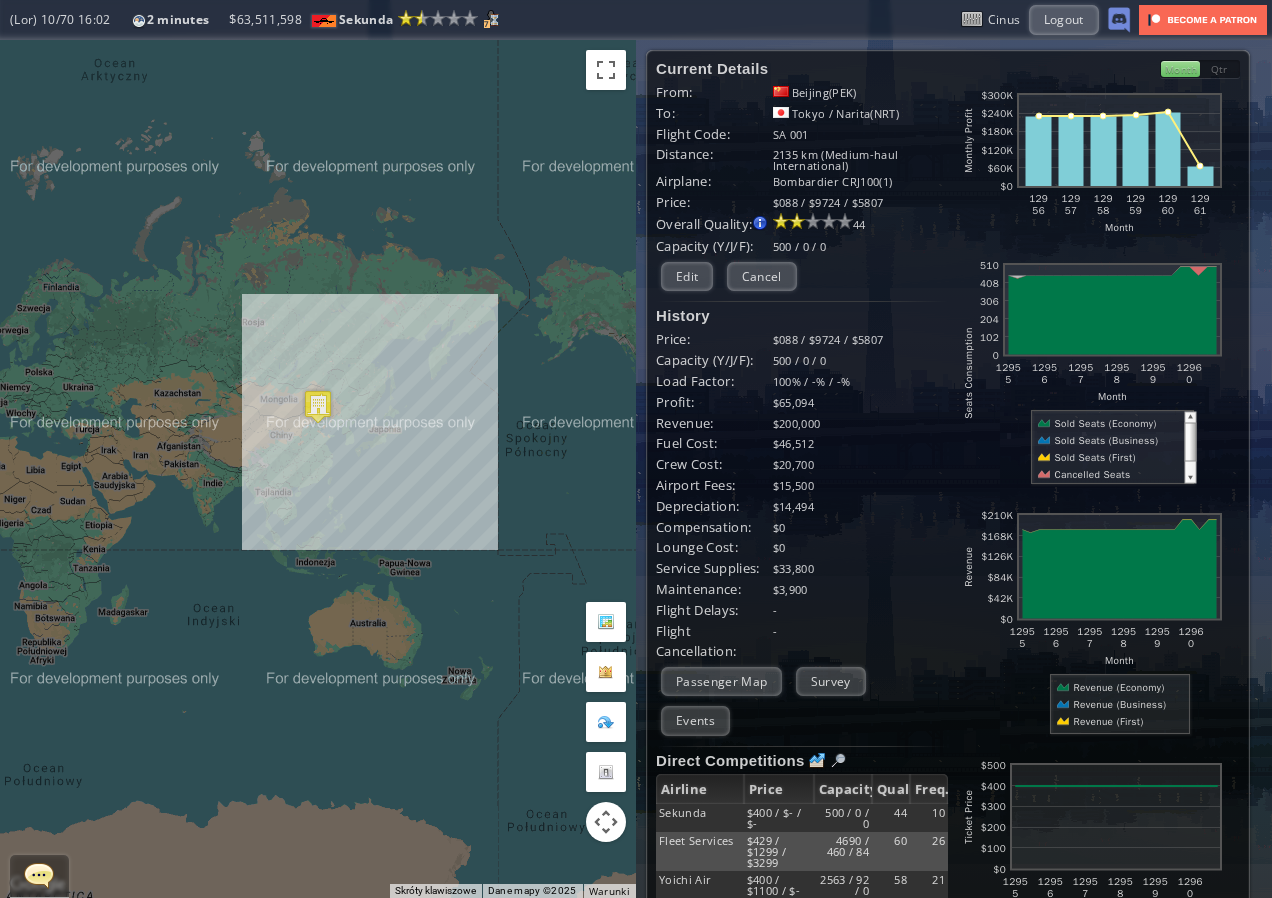 click at bounding box center (318, 406) 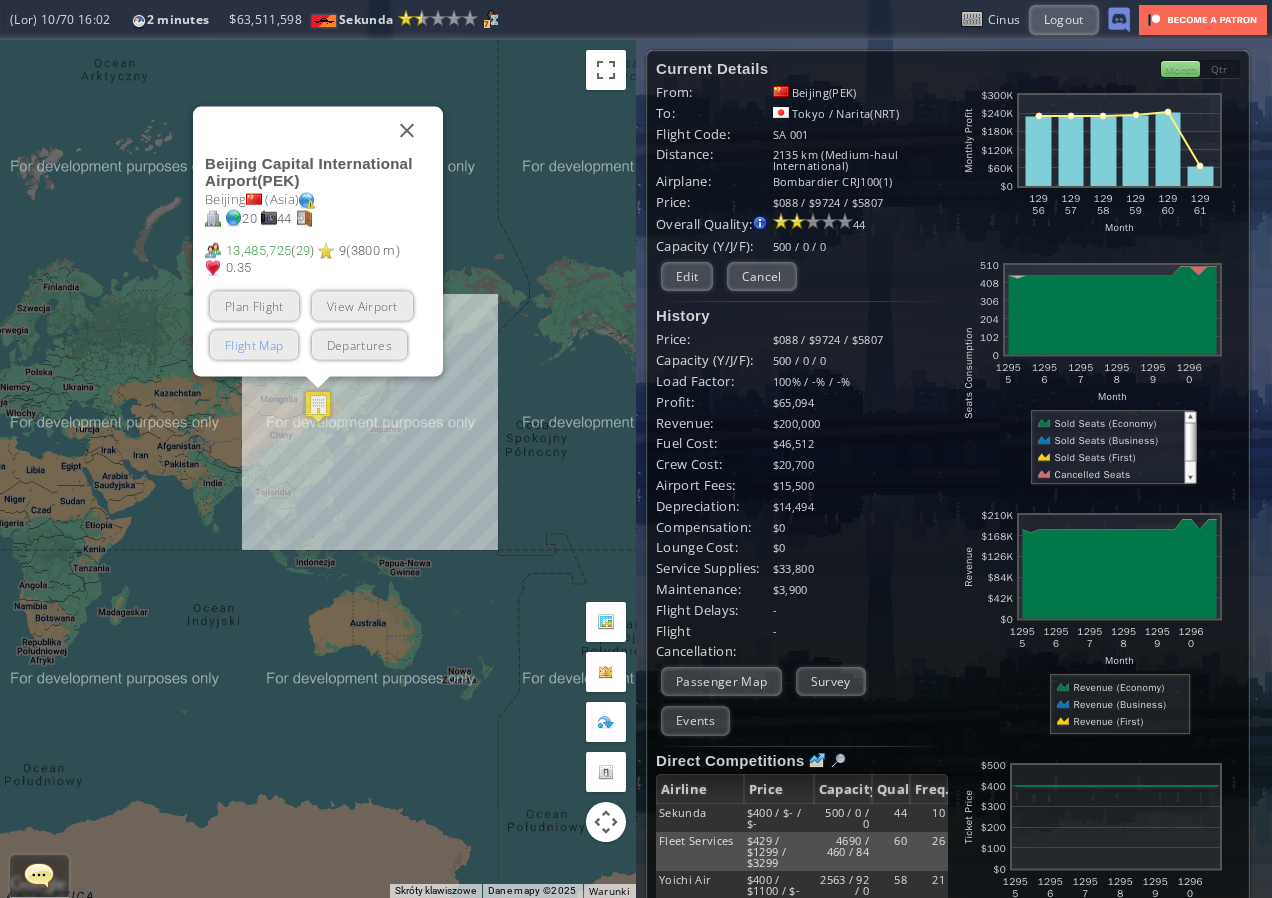 click on "Flight Map" at bounding box center [254, 345] 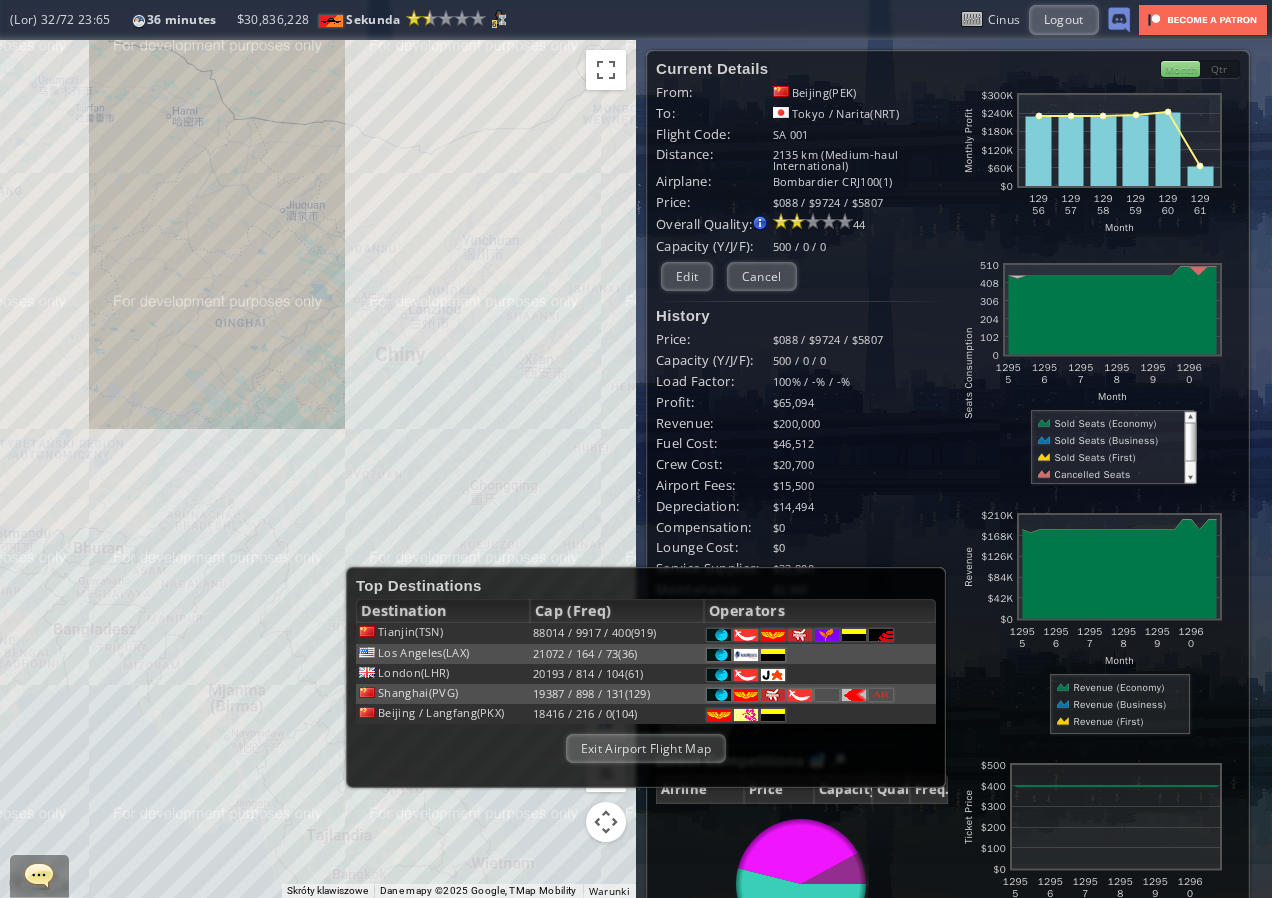 drag, startPoint x: 283, startPoint y: 550, endPoint x: 259, endPoint y: 324, distance: 227.27077 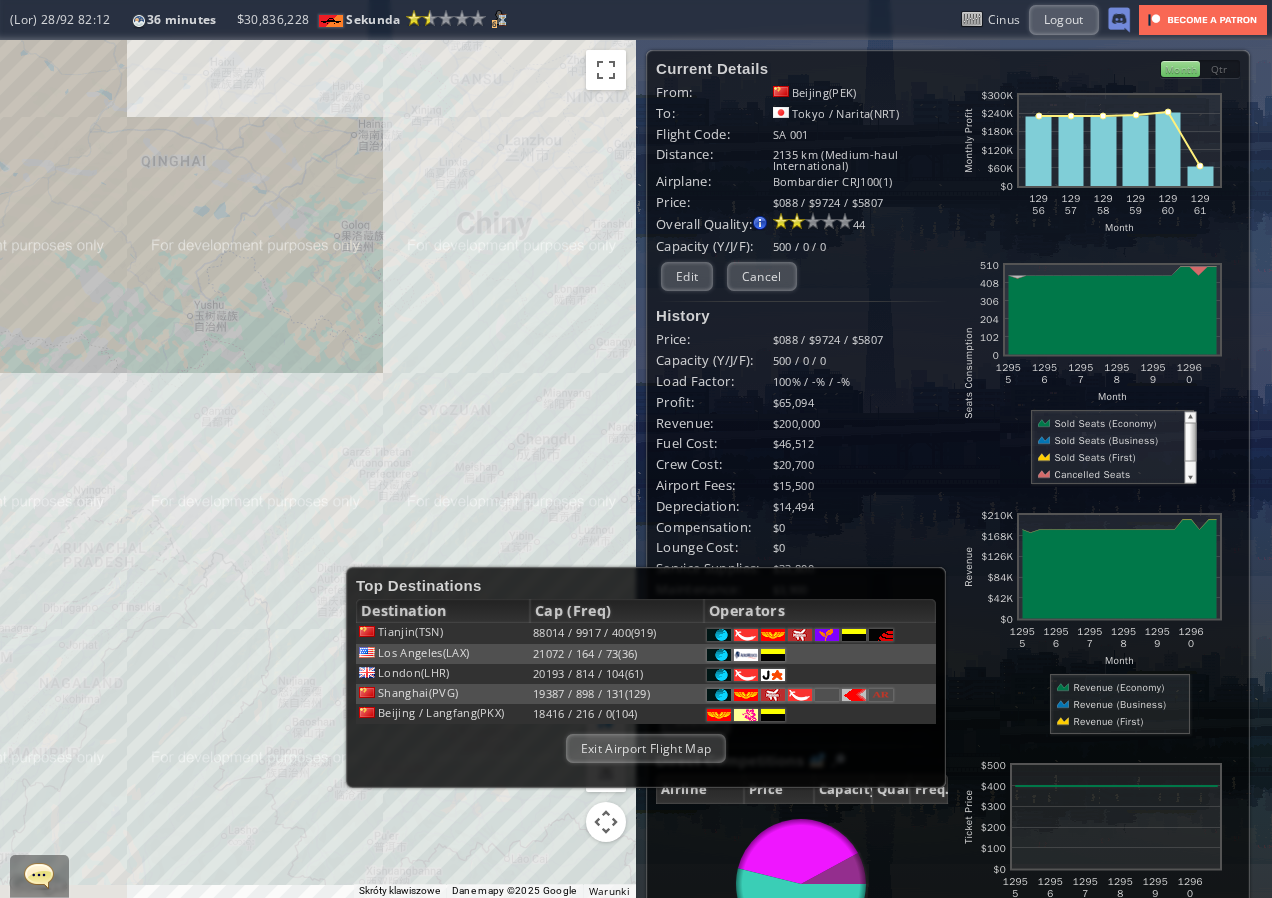 drag, startPoint x: 324, startPoint y: 364, endPoint x: 279, endPoint y: 194, distance: 175.85506 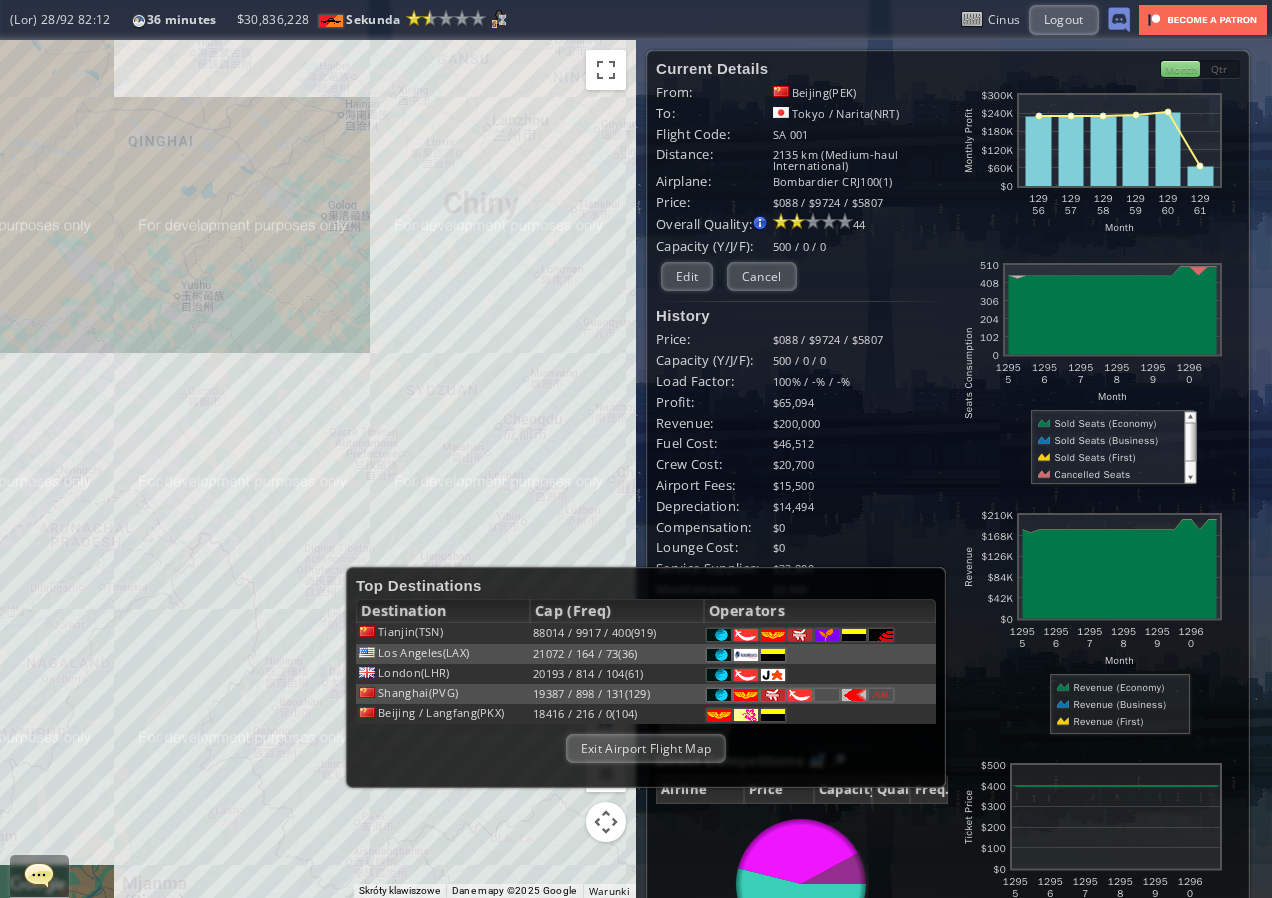 click on "Aby korzystać z interfejsu, używaj klawiszy strzałek." at bounding box center (318, 469) 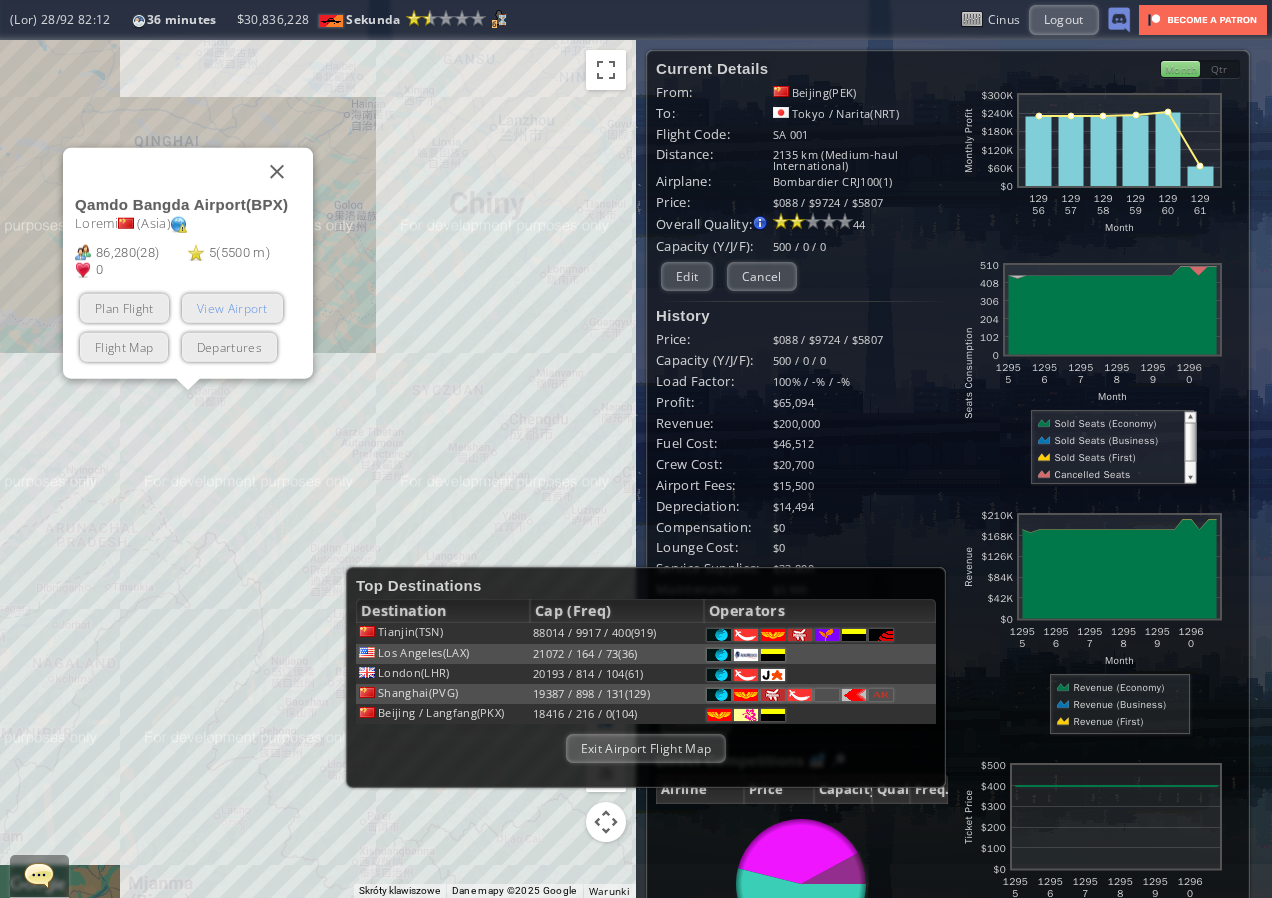 click on "View Airport" at bounding box center (232, 308) 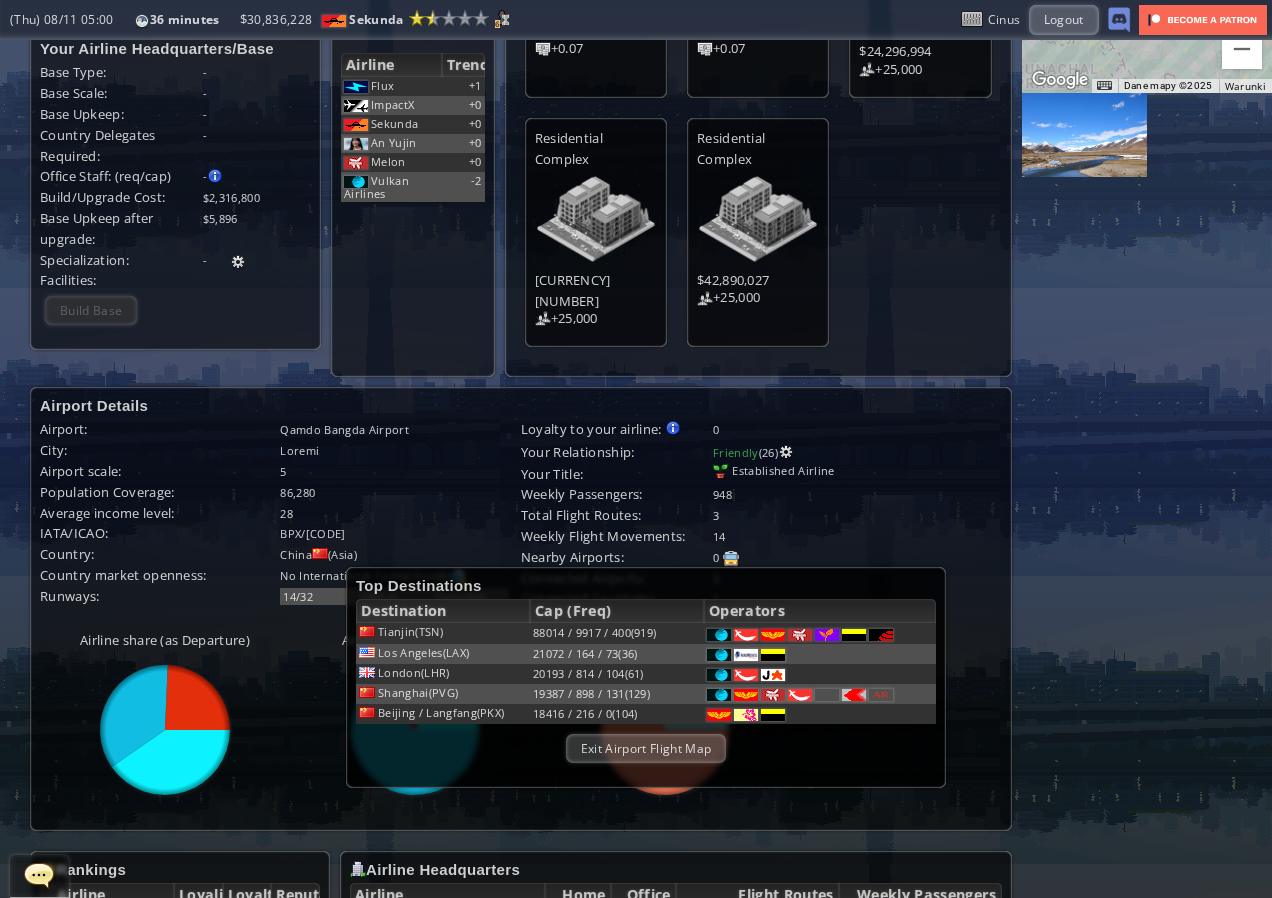 scroll, scrollTop: 300, scrollLeft: 0, axis: vertical 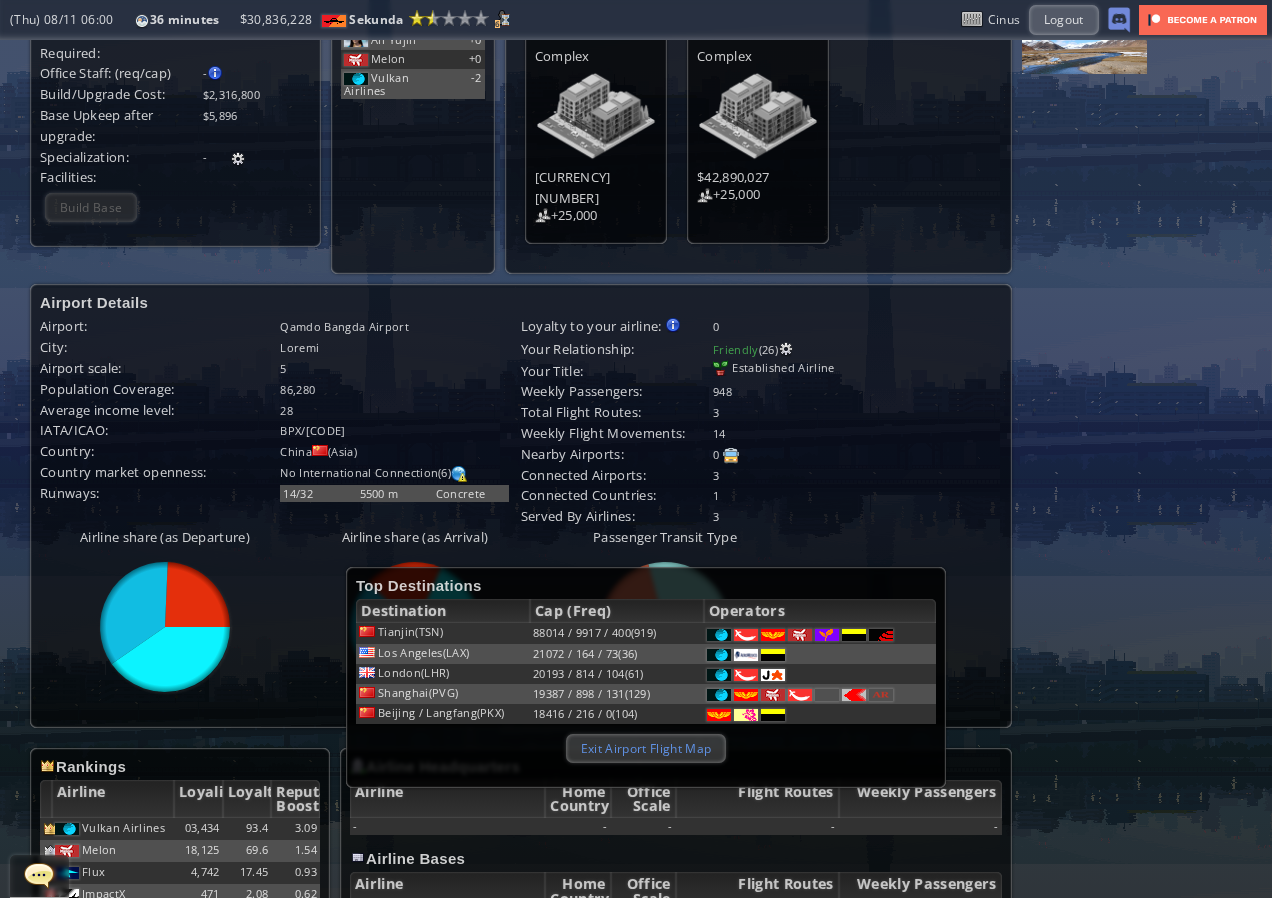 click on "Exit Airport Flight Map" at bounding box center [646, 748] 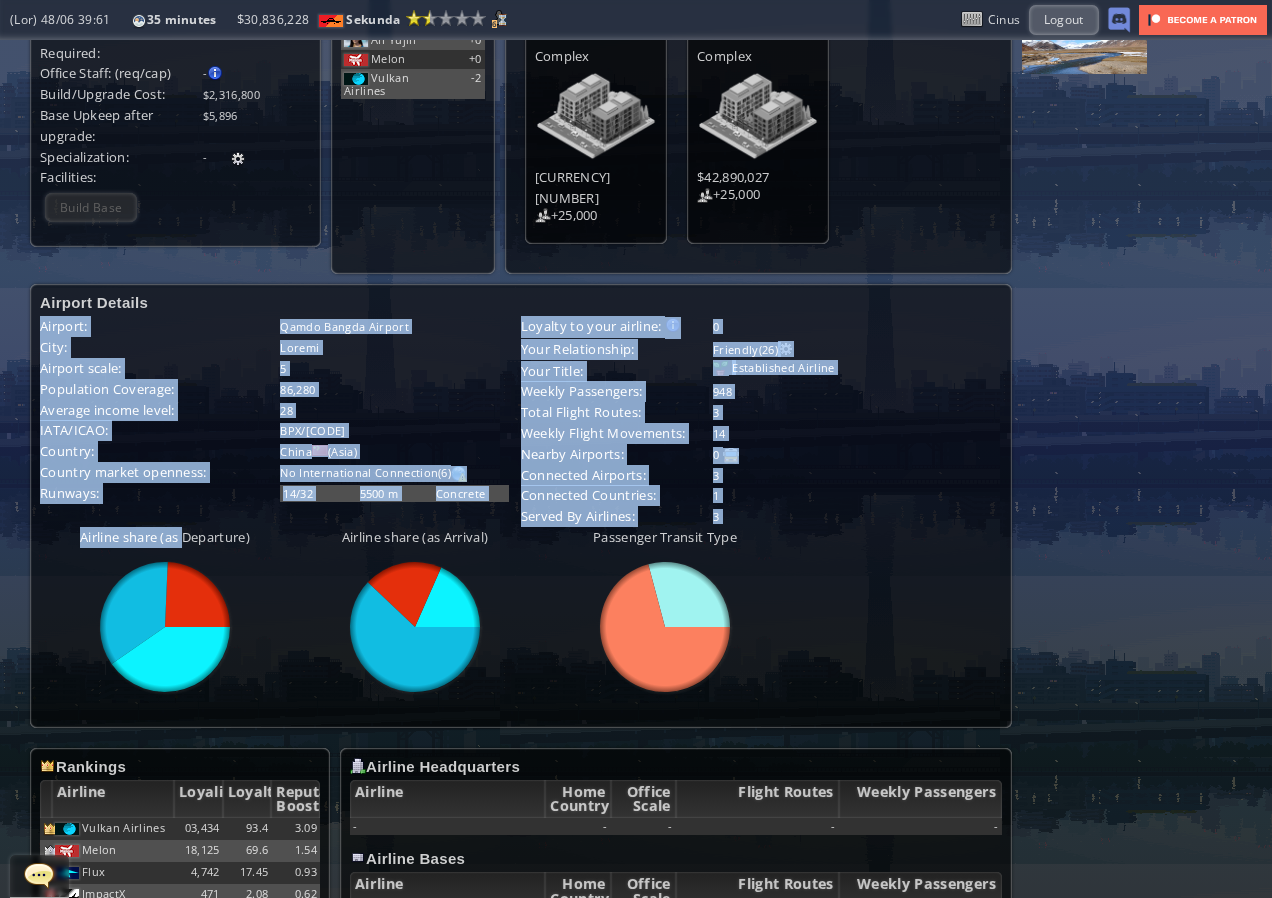 drag, startPoint x: 149, startPoint y: 500, endPoint x: 185, endPoint y: 503, distance: 36.124783 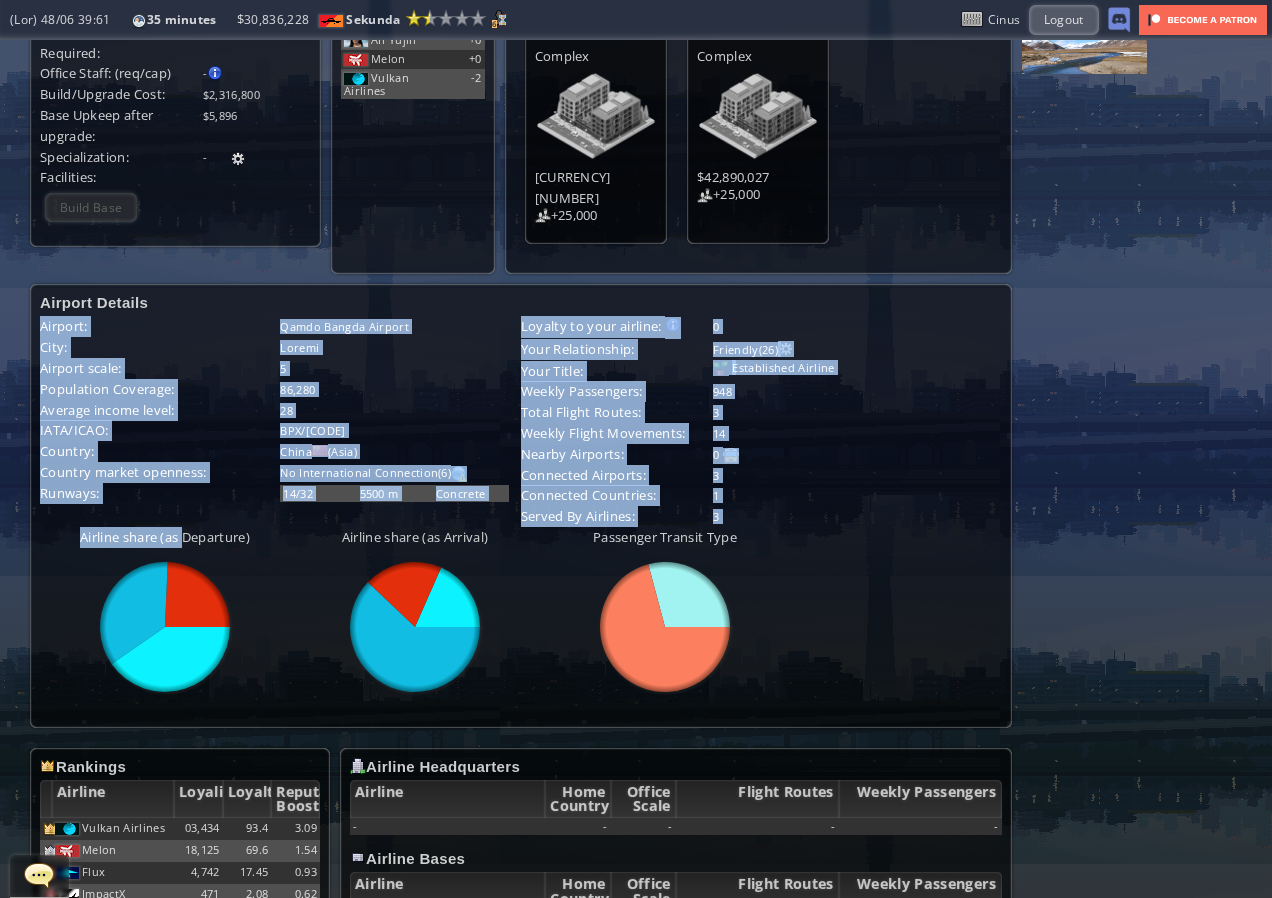 click on "Loremip Dolorsi
Ametcon:
Adipi Elitse Doeiusm
Temp:
Incidi
Utlabor etdol:
6
Magnaaliqu Enimadmi:
62,682
Veniamq nostru exerc:
97
ULLA/LABO:
NIS  /  ALIQ
Exeacom:
Conse   ( Duis )
Auteiru inrepr voluptat:
Ve Essecillumfug Nullaparia(5)
Excepte:
29/01 6642 s Occaecat
Cupidat no proi suntcul:
Quioffi deserun mollita:
Ide laboru p undeomnis iste natu errorvo accus dolore laud totamre
7" at bounding box center (521, 505) 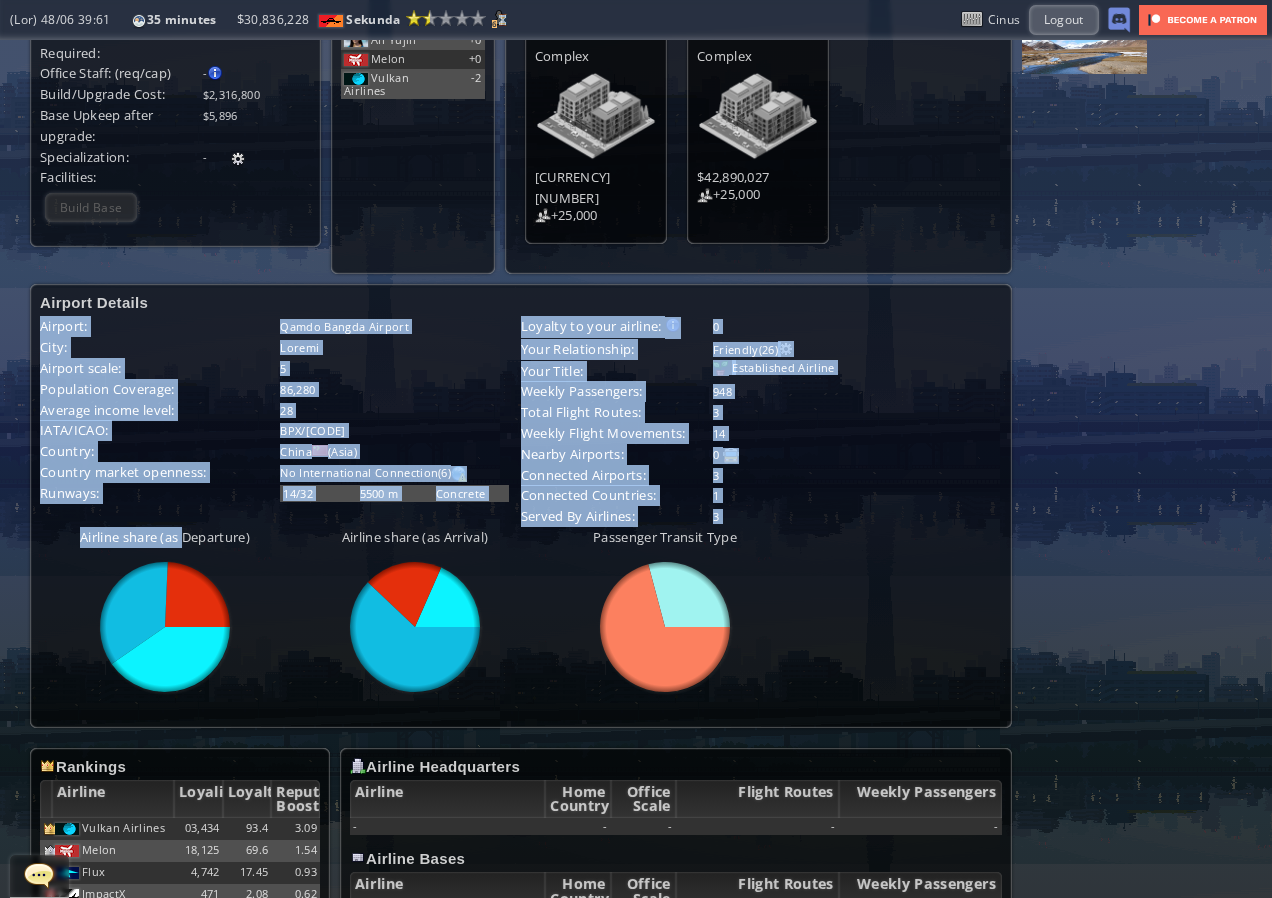 drag, startPoint x: 185, startPoint y: 503, endPoint x: 258, endPoint y: 533, distance: 78.92401 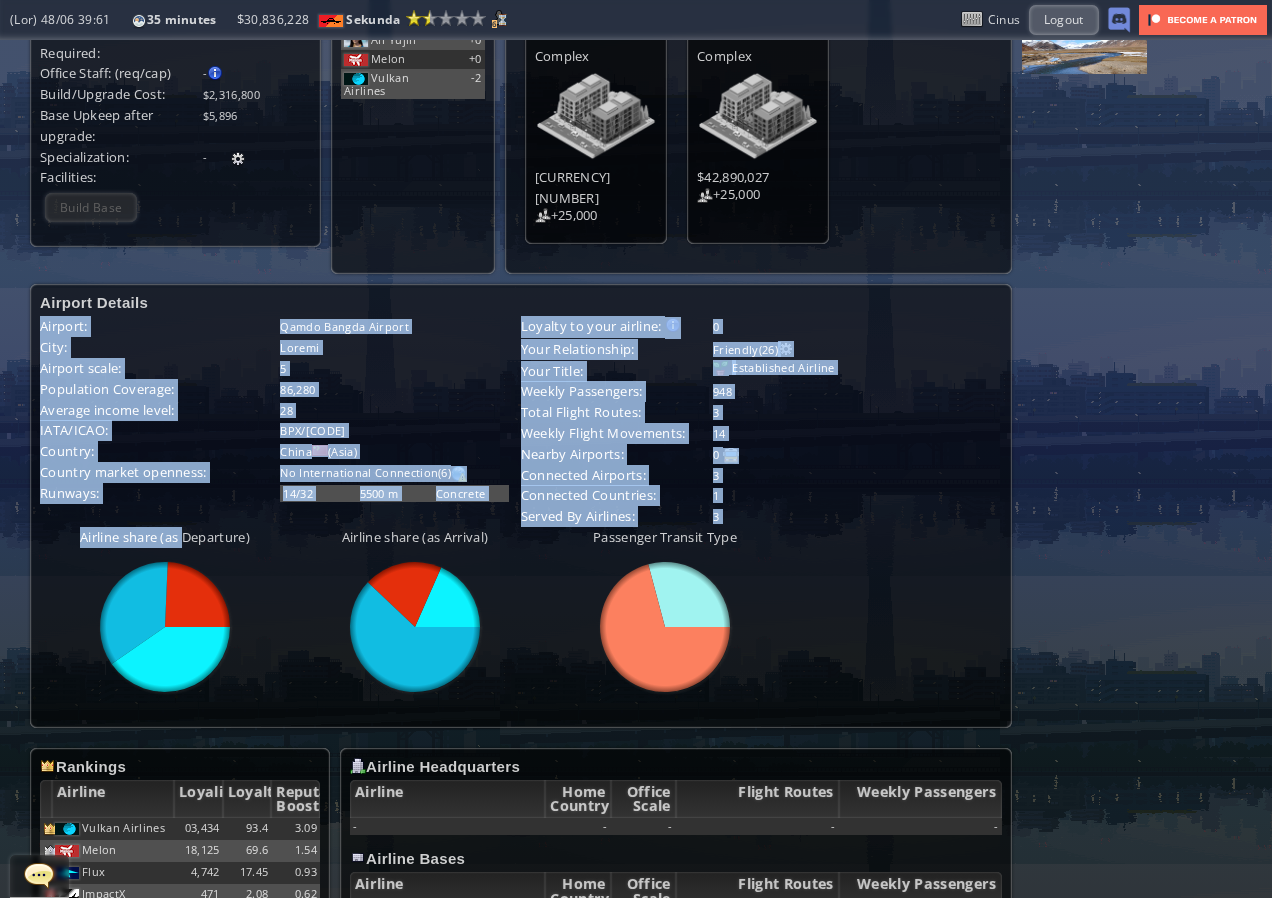 click at bounding box center (165, 627) 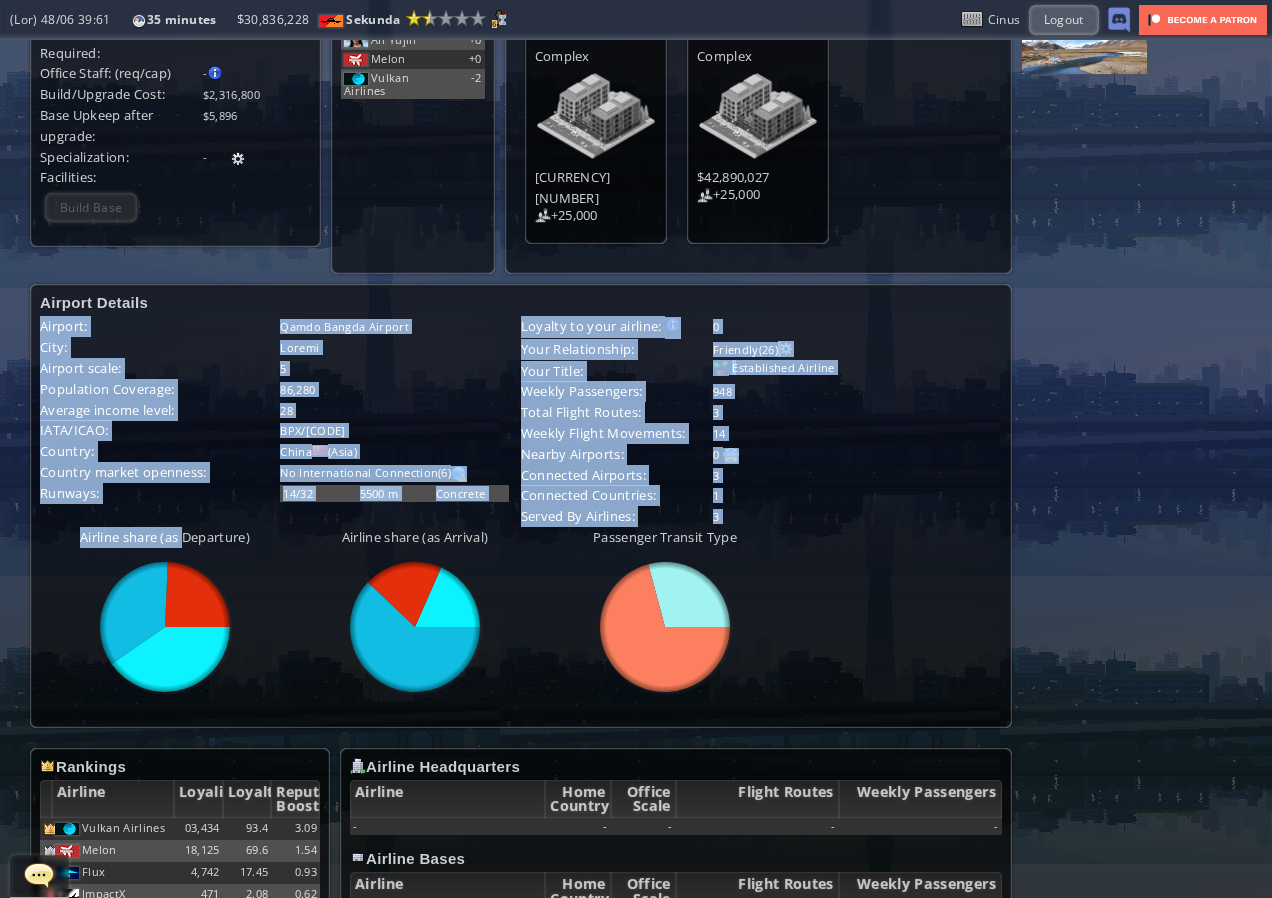 click at bounding box center [287, 559] 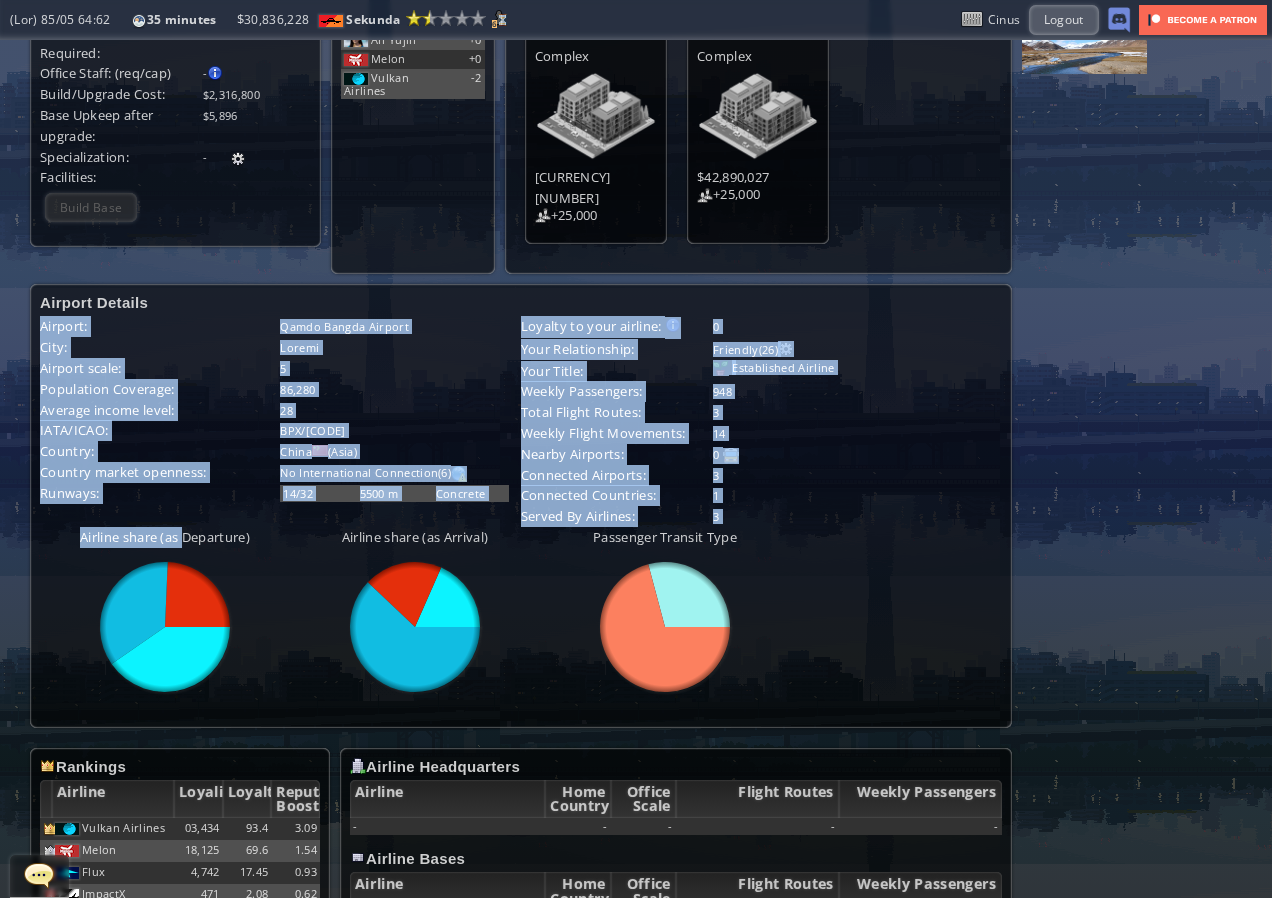 drag, startPoint x: 292, startPoint y: 529, endPoint x: 846, endPoint y: 648, distance: 566.6366 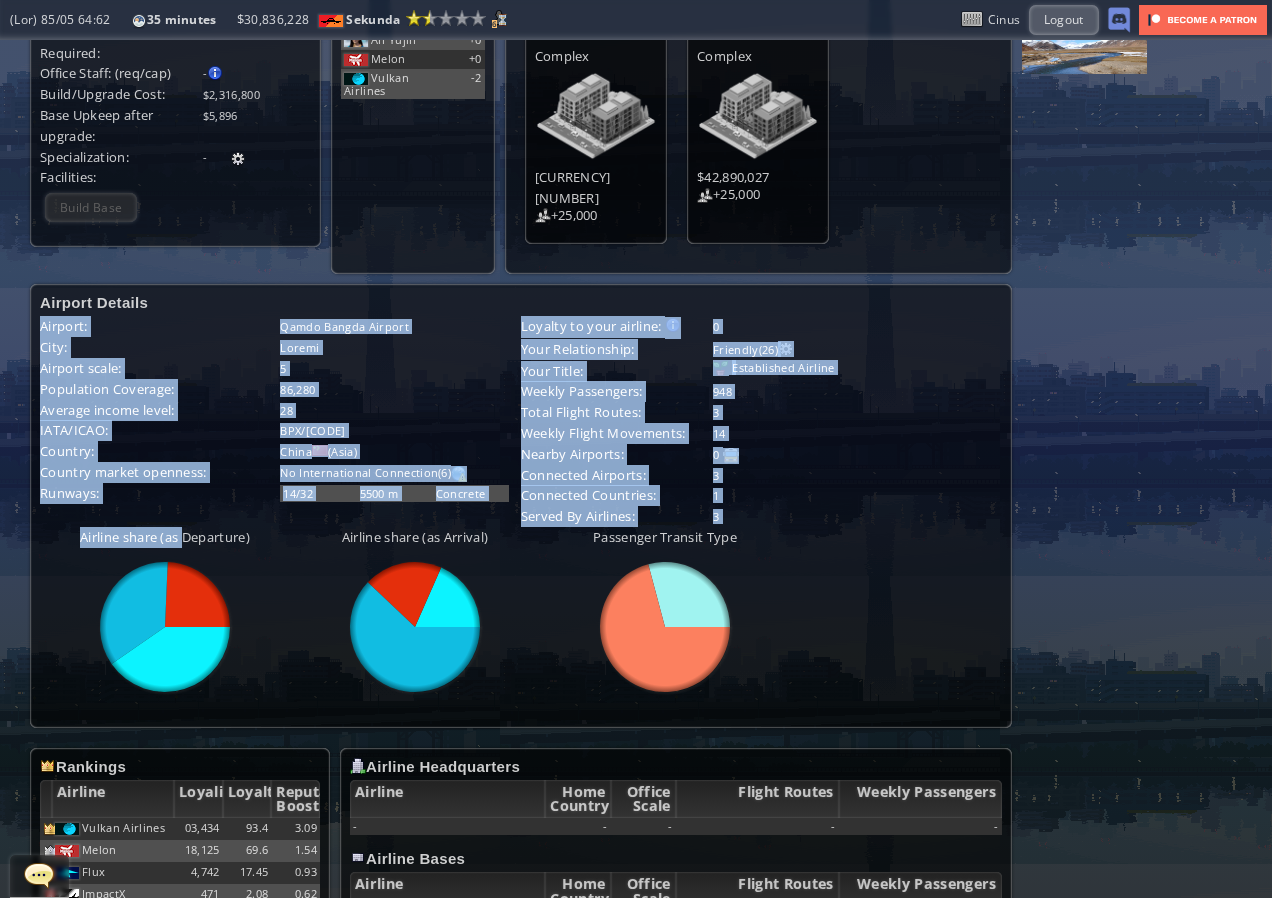 click on "Airline share (as Departure)
abcdefhiklmnopqrstuvwxyz Loading chart. Please wait. abcdefhiklmnopqrstuvwxyz
Airline share (as Arrival)
abcdefhiklmnopqrstuvwxyz Loading chart. Please wait. abcdefhiklmnopqrstuvwxyz
Passenger Transit Type
abcdefhiklmnopqrstuvwxyz Loading chart. Please wait. abcdefhiklmnopqrstuvwxyz" at bounding box center [521, 617] 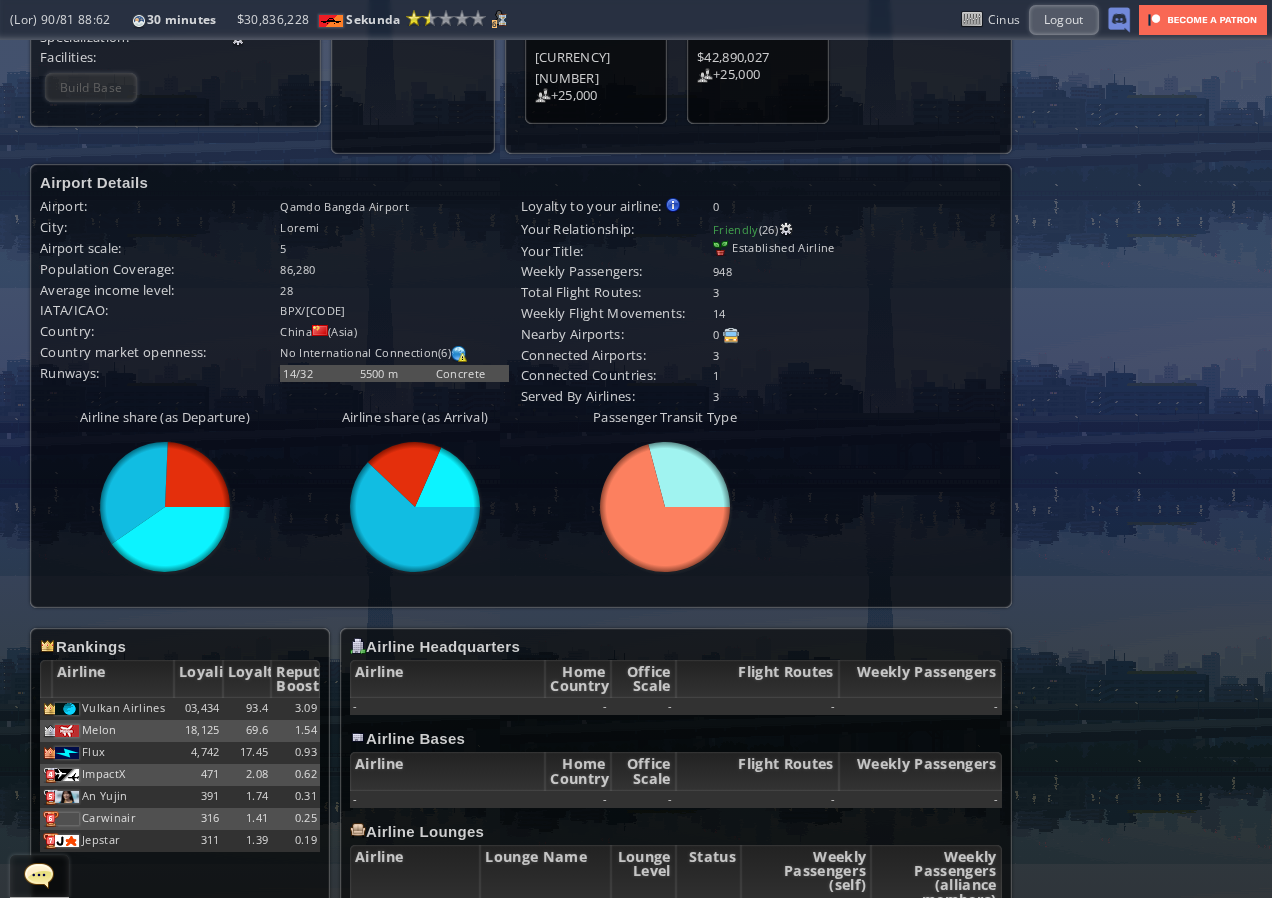 scroll, scrollTop: 458, scrollLeft: 0, axis: vertical 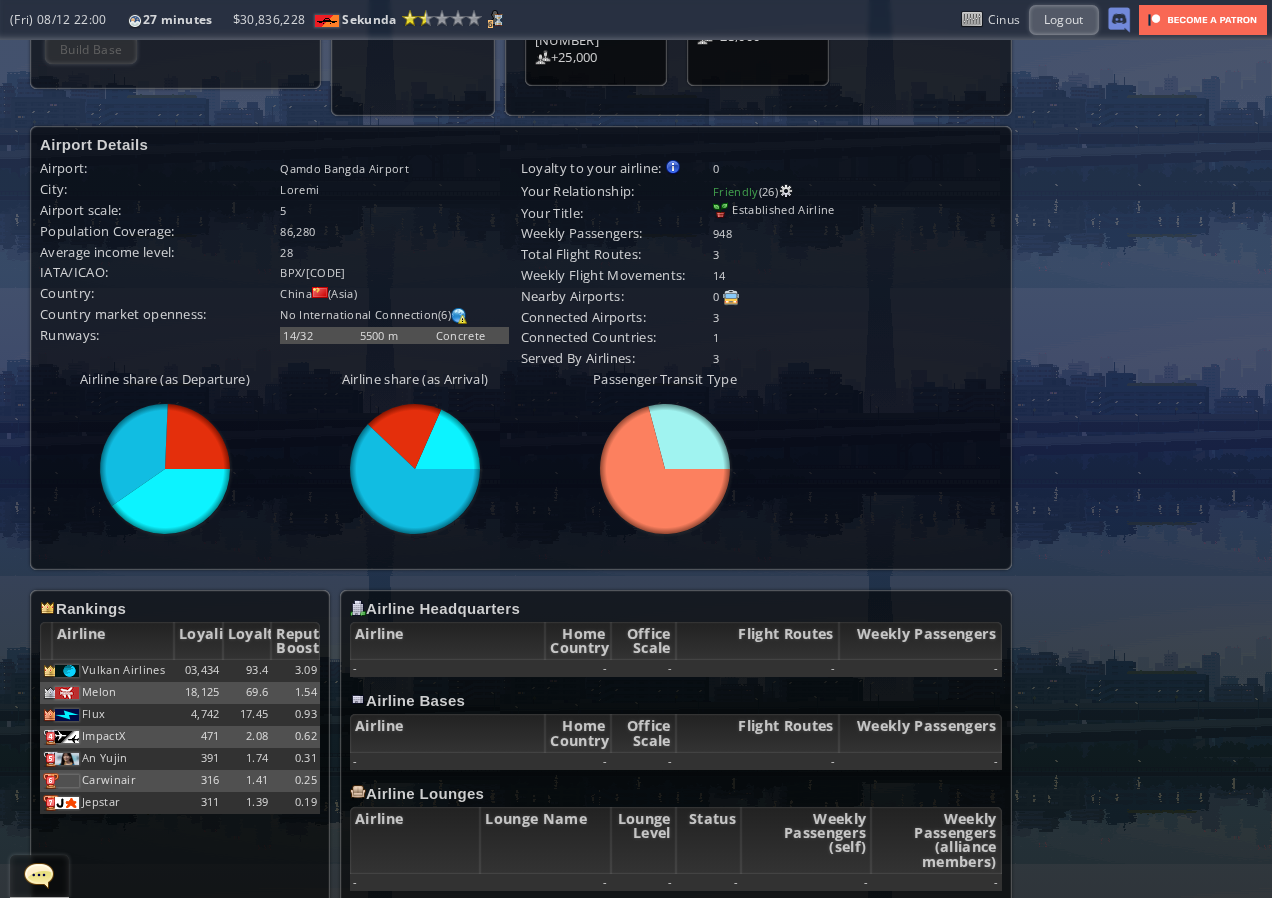 click at bounding box center [459, 316] 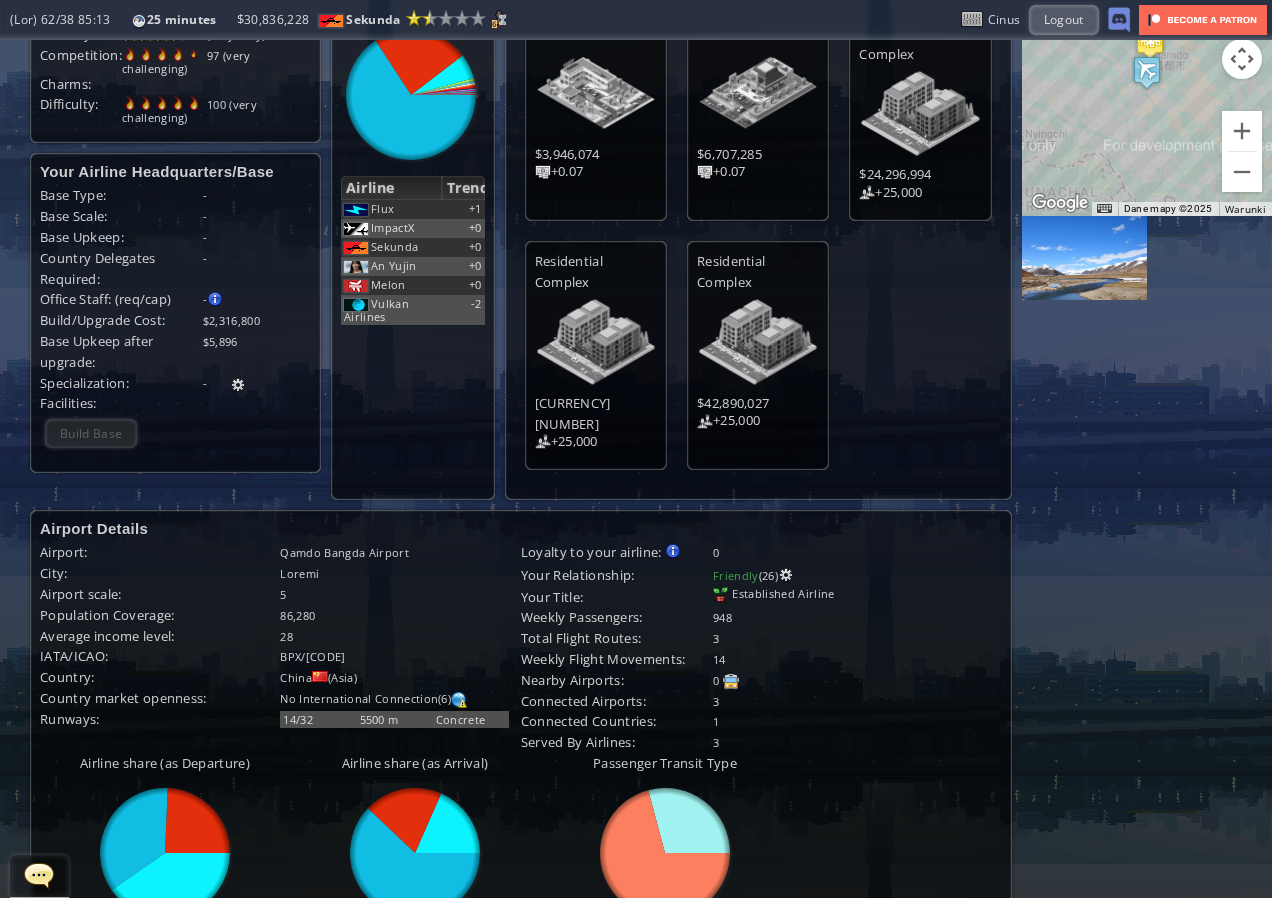 scroll, scrollTop: 0, scrollLeft: 0, axis: both 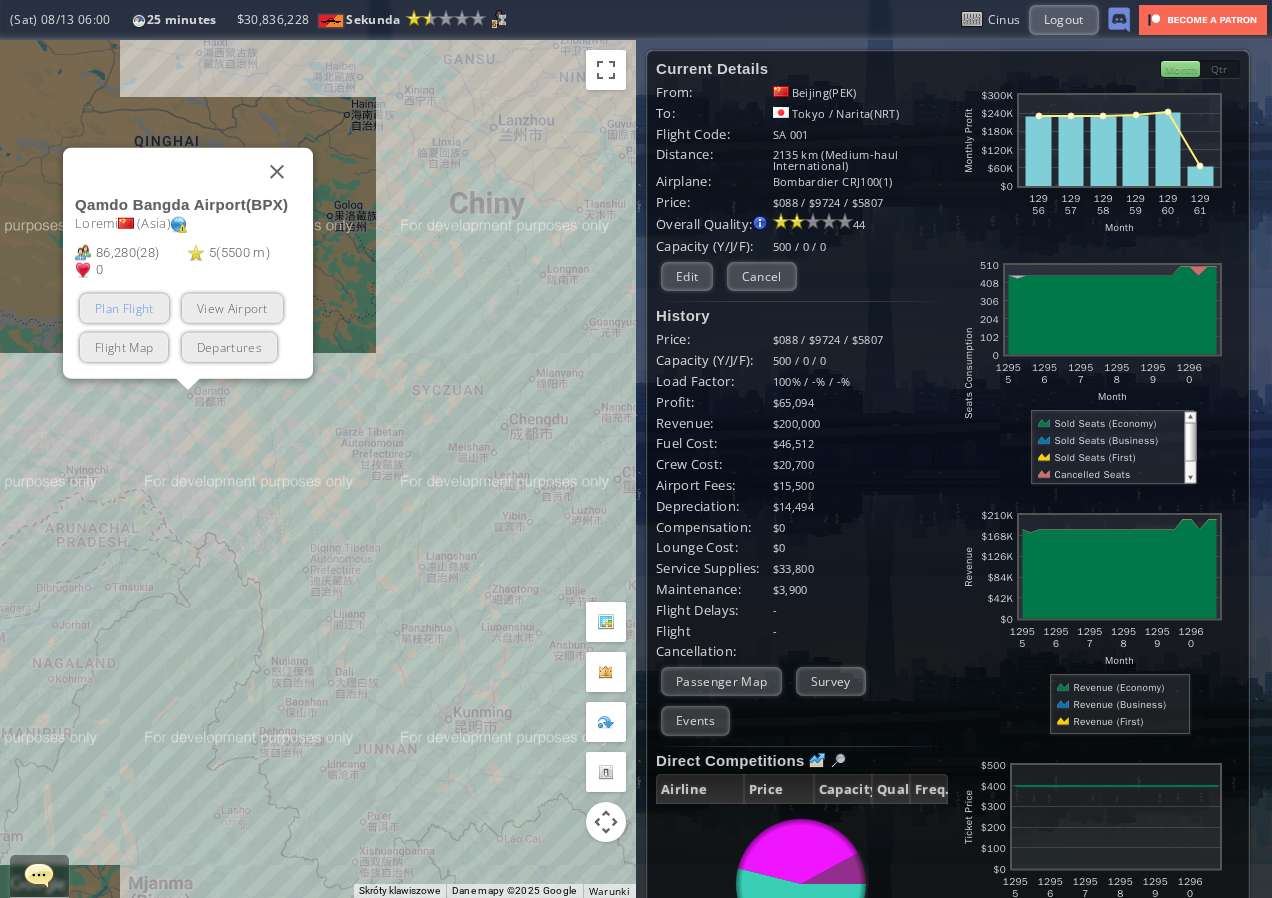 click on "Plan Flight" at bounding box center [124, 308] 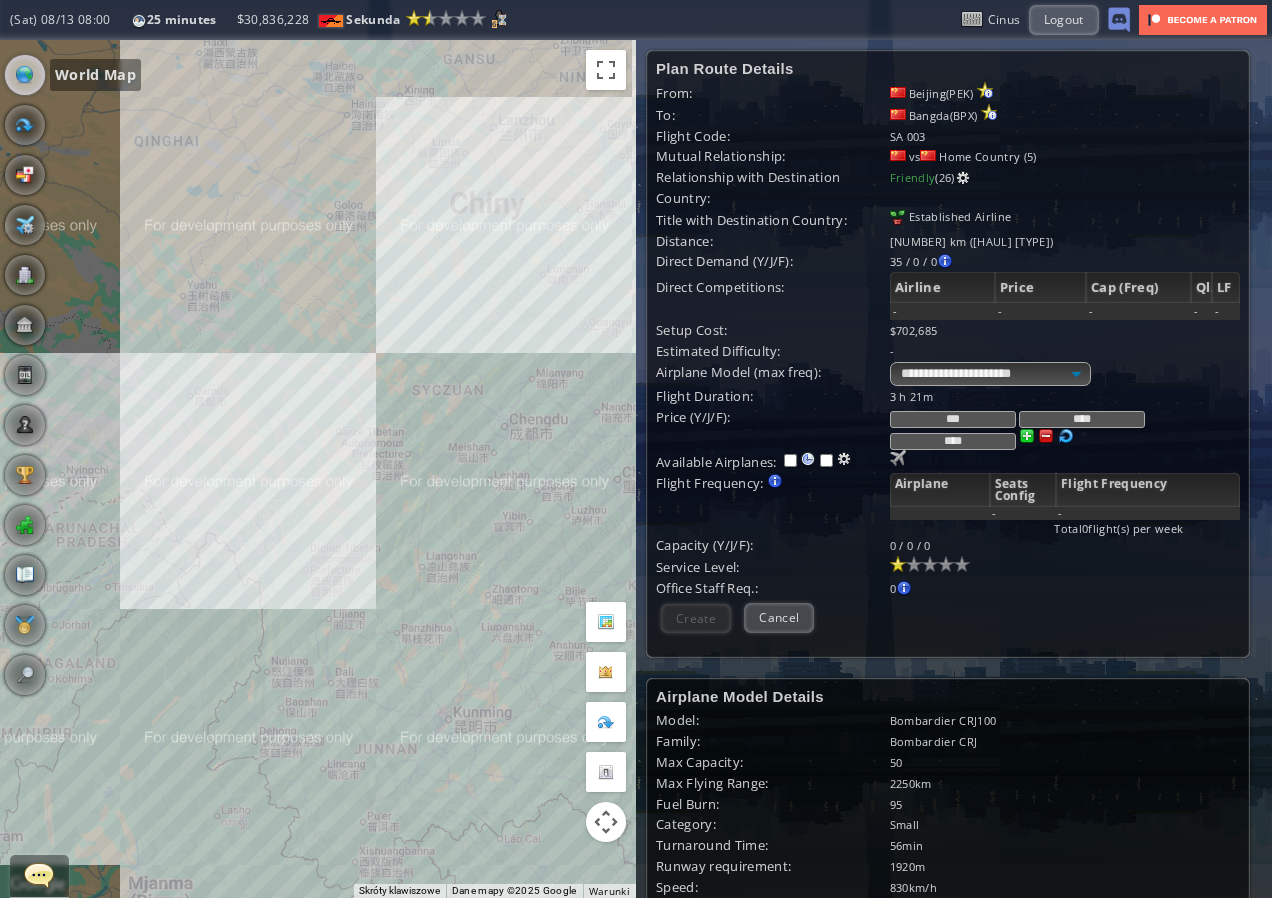 click at bounding box center (25, 75) 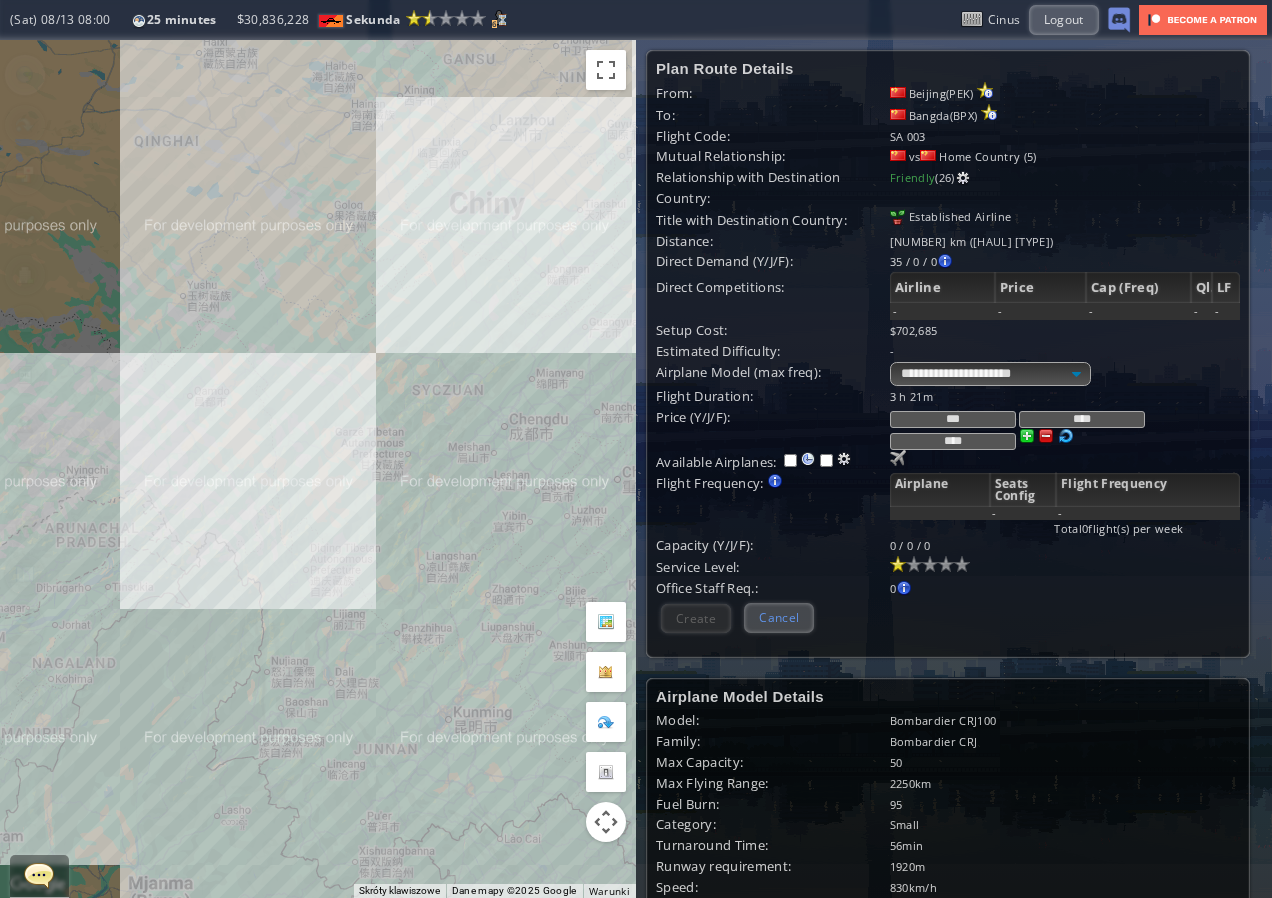 click on "Cancel" at bounding box center [779, 617] 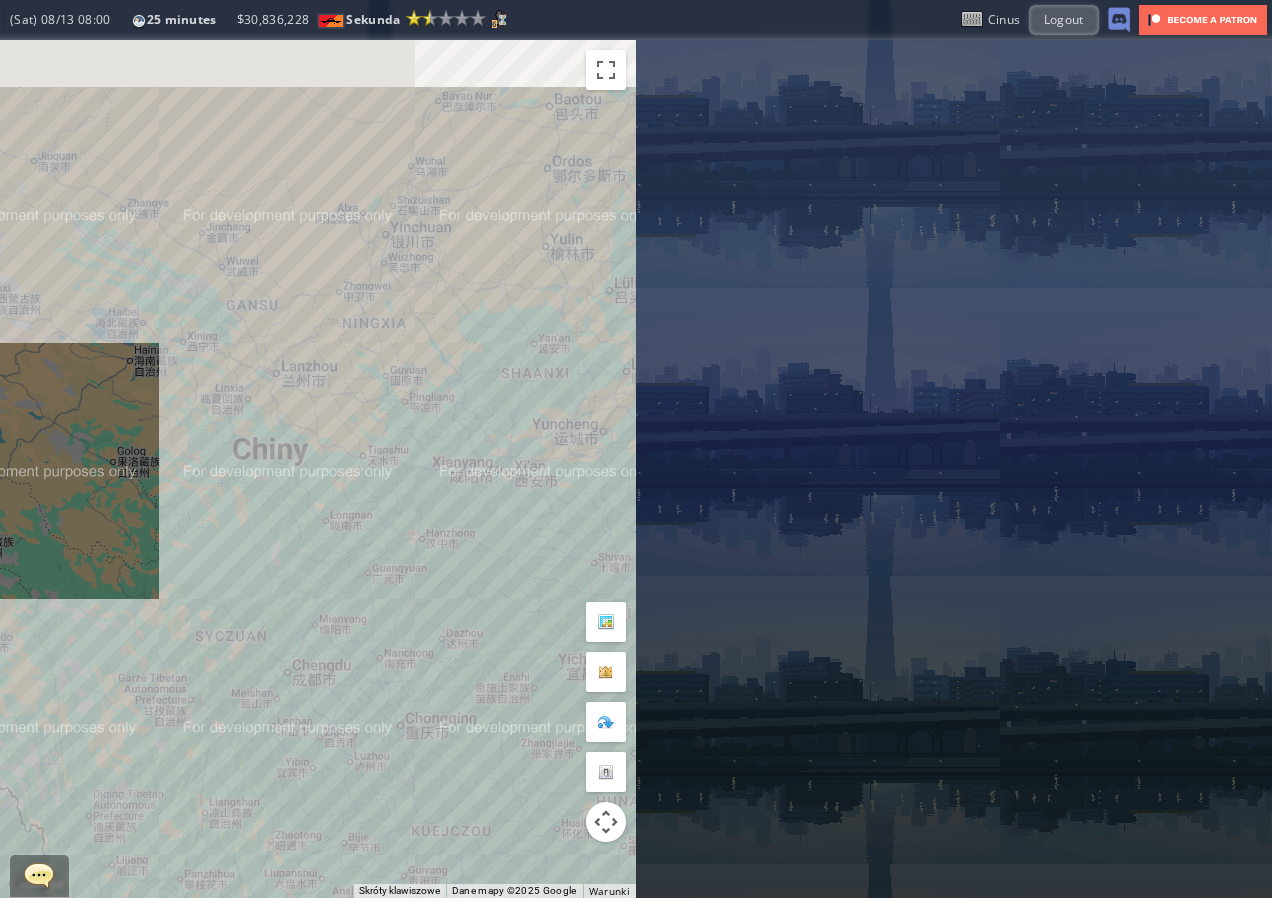 drag, startPoint x: 508, startPoint y: 315, endPoint x: 163, endPoint y: 567, distance: 427.23413 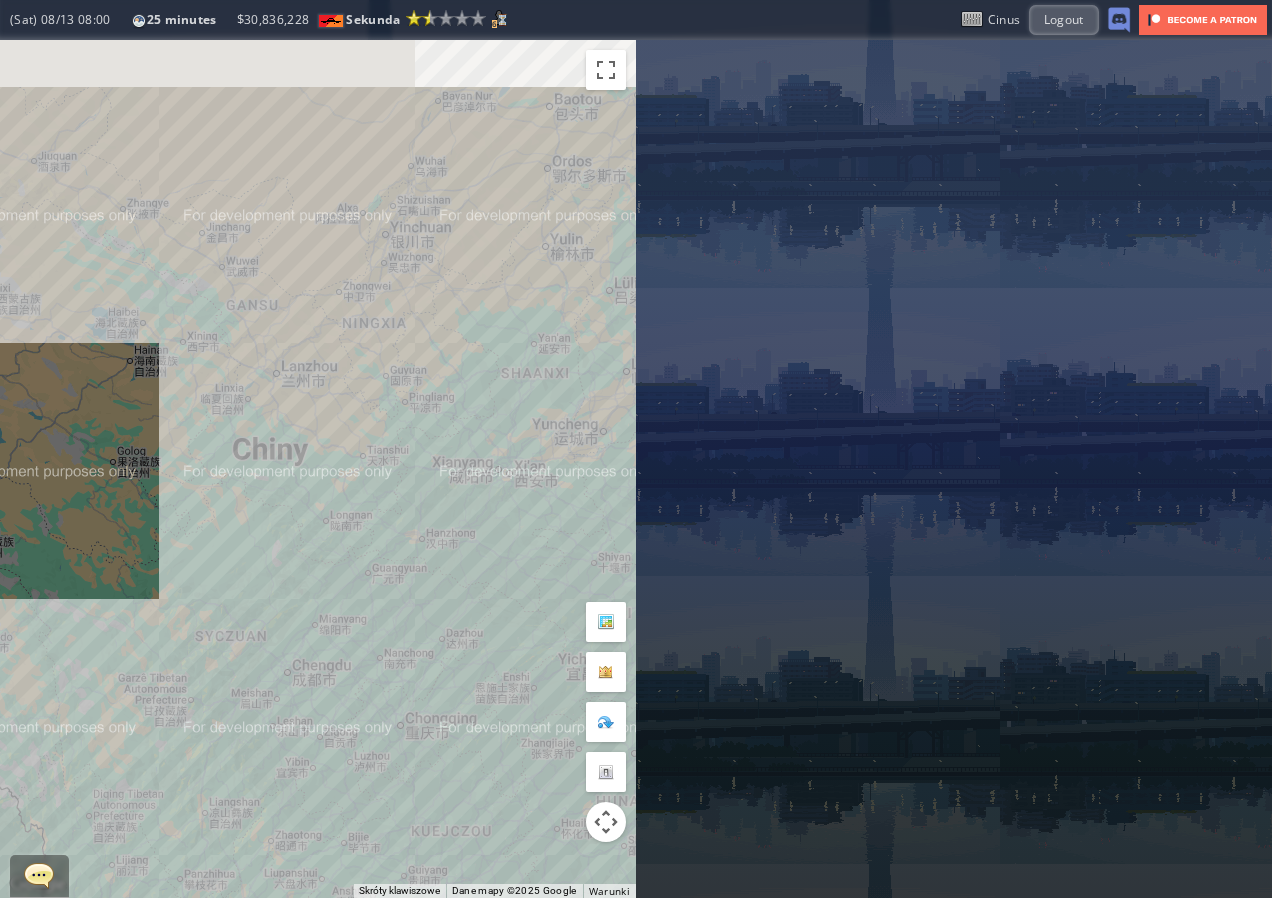 click on "Aby korzystać z interfejsu, używaj klawiszy strzałek." at bounding box center [318, 469] 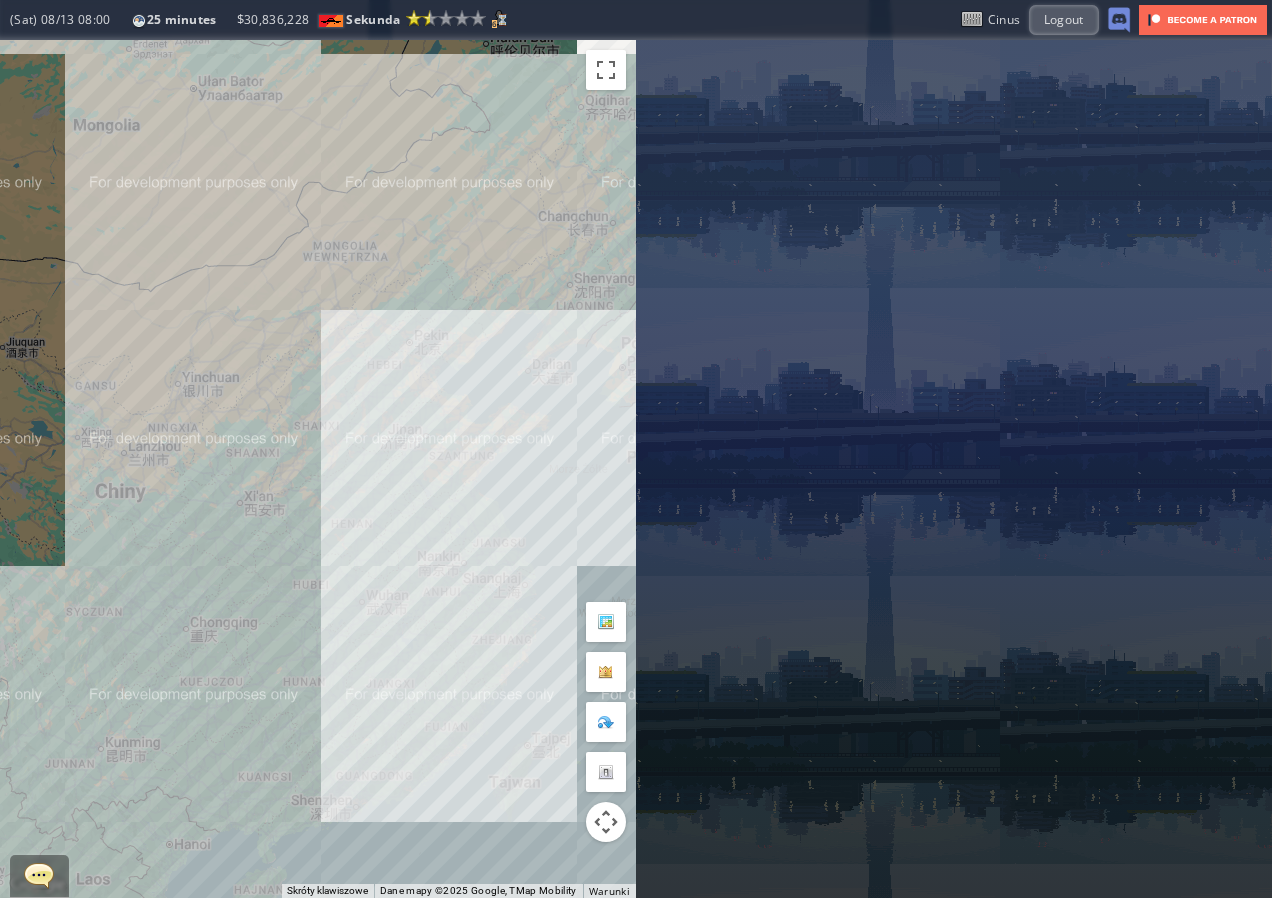 drag, startPoint x: 513, startPoint y: 388, endPoint x: 344, endPoint y: 438, distance: 176.24132 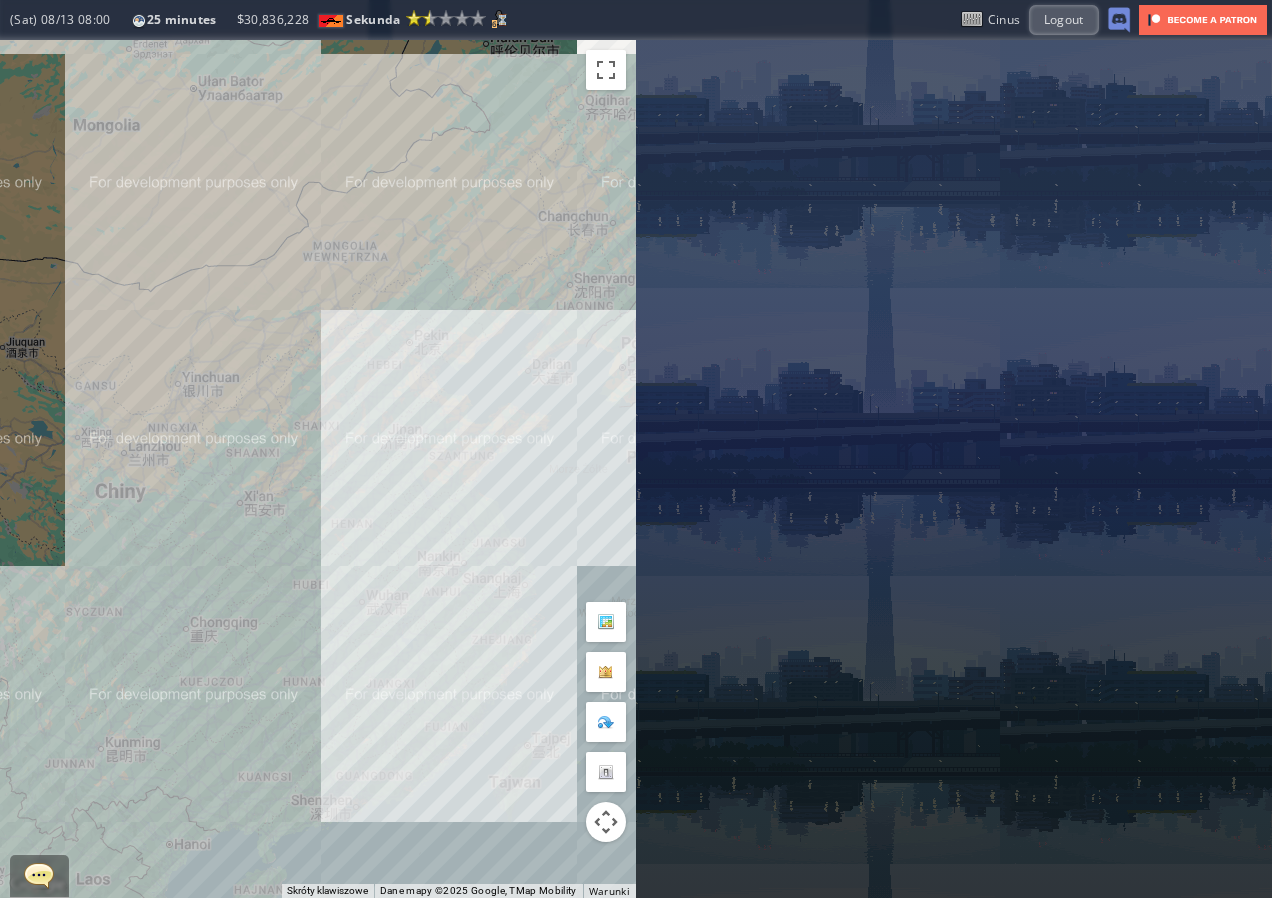 click on "Aby korzystać z interfejsu, używaj klawiszy strzałek." at bounding box center [318, 469] 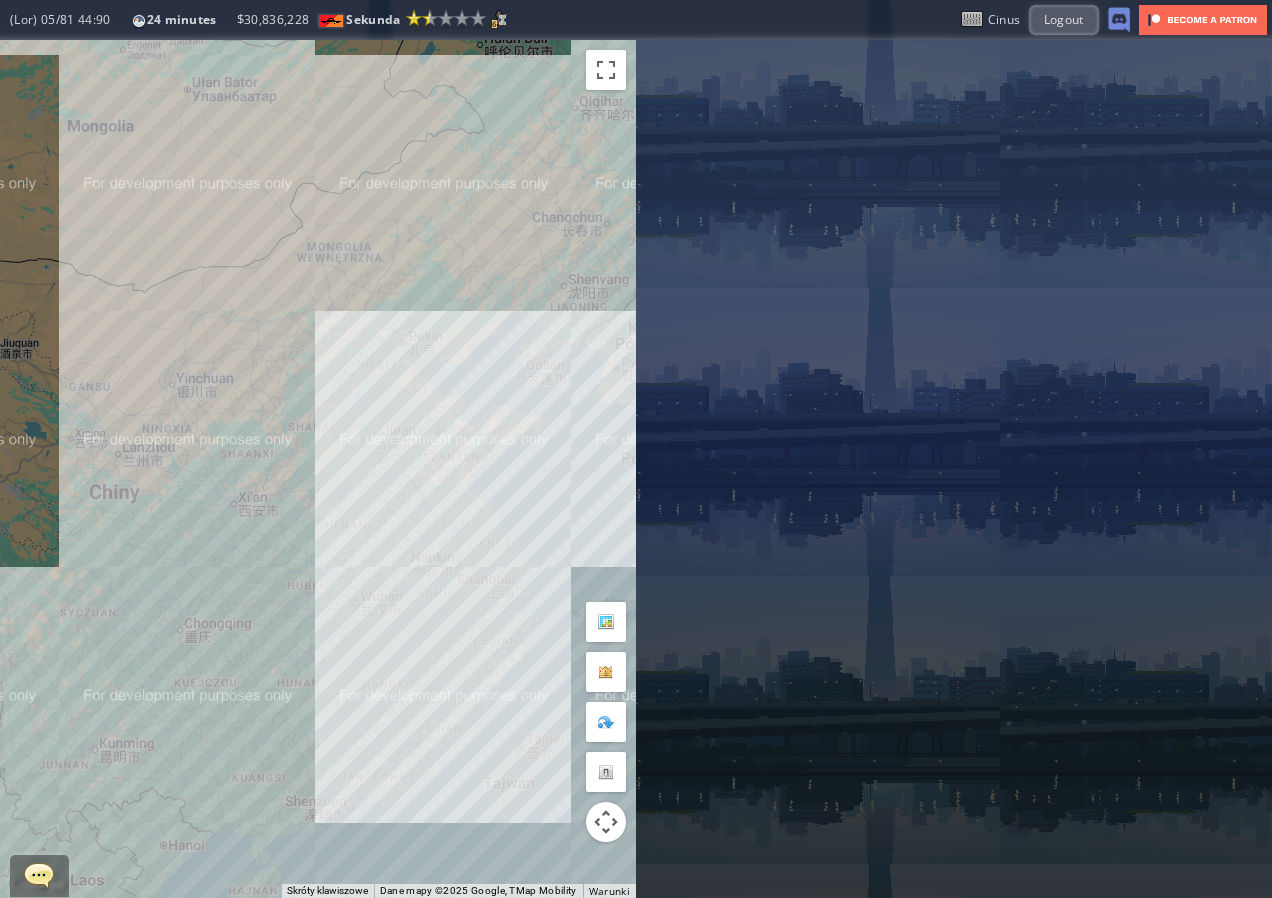 click on "Aby korzystać z interfejsu, używaj klawiszy strzałek." at bounding box center [318, 469] 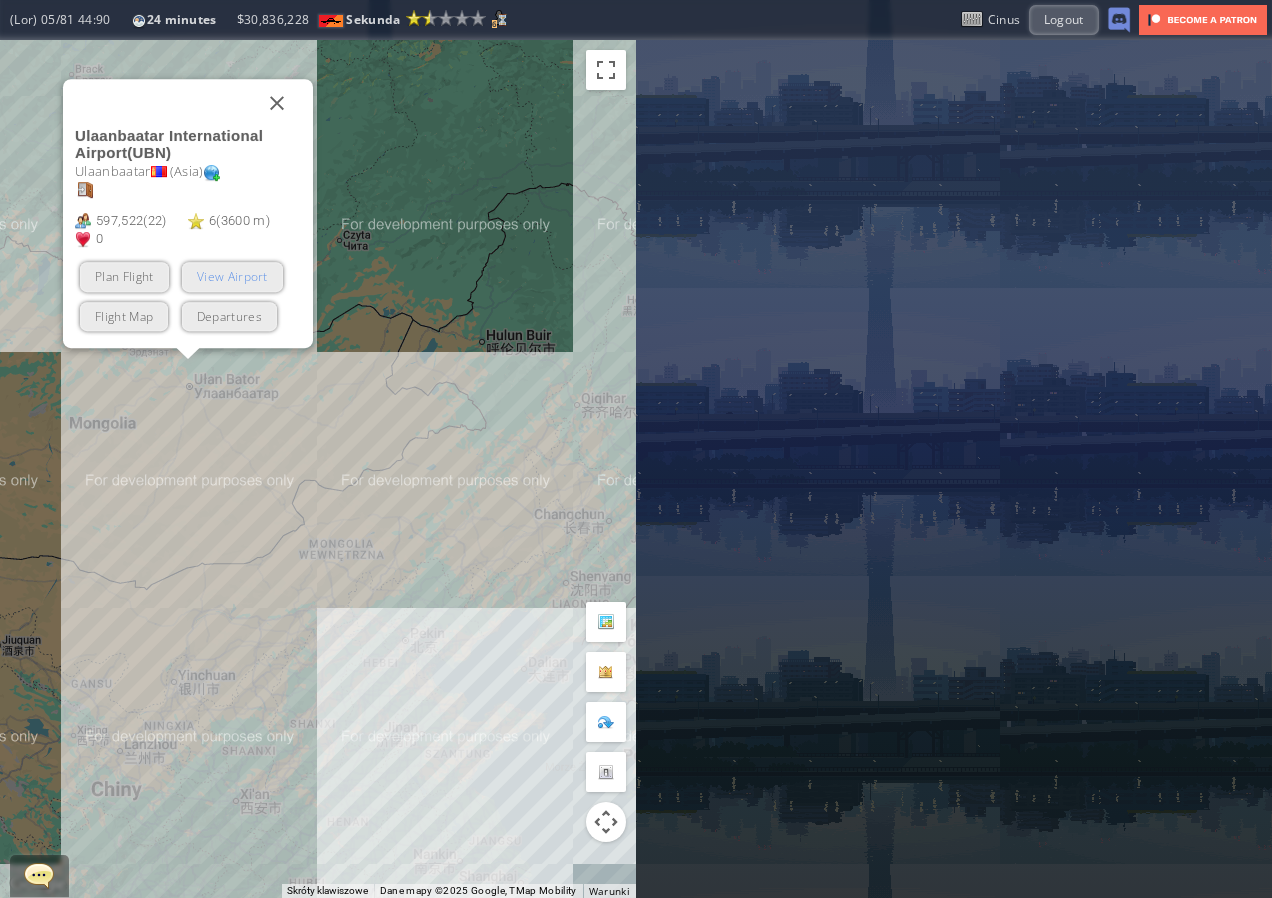 click on "View Airport" at bounding box center [232, 277] 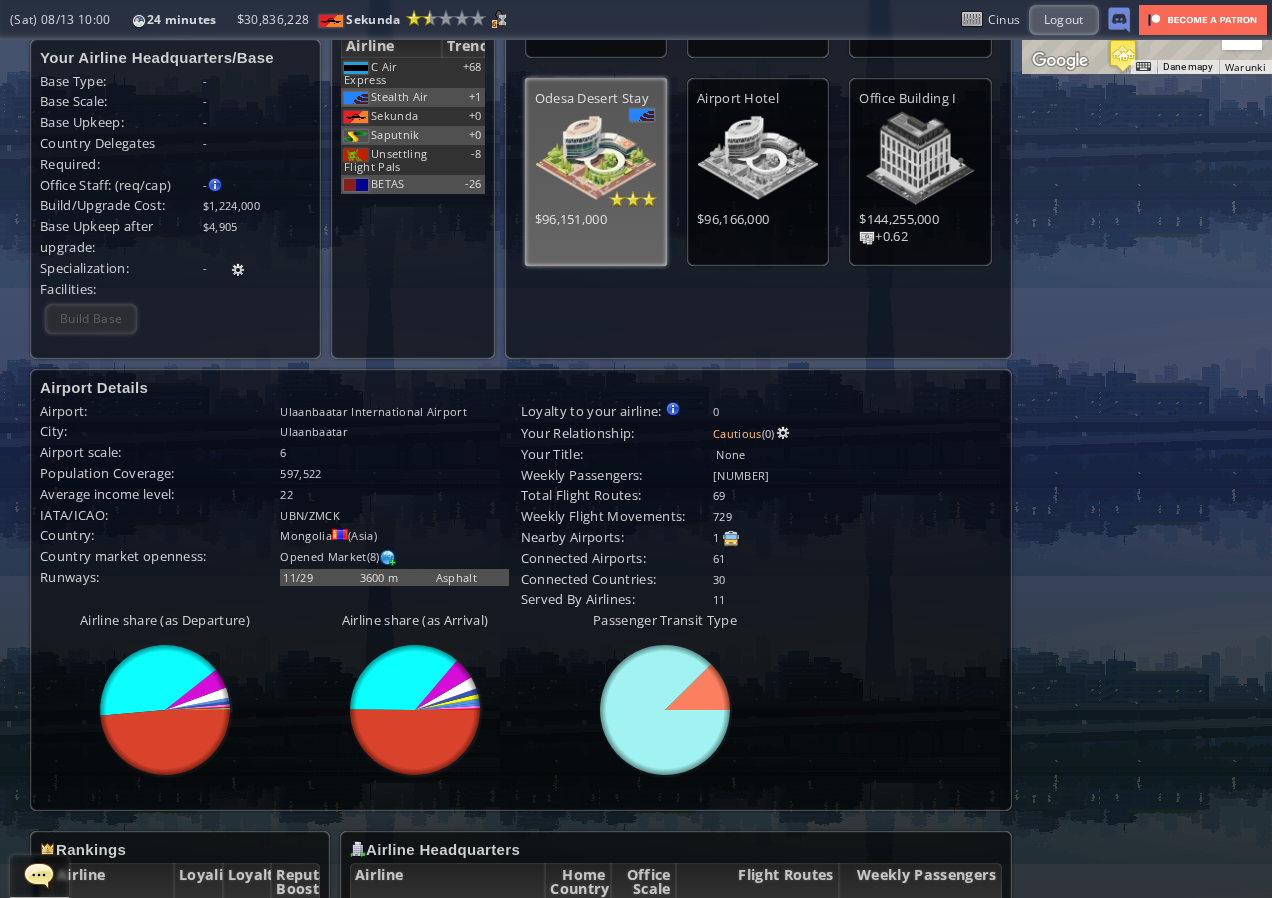 scroll, scrollTop: 189, scrollLeft: 0, axis: vertical 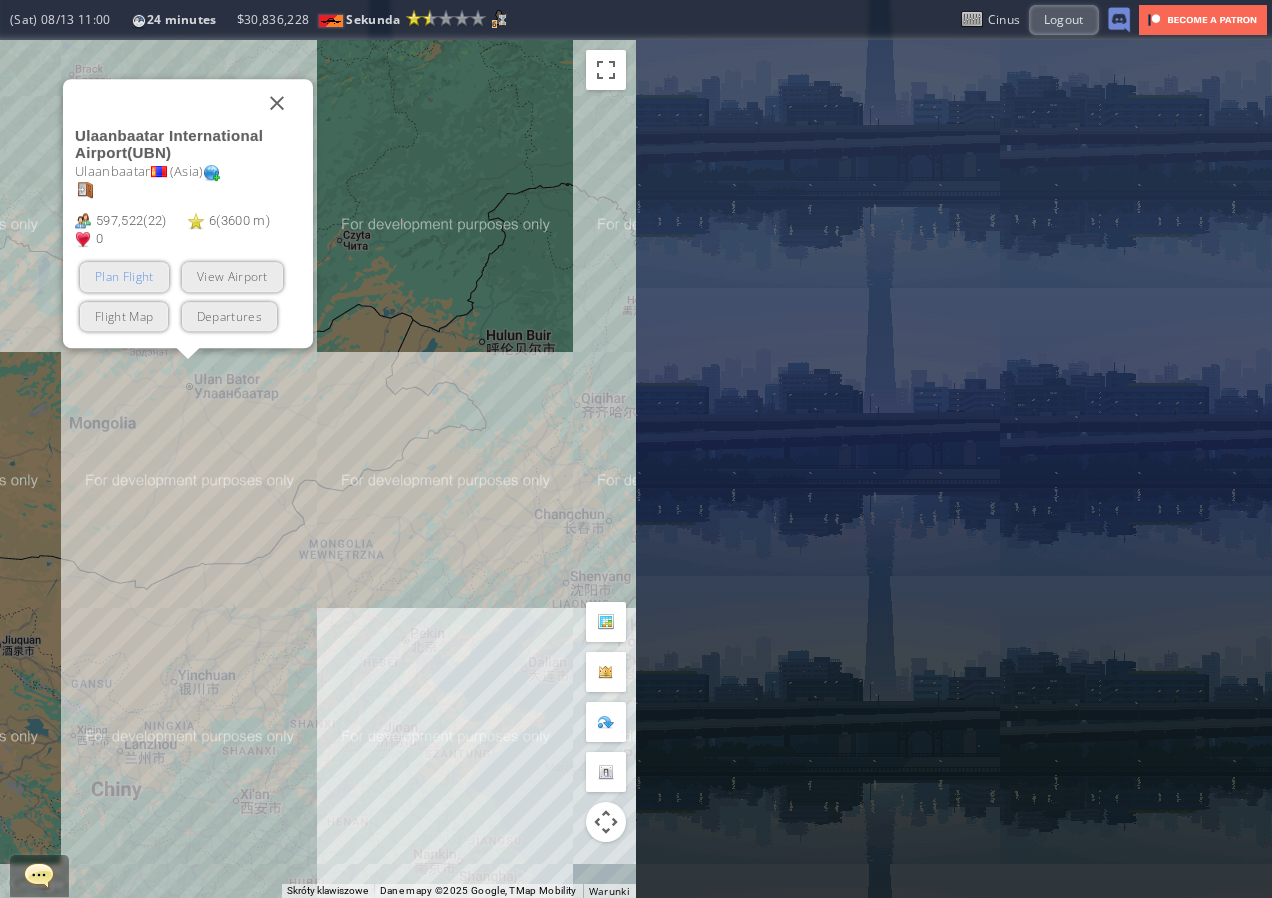 click on "Plan Flight" at bounding box center (124, 277) 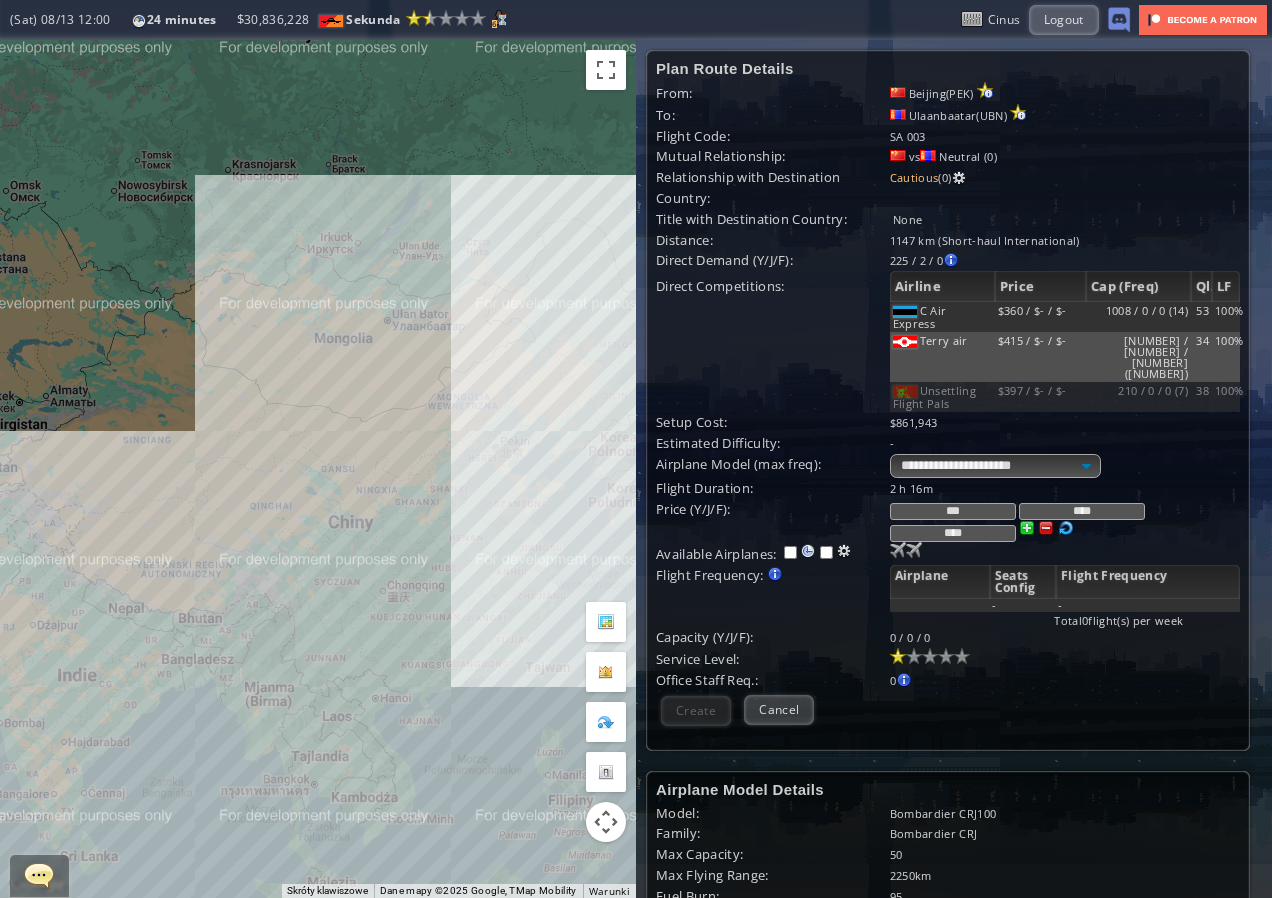 drag, startPoint x: 116, startPoint y: 337, endPoint x: 369, endPoint y: 301, distance: 255.54843 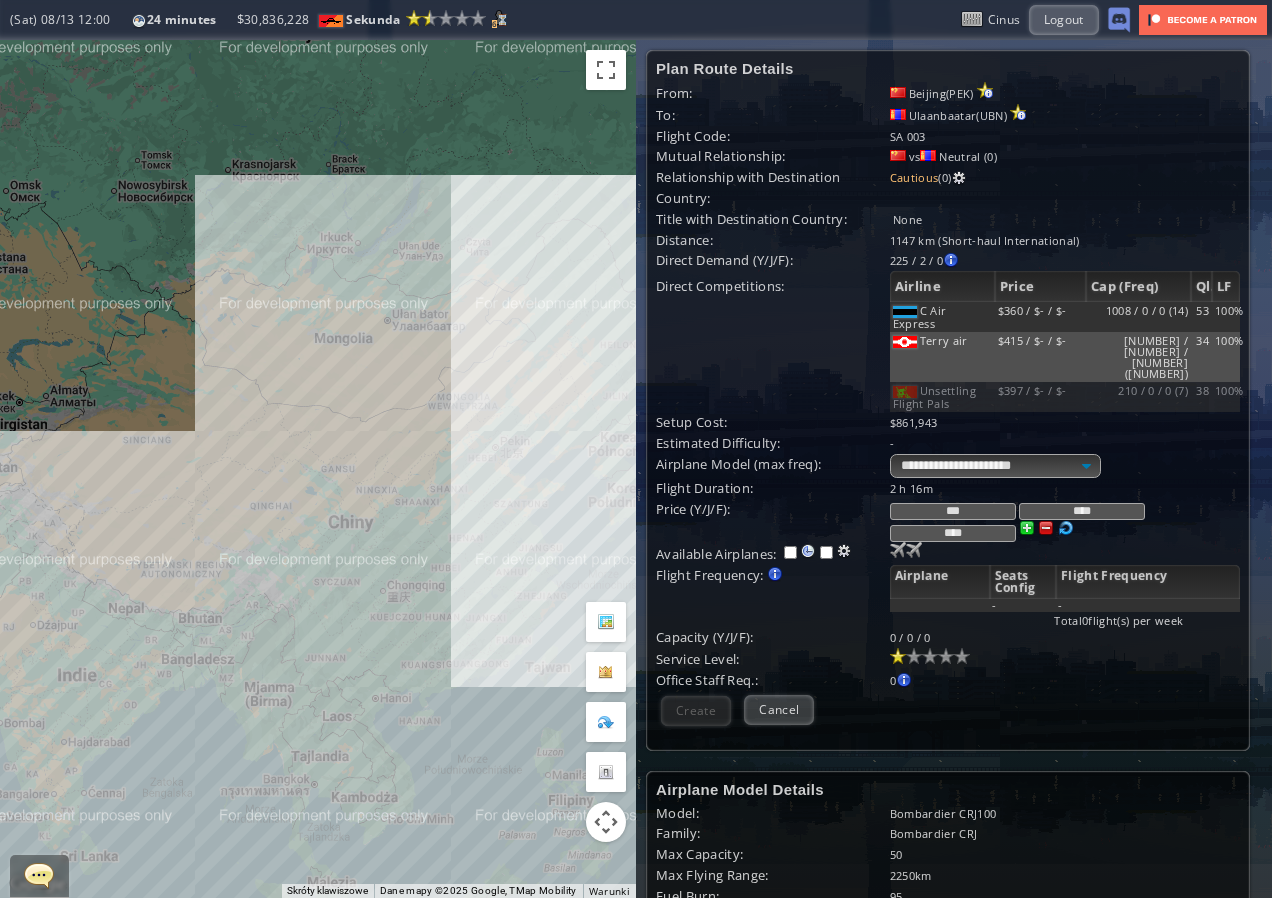 click on "Aby korzystać z interfejsu, używaj klawiszy strzałek." at bounding box center [318, 469] 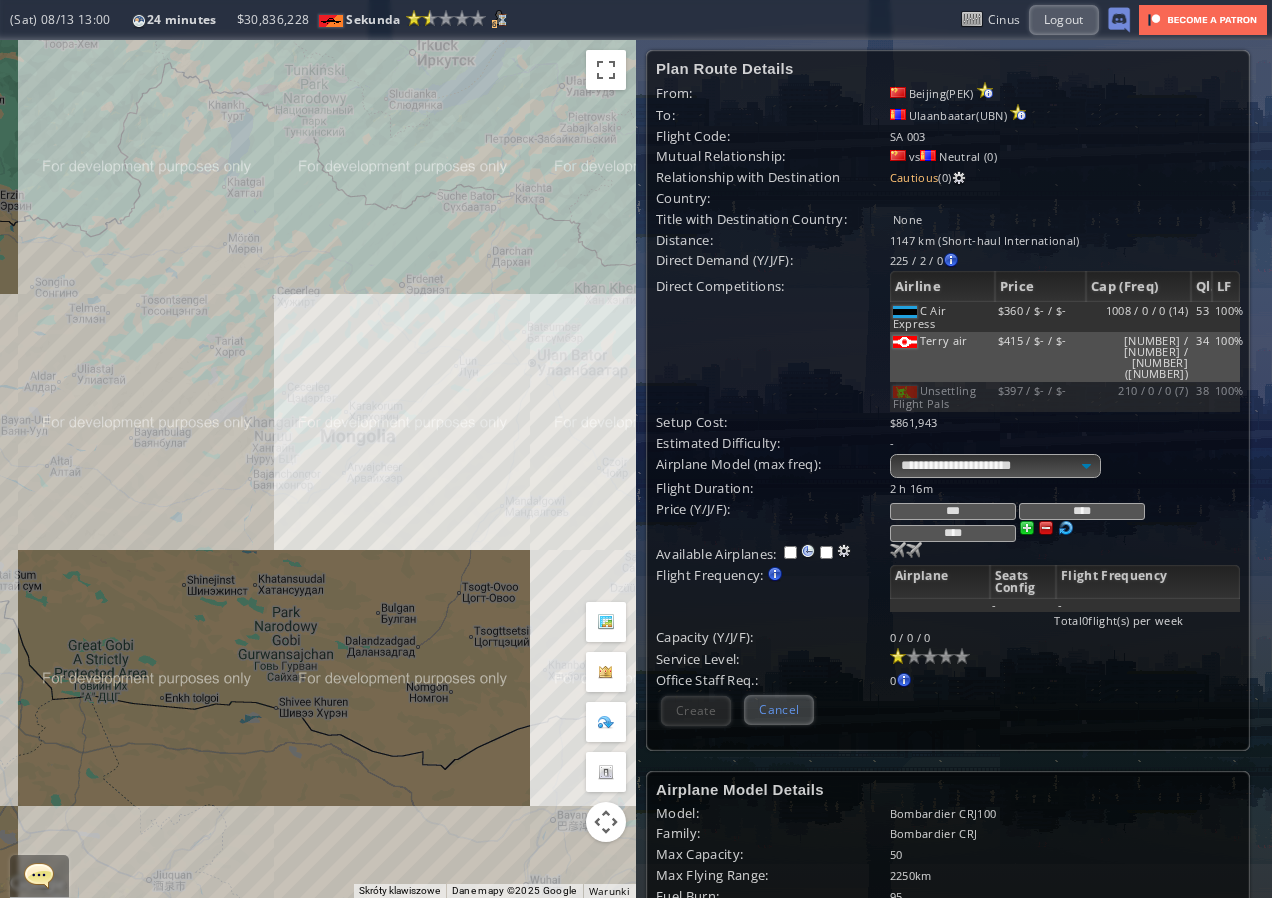 click on "Cancel" at bounding box center (779, 709) 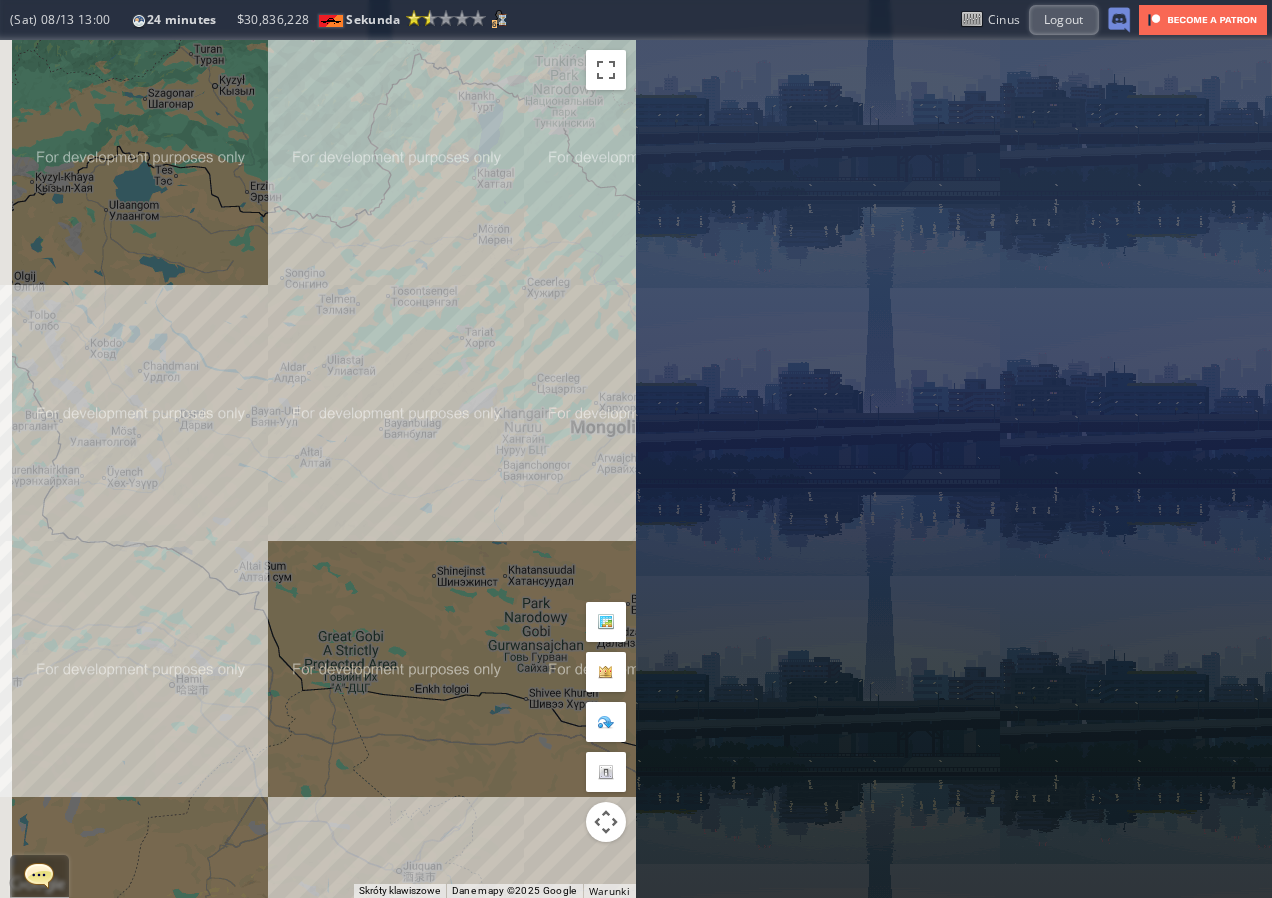drag, startPoint x: 193, startPoint y: 418, endPoint x: 505, endPoint y: 408, distance: 312.16022 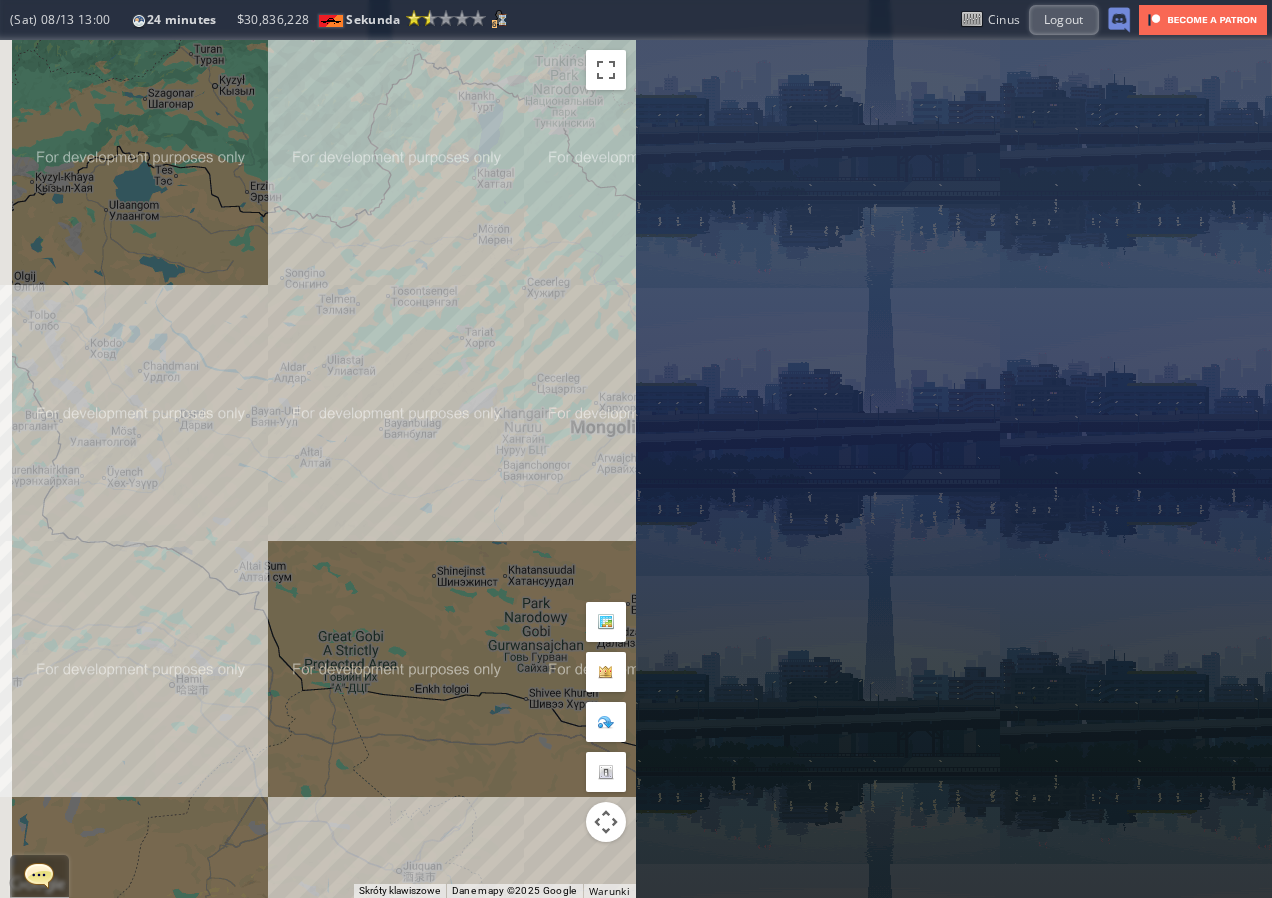 click on "Aby korzystać z interfejsu, używaj klawiszy strzałek." at bounding box center [318, 469] 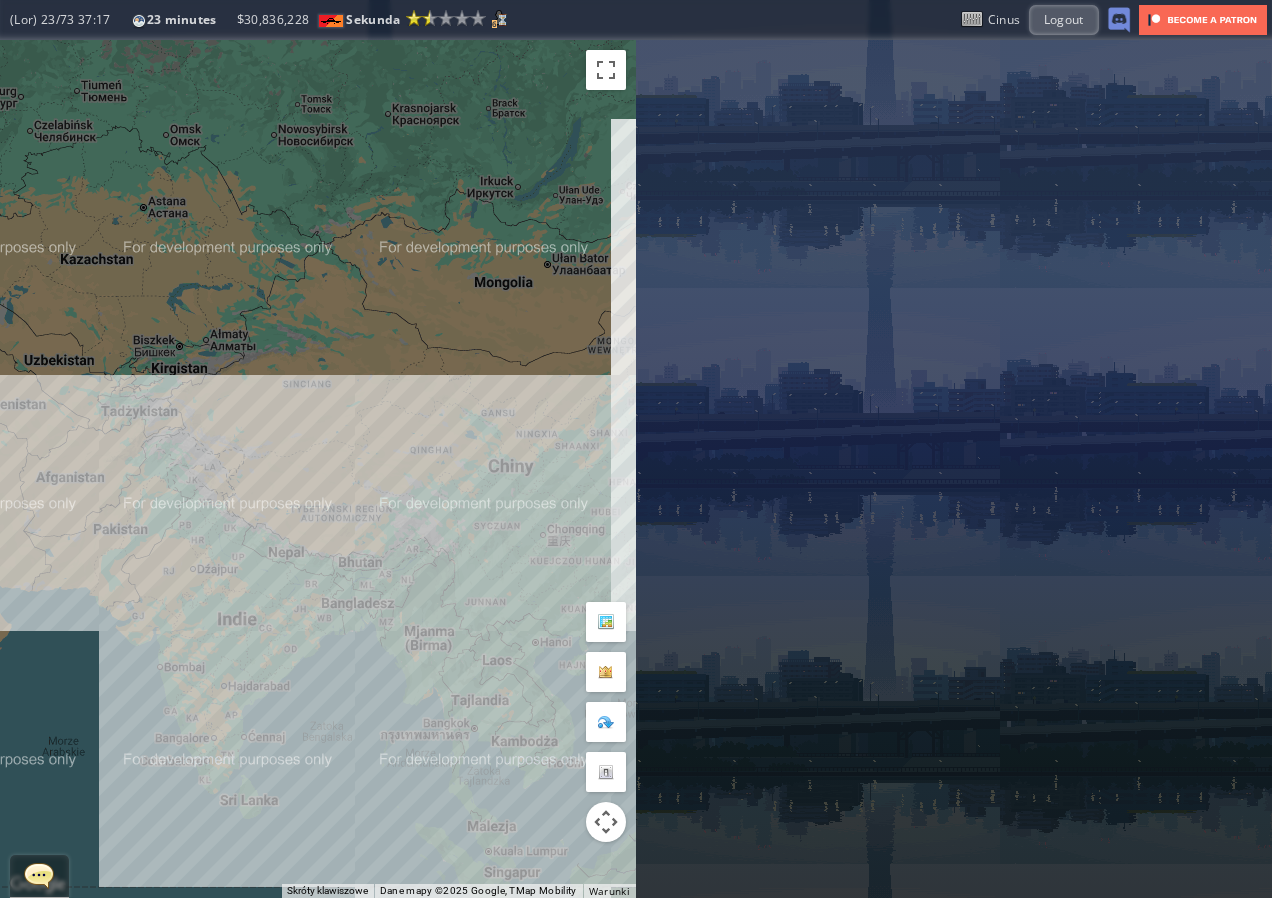 drag, startPoint x: 452, startPoint y: 598, endPoint x: 421, endPoint y: 467, distance: 134.61798 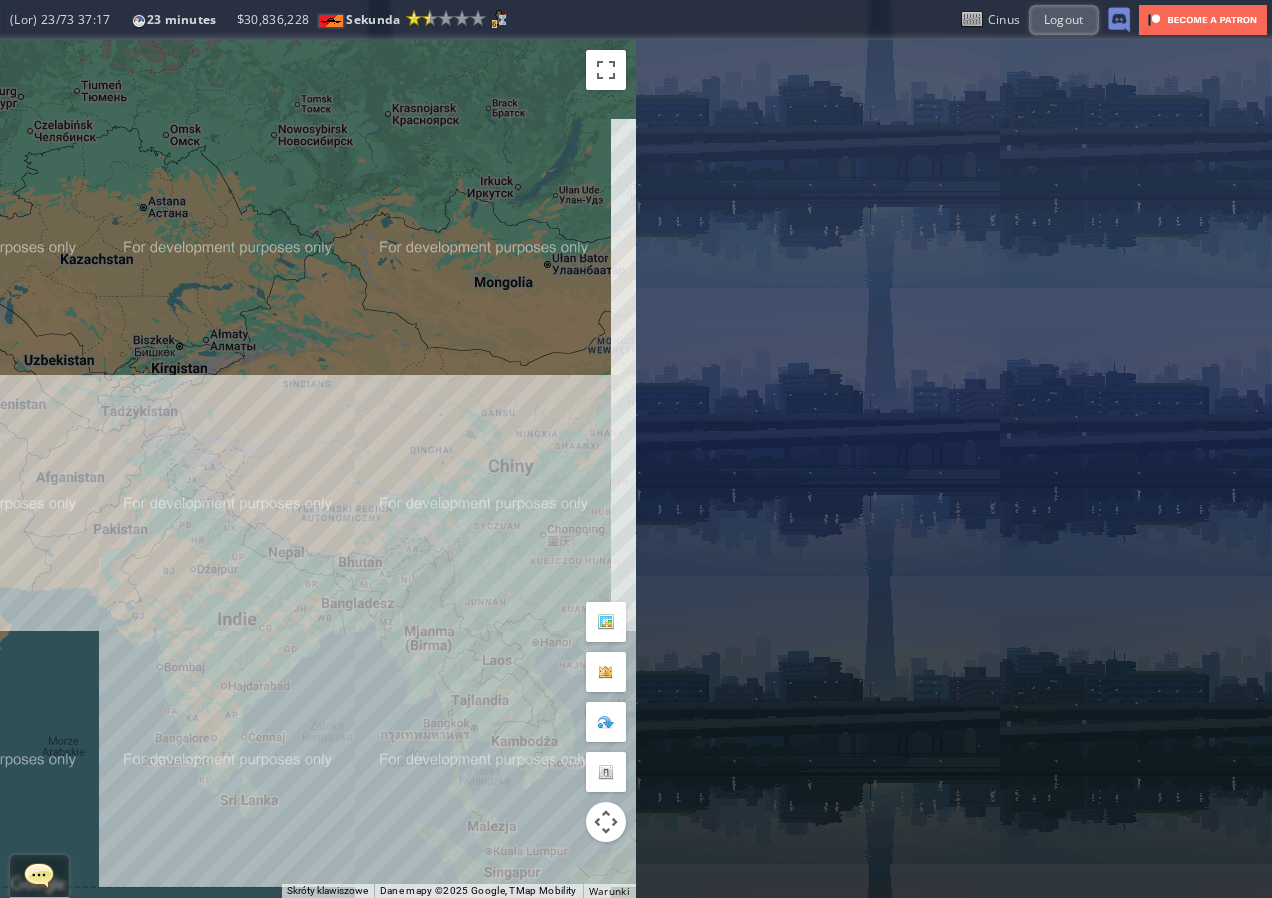 click on "Aby korzystać z interfejsu, używaj klawiszy strzałek." at bounding box center [318, 469] 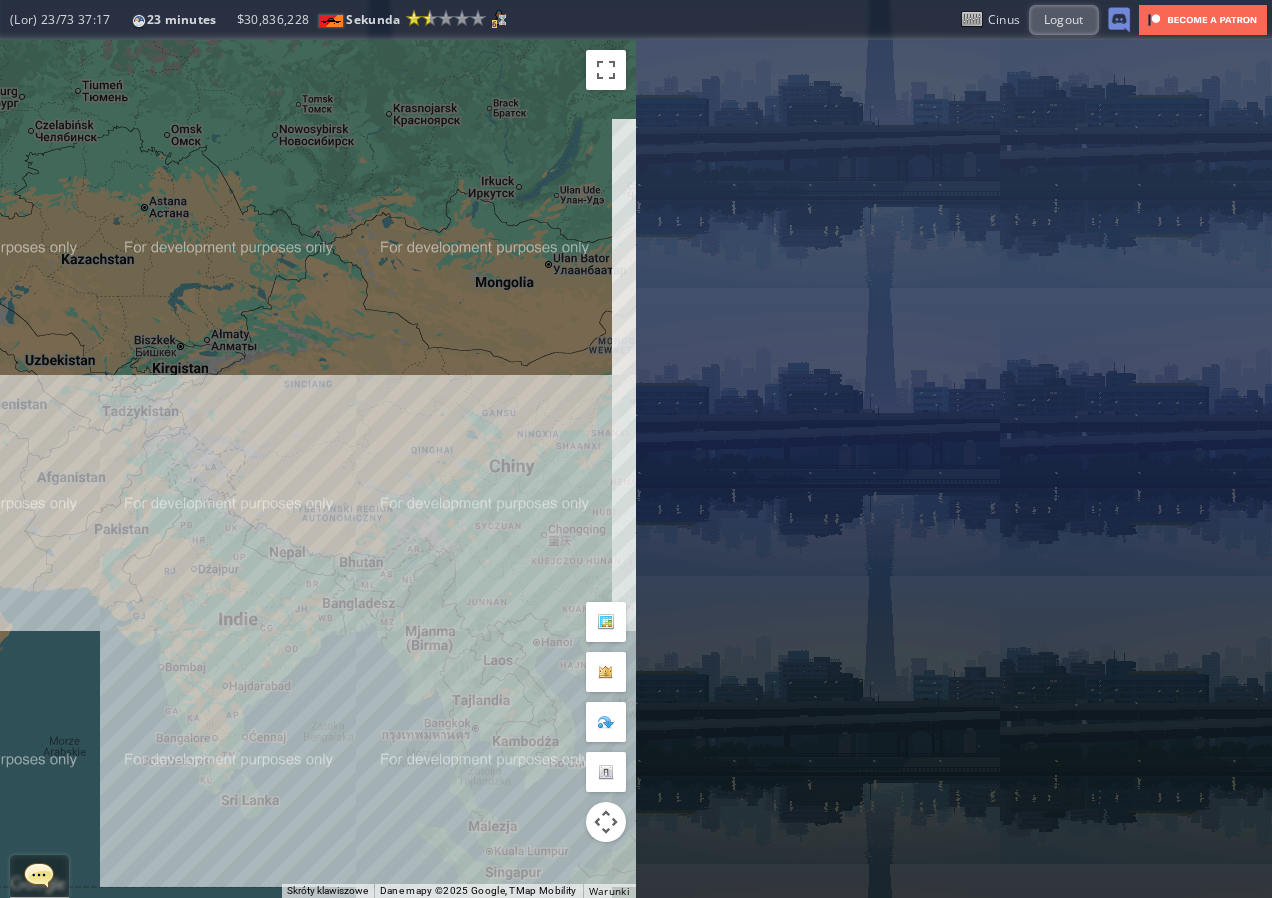 click on "Aby korzystać z interfejsu, używaj klawiszy strzałek." at bounding box center [318, 469] 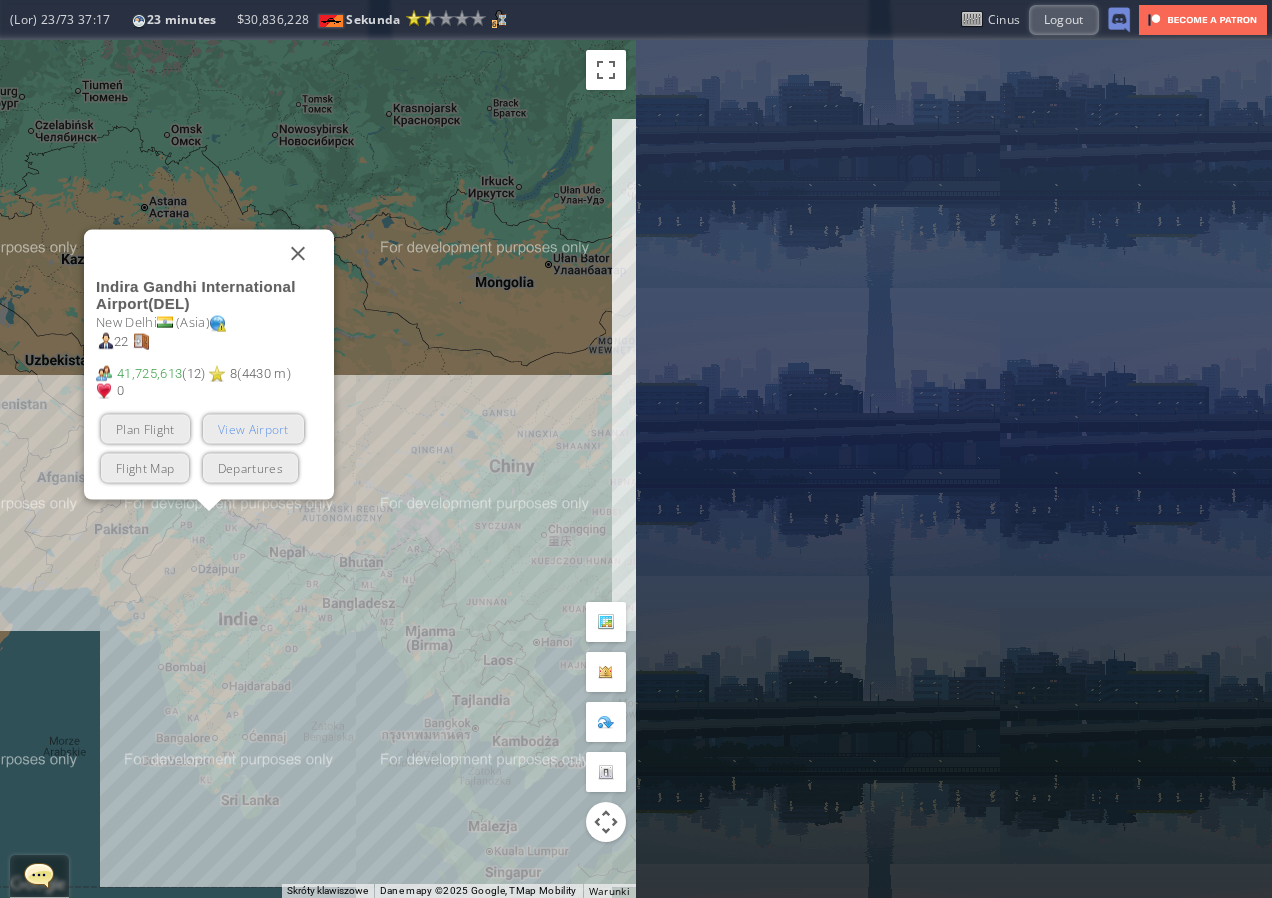 click on "View Airport" at bounding box center [253, 429] 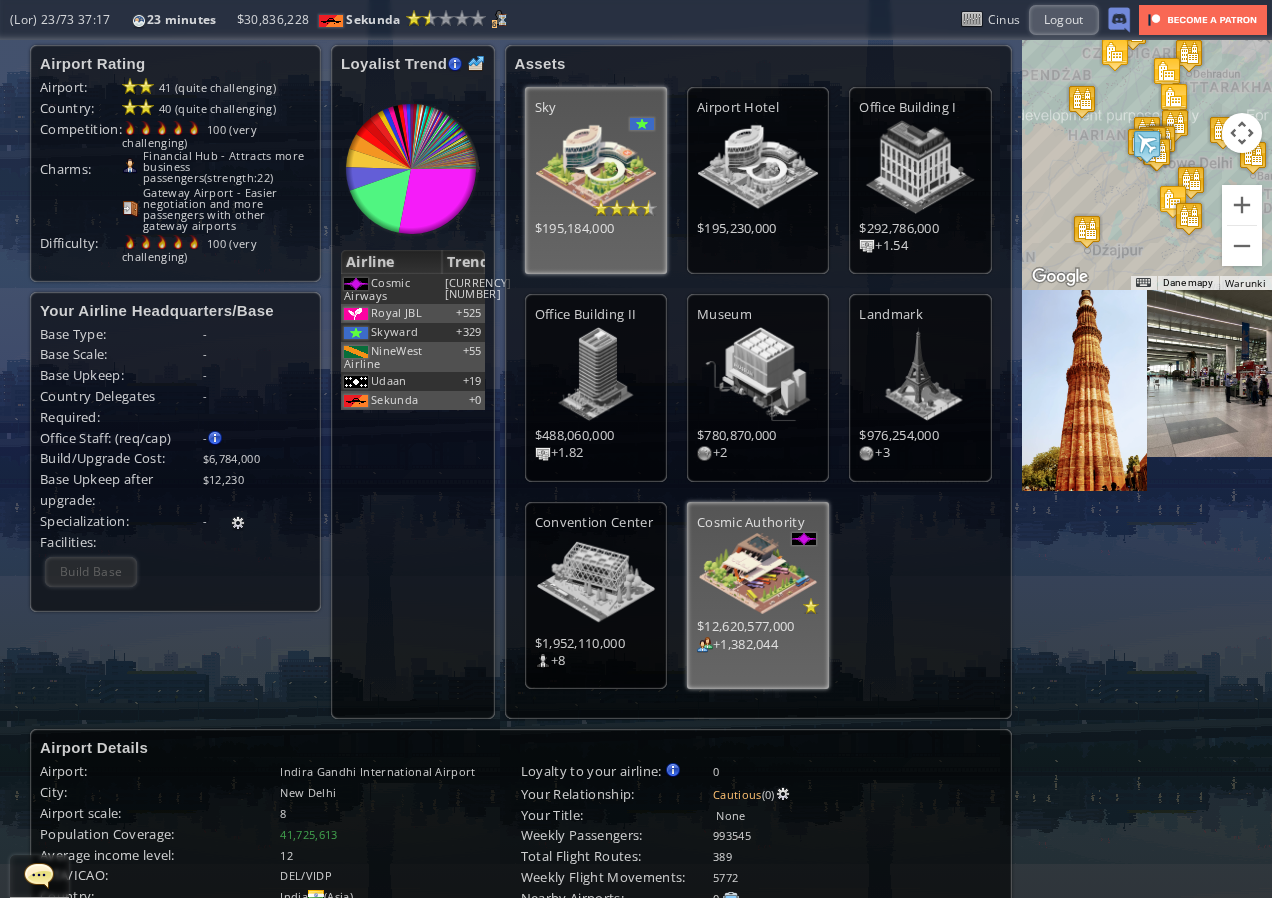 scroll, scrollTop: 816, scrollLeft: 0, axis: vertical 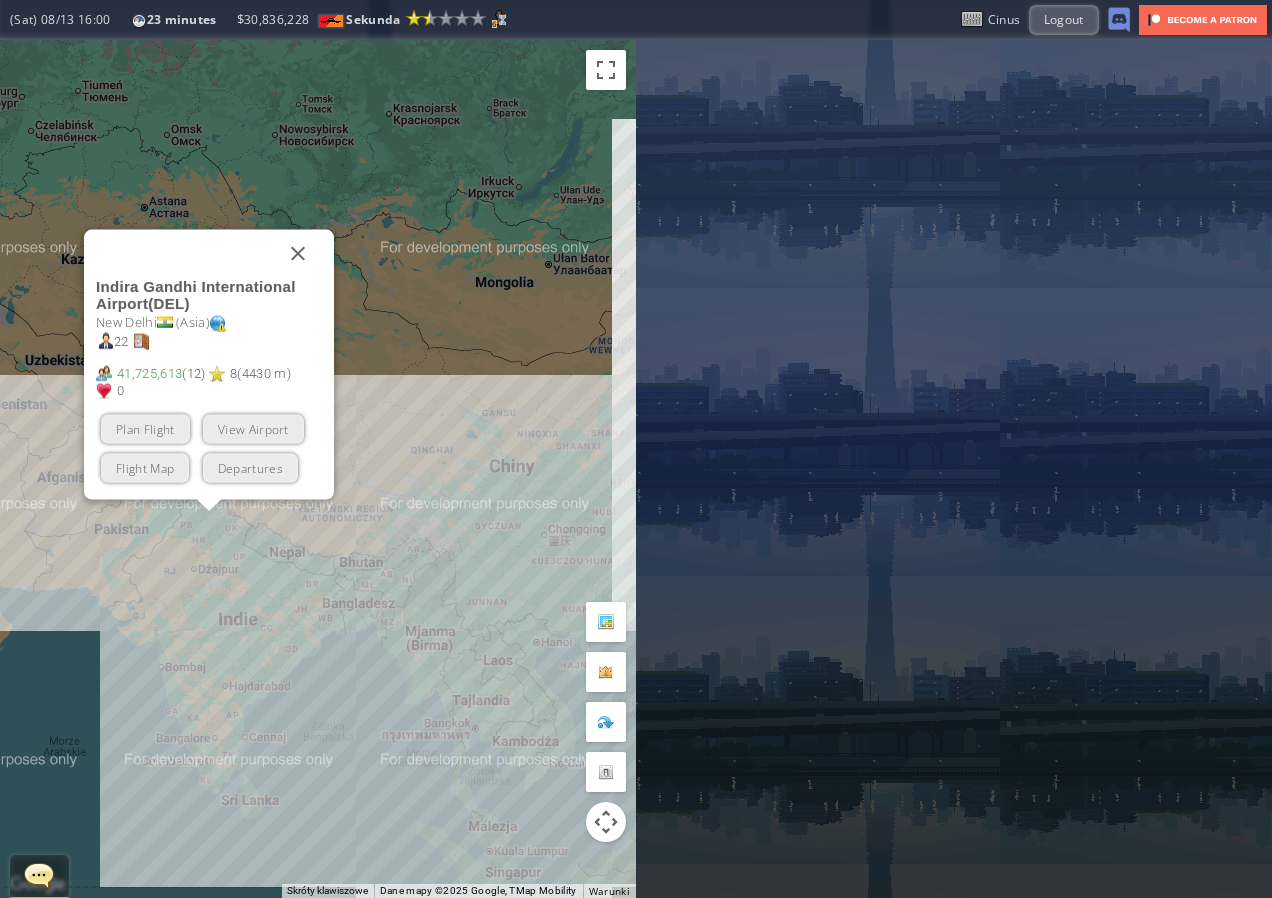 click on "Aby korzystać z interfejsu, używaj klawiszy strzałek.
[AIRPORT_NAME]  ( [CODE] )
[CITY]  ( [CONTINENT] )
[NUMBER]
[NUMBER]  ( [NUMBER] )
[NUMBER]  ( [NUMBER] m )
[NUMBER]
Plan Flight
View Airport
Flight Map
Departures" at bounding box center (318, 469) 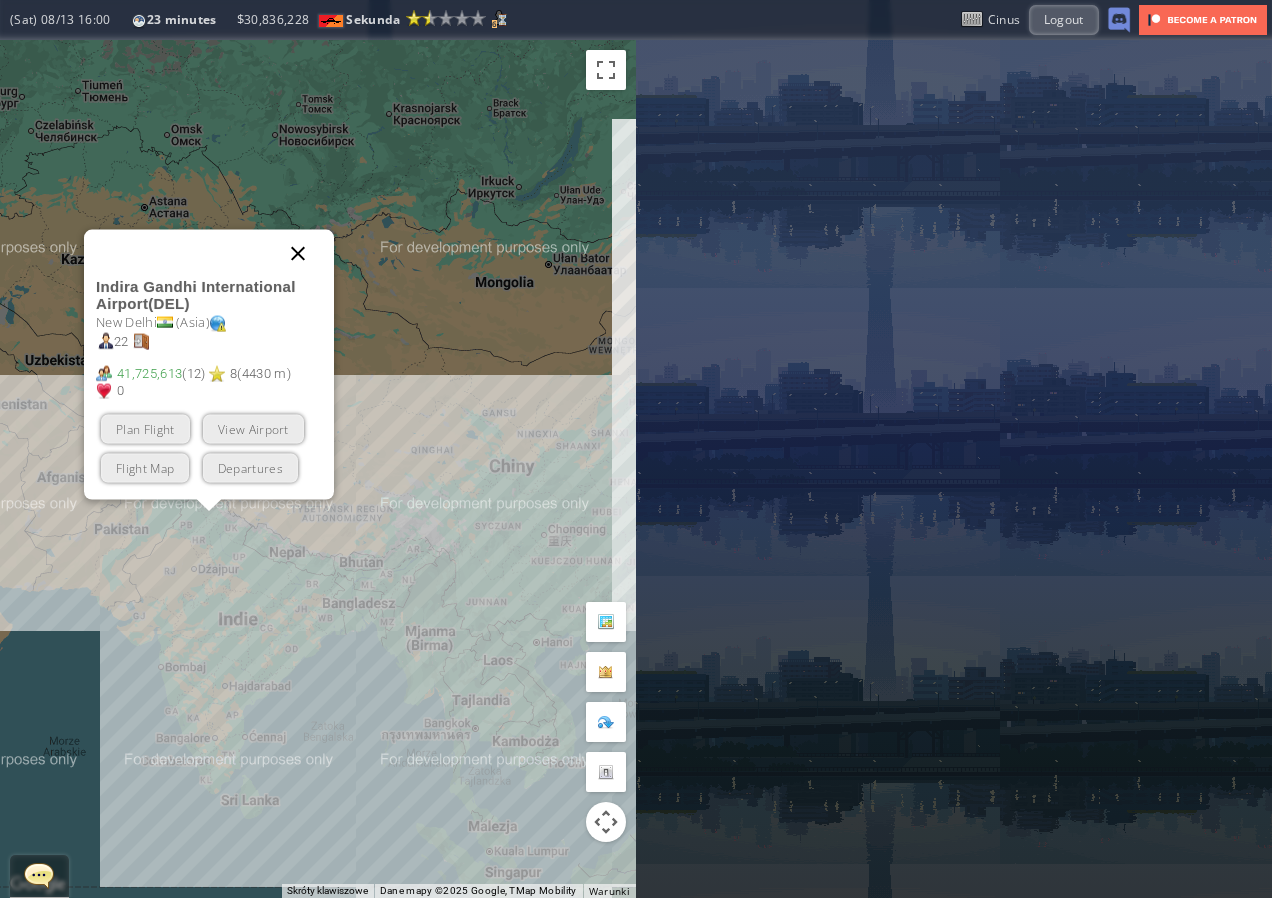 click at bounding box center [298, 254] 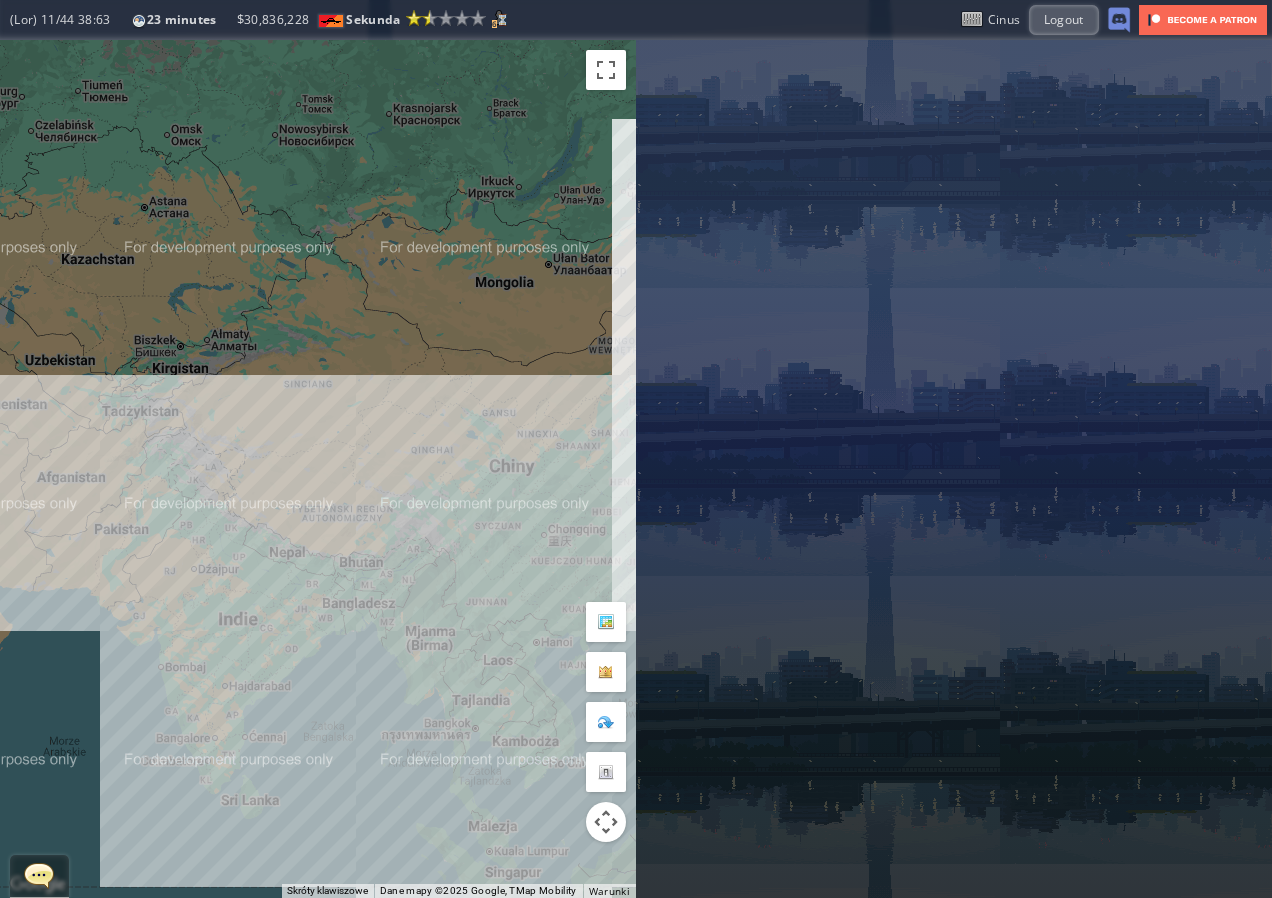 click on "Aby korzystać z interfejsu, używaj klawiszy strzałek." at bounding box center [318, 469] 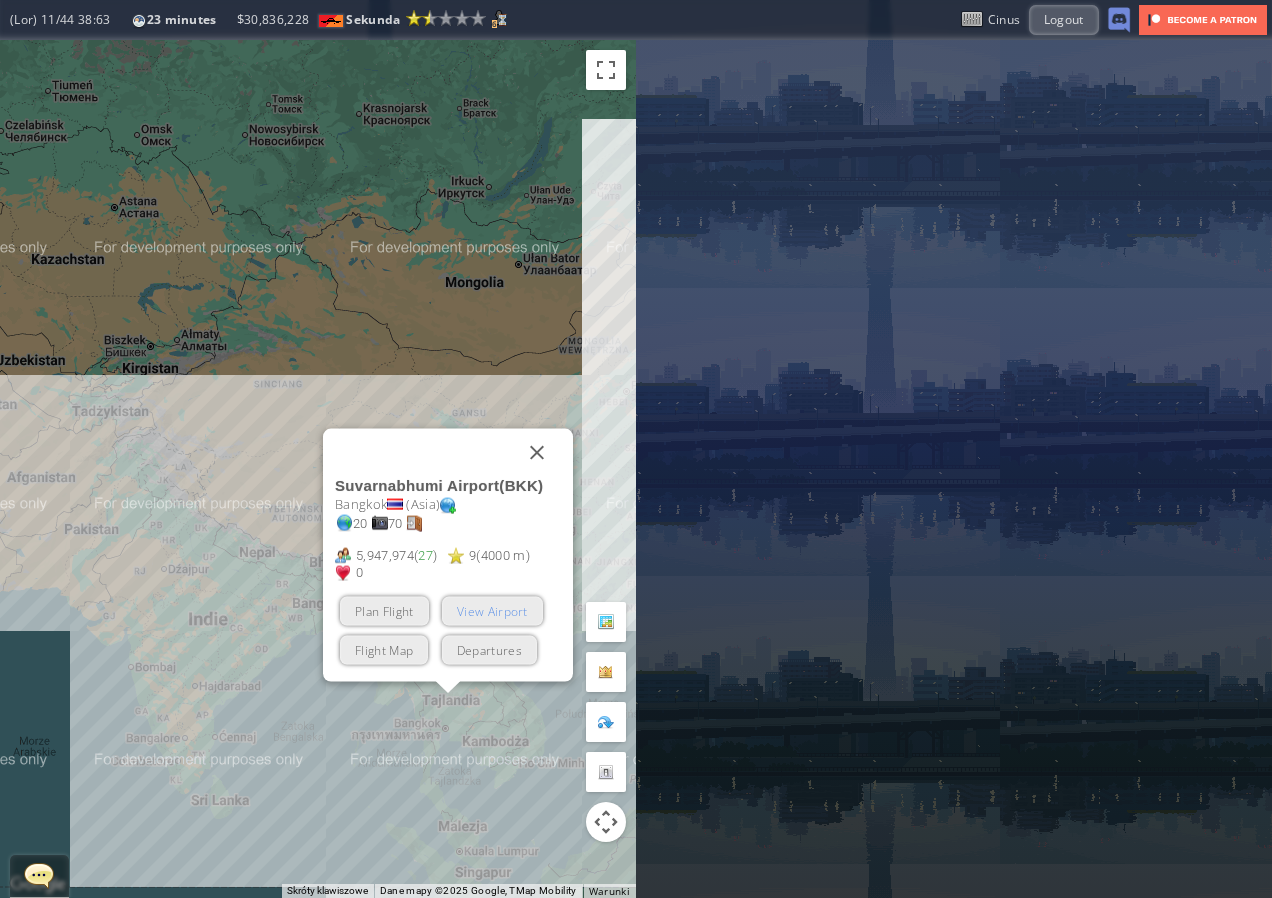 click on "View Airport" at bounding box center (492, 611) 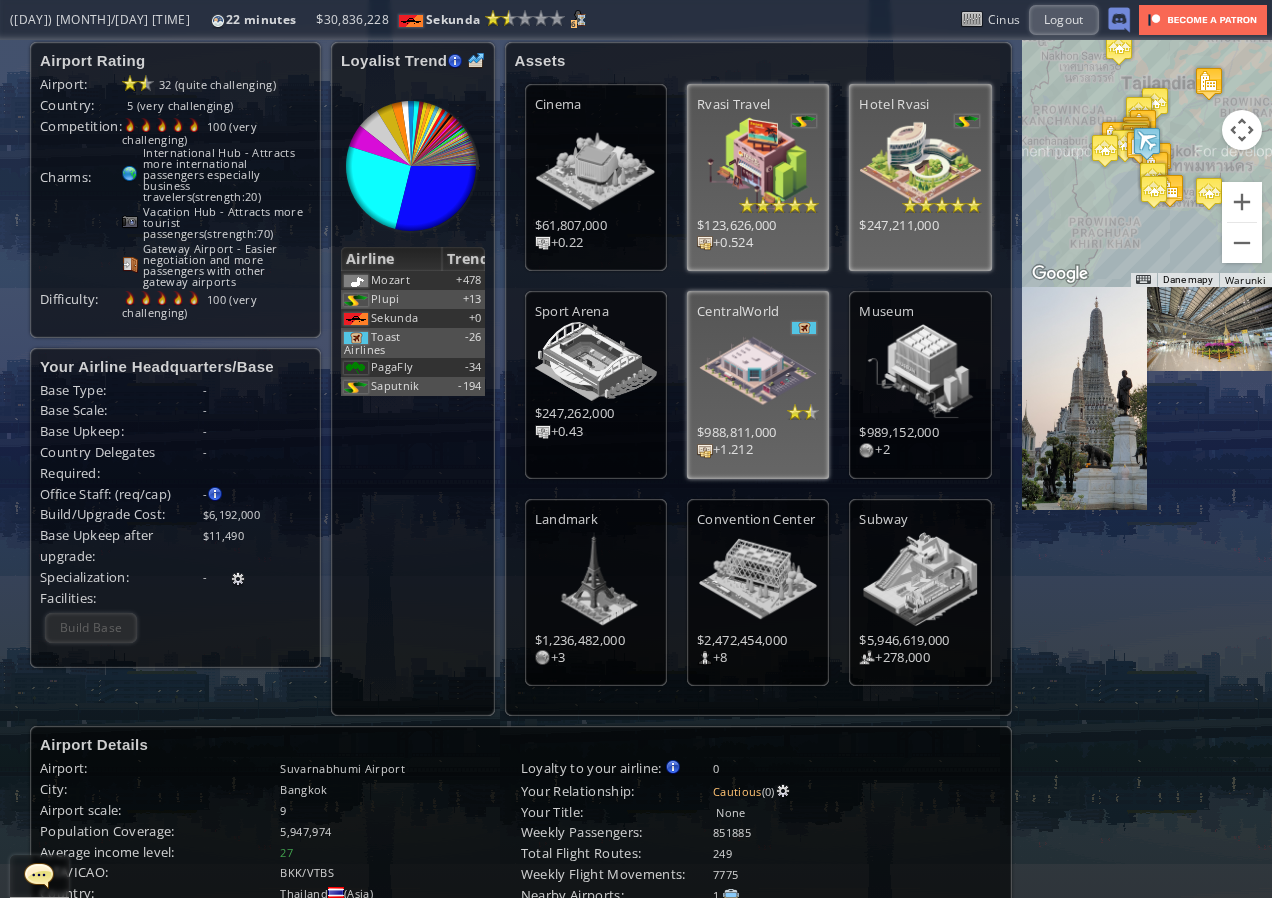 scroll, scrollTop: 0, scrollLeft: 0, axis: both 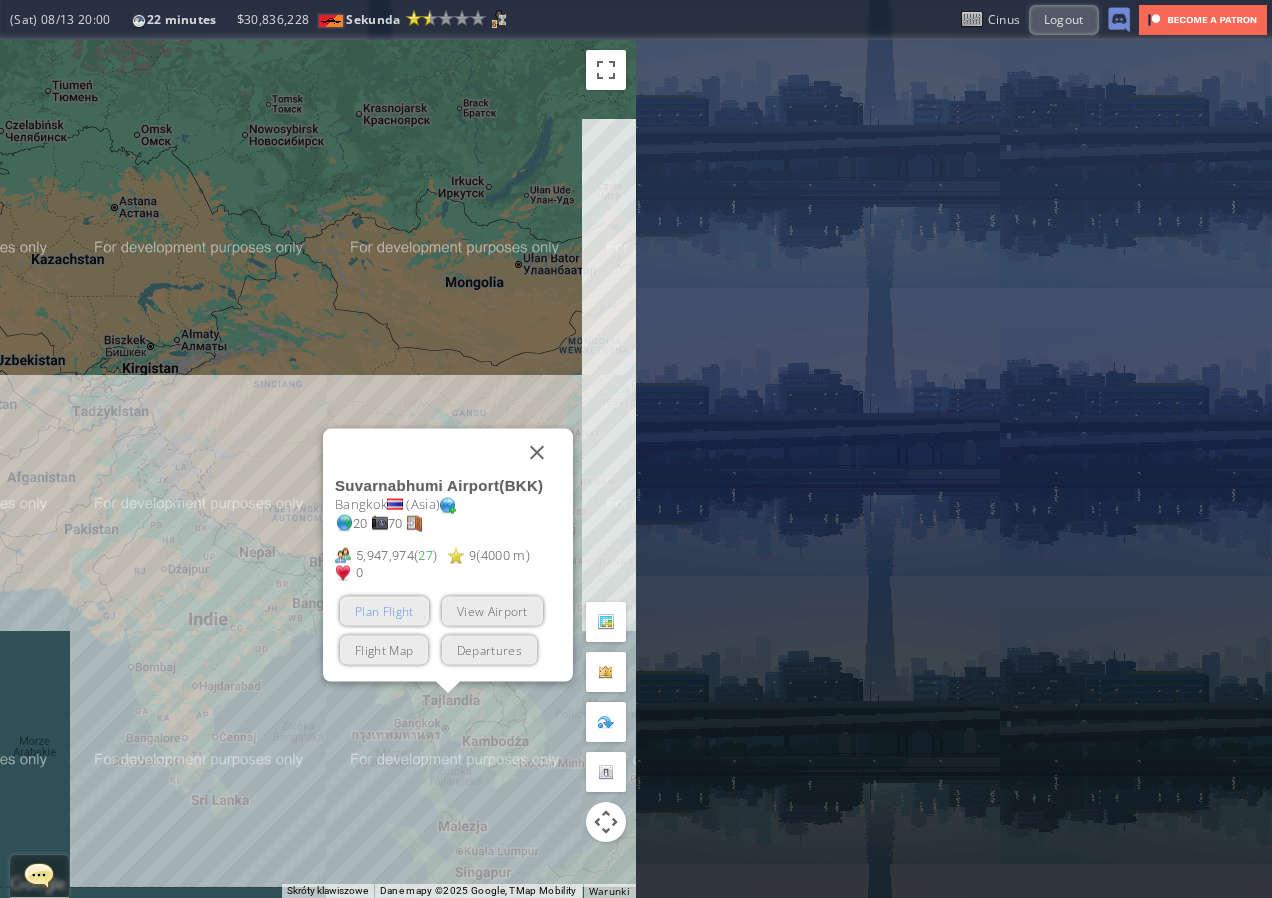 click on "Plan Flight" at bounding box center [384, 611] 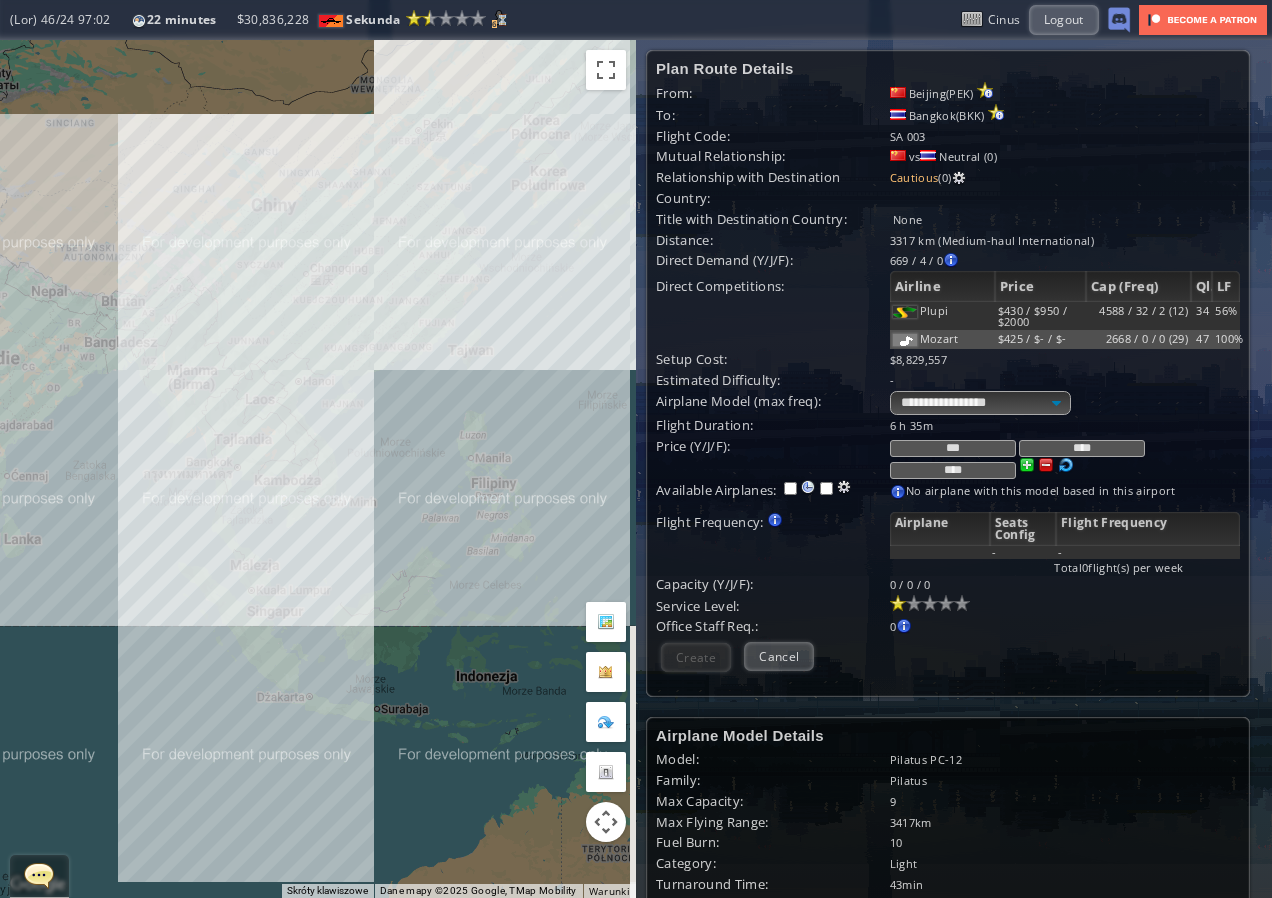 drag, startPoint x: 485, startPoint y: 426, endPoint x: 275, endPoint y: 164, distance: 335.77374 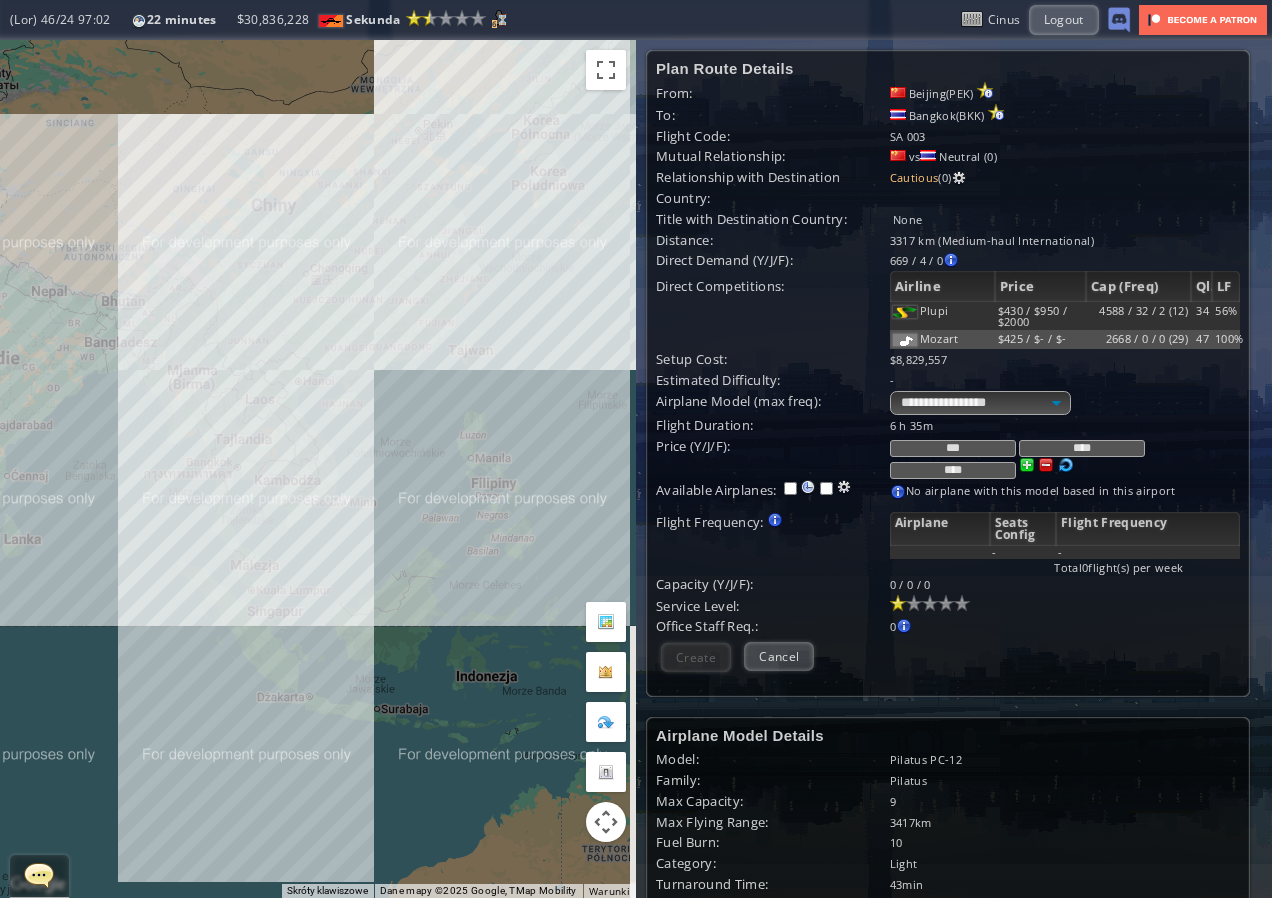 click on "Aby korzystać z interfejsu, używaj klawiszy strzałek." at bounding box center [318, 469] 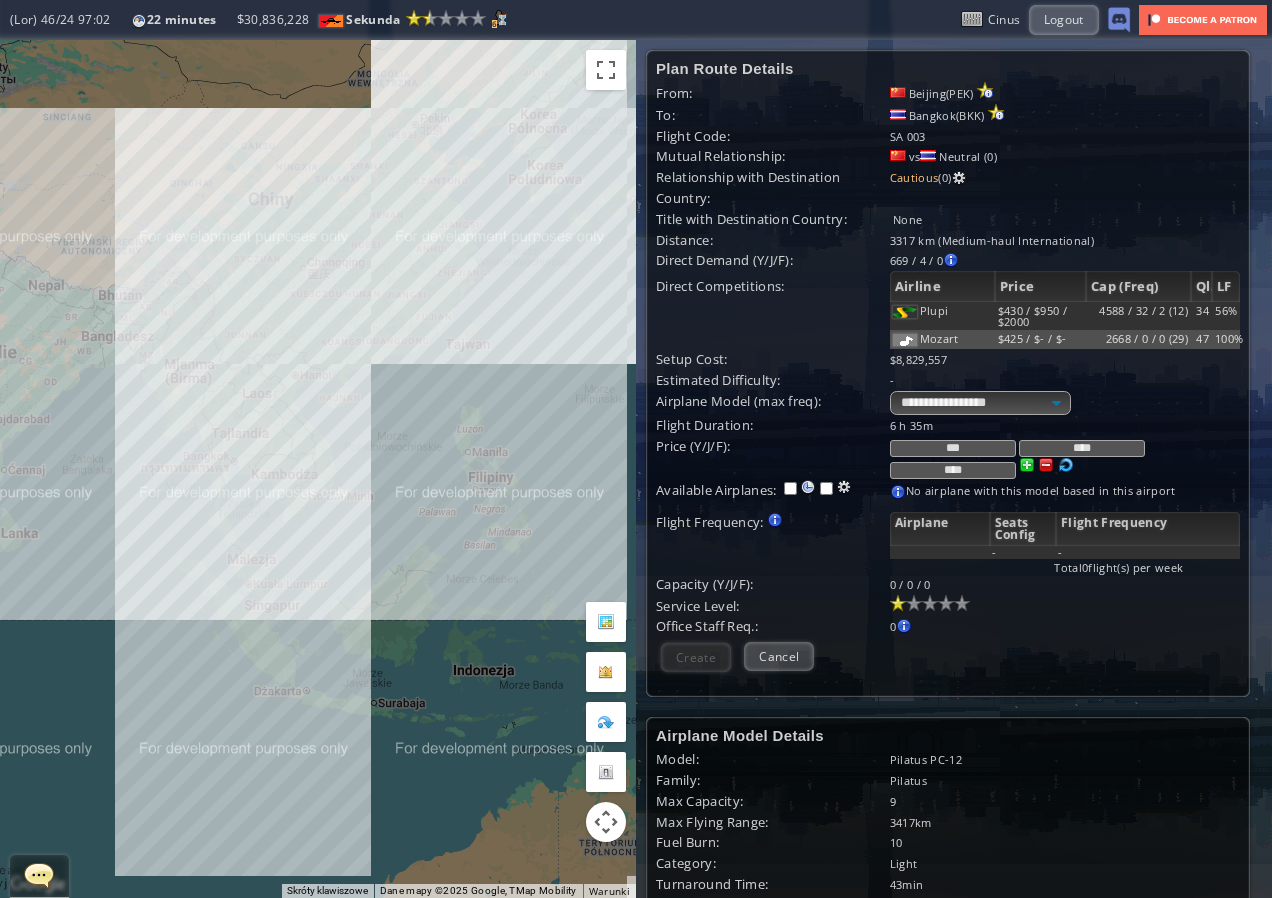 click on "Aby korzystać z interfejsu, używaj klawiszy strzałek." at bounding box center [318, 469] 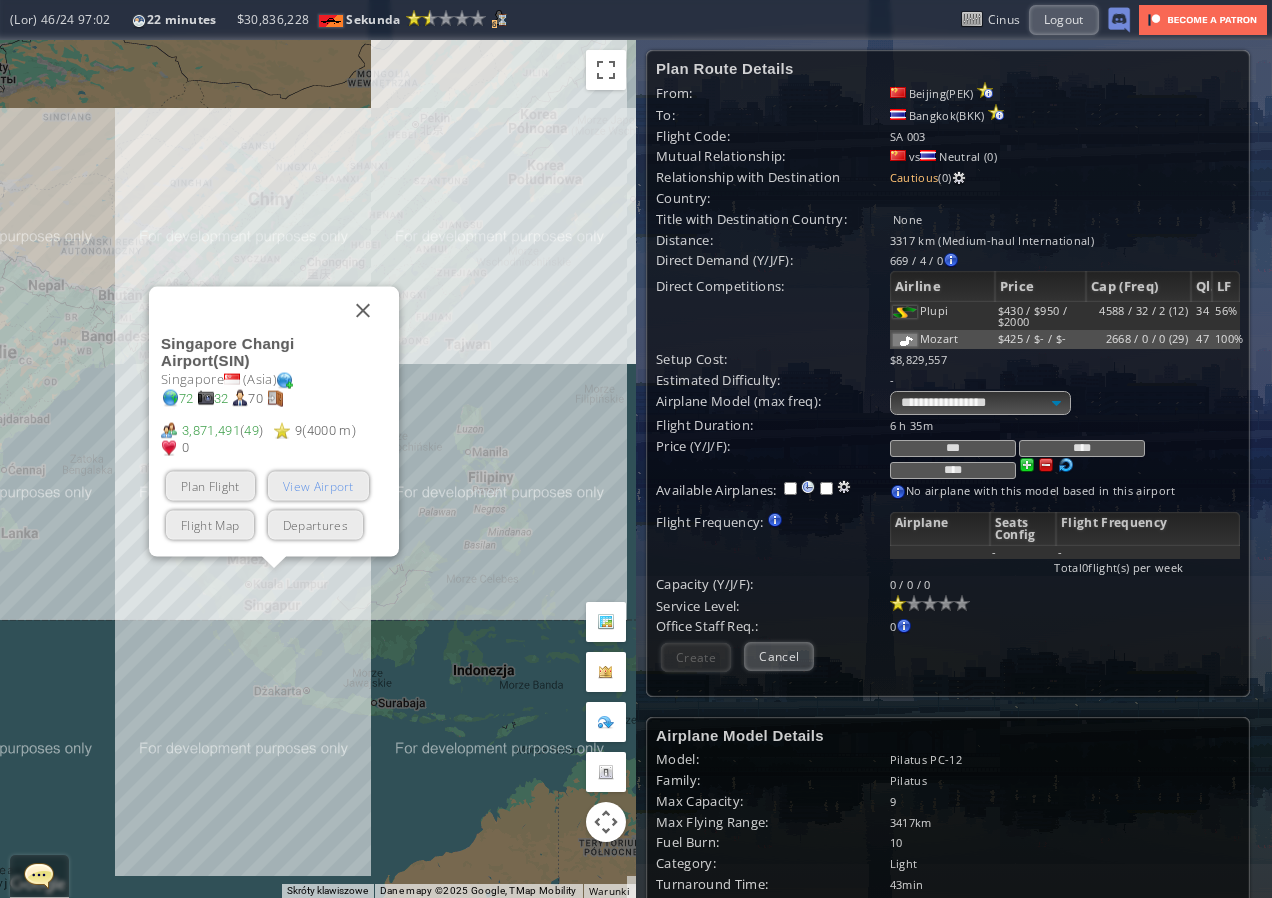 click on "View Airport" at bounding box center (318, 486) 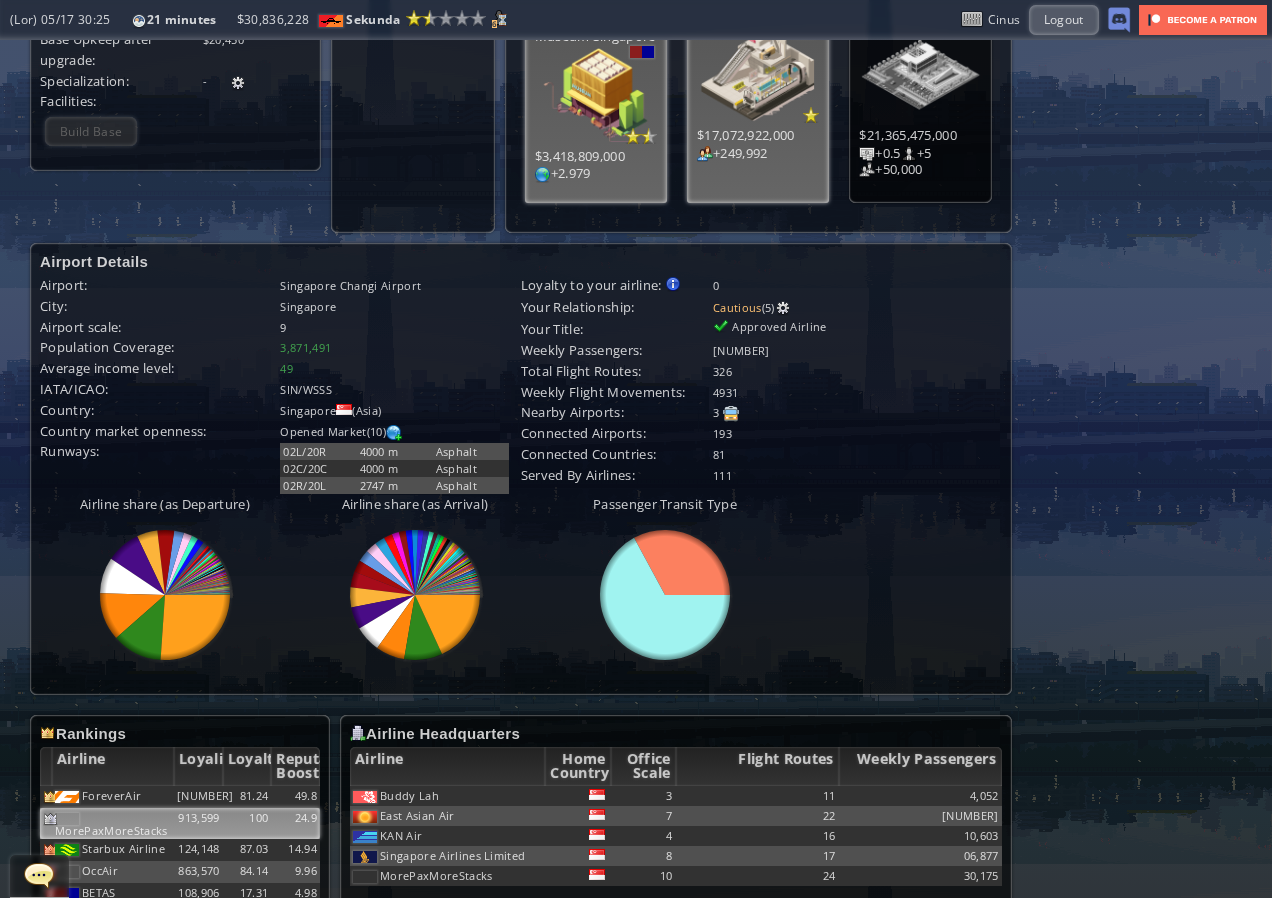 scroll, scrollTop: 500, scrollLeft: 0, axis: vertical 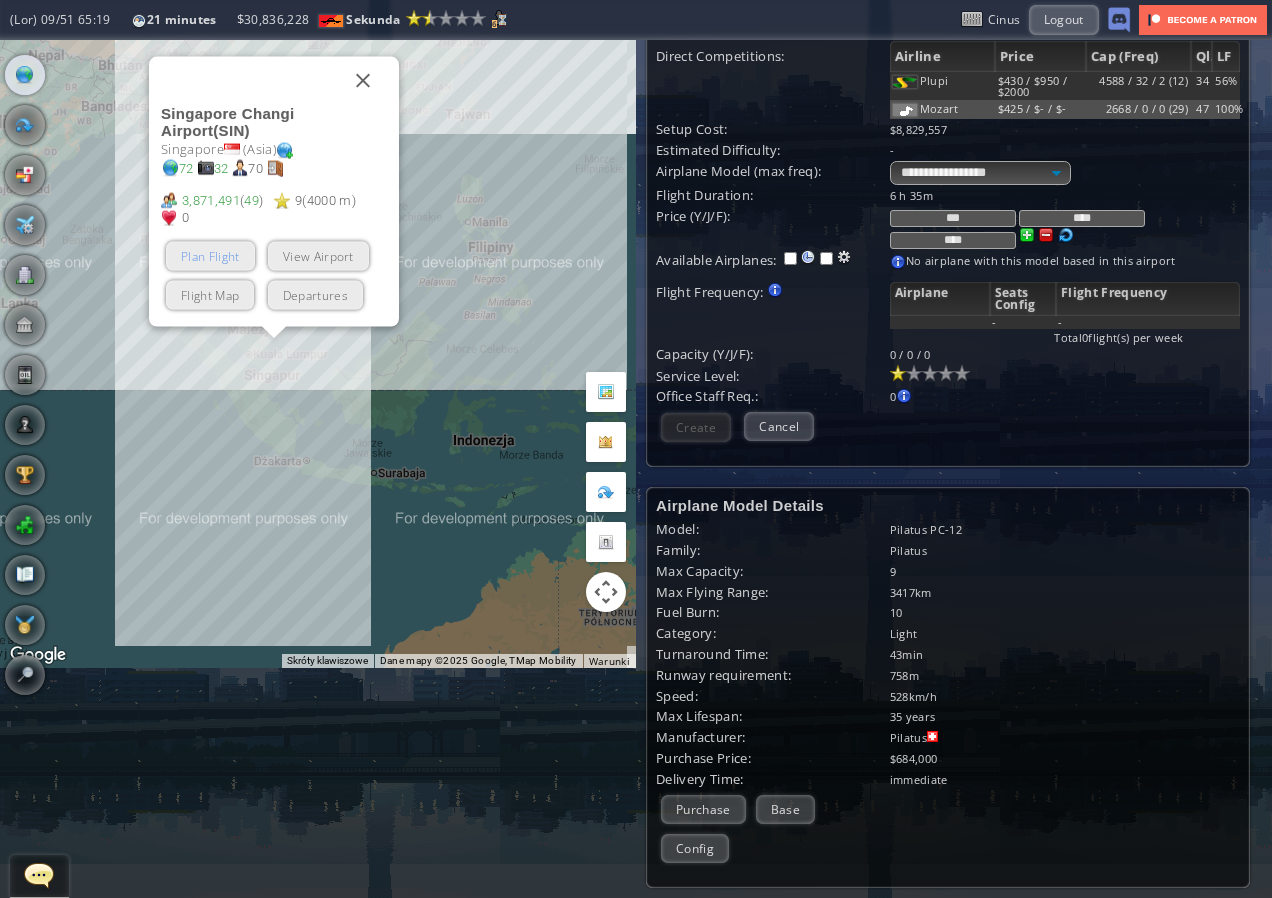 click on "Plan Flight" at bounding box center (210, 256) 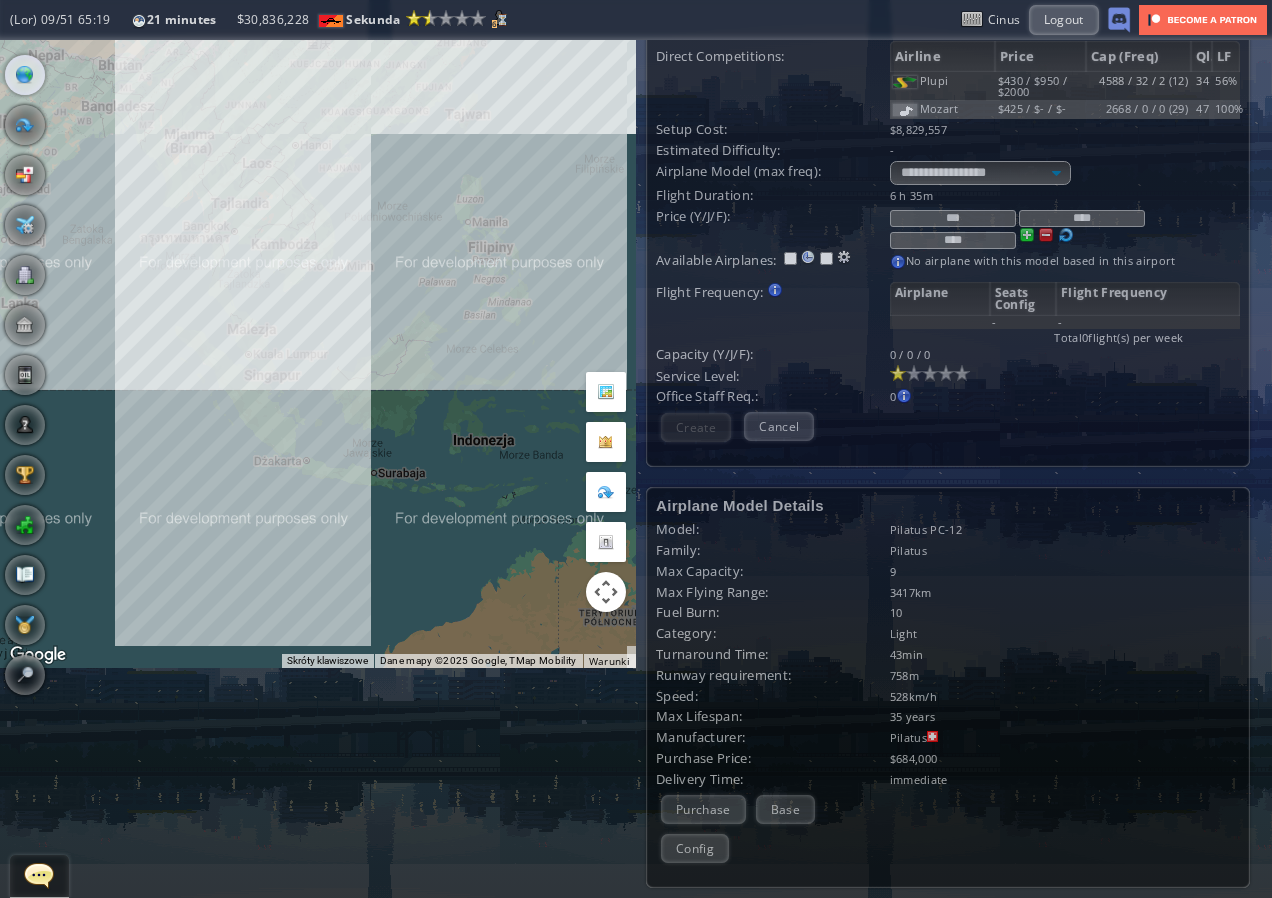 scroll, scrollTop: 0, scrollLeft: 0, axis: both 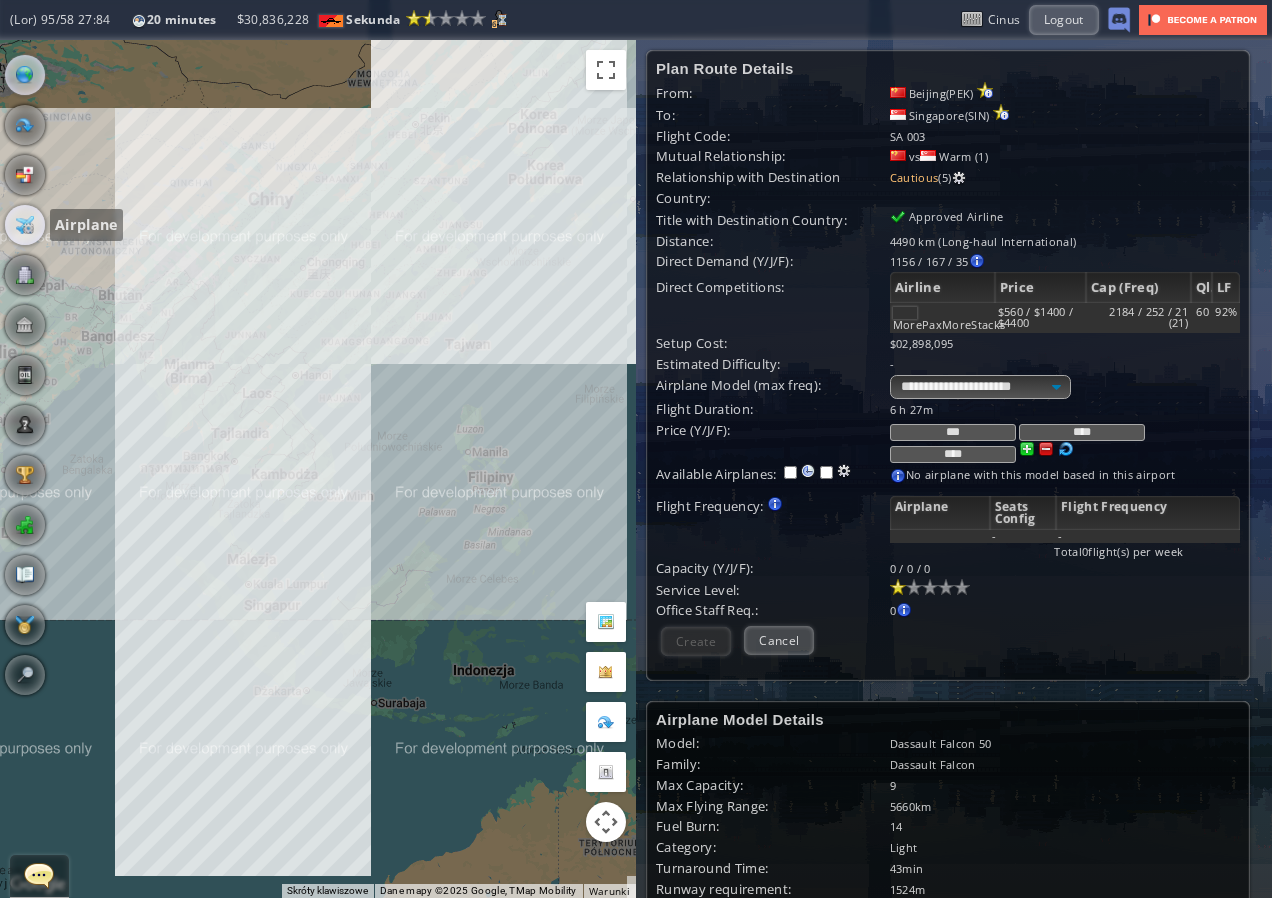 click at bounding box center (25, 225) 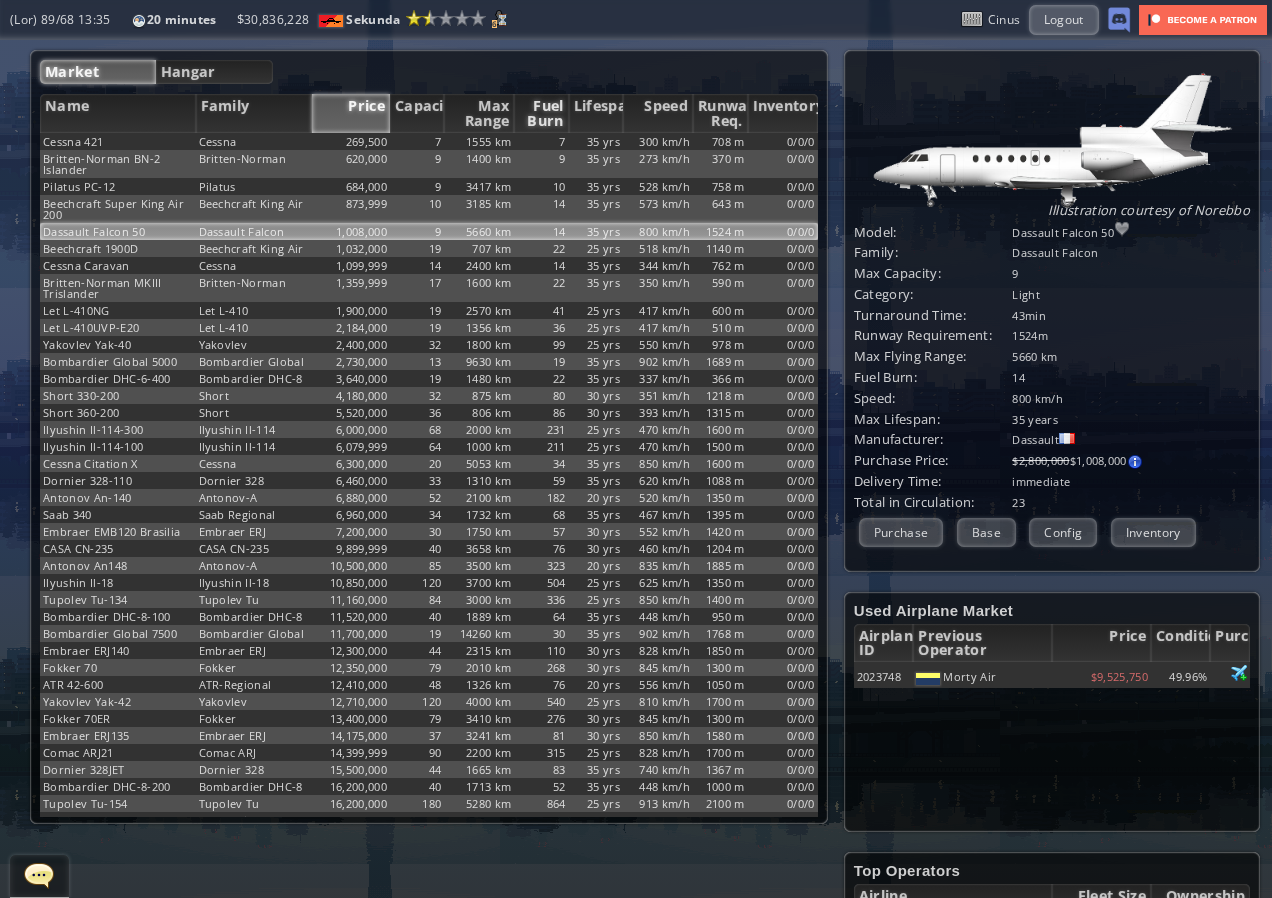 click on "Fuel Burn" at bounding box center [541, 113] 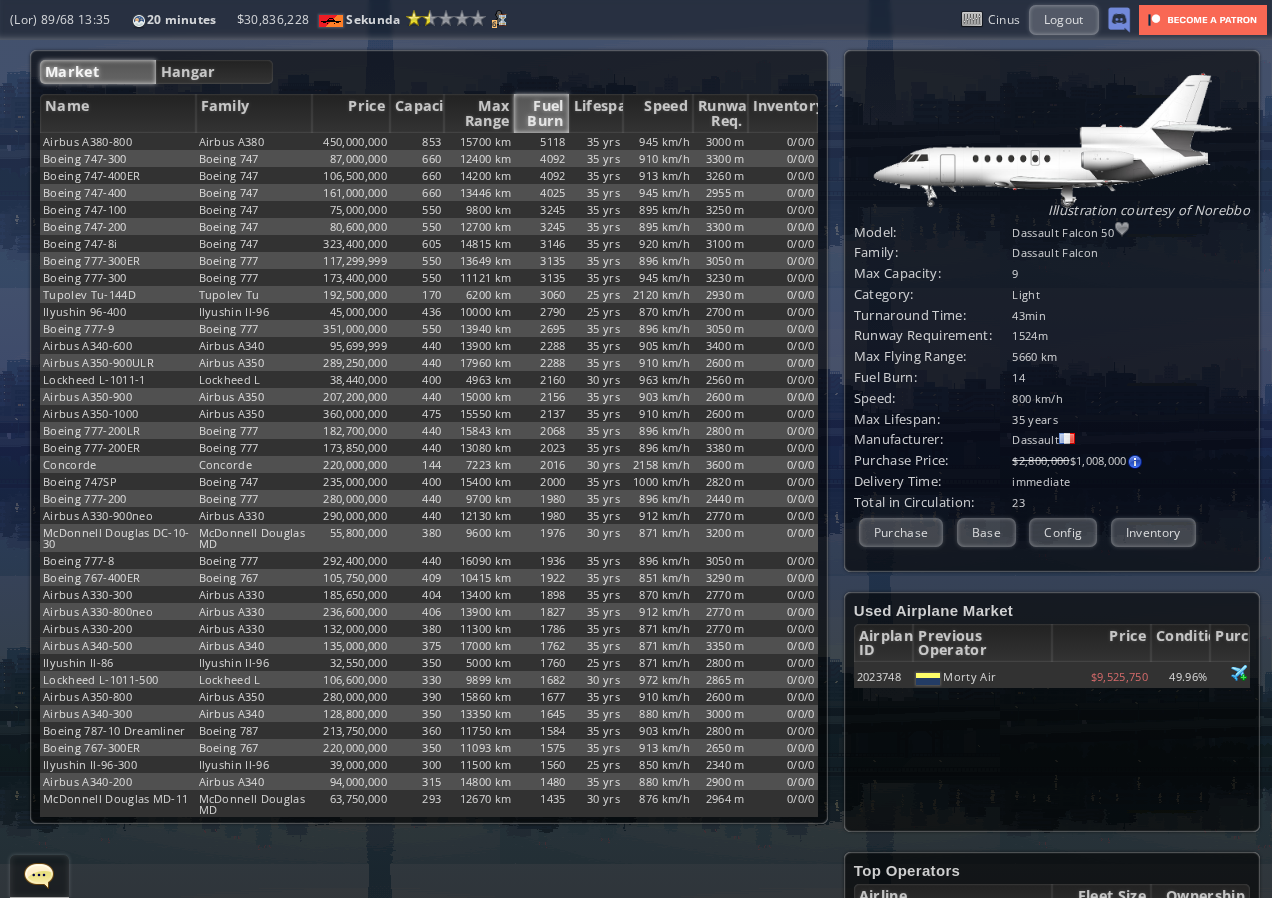 click on "Fuel Burn" at bounding box center [541, 113] 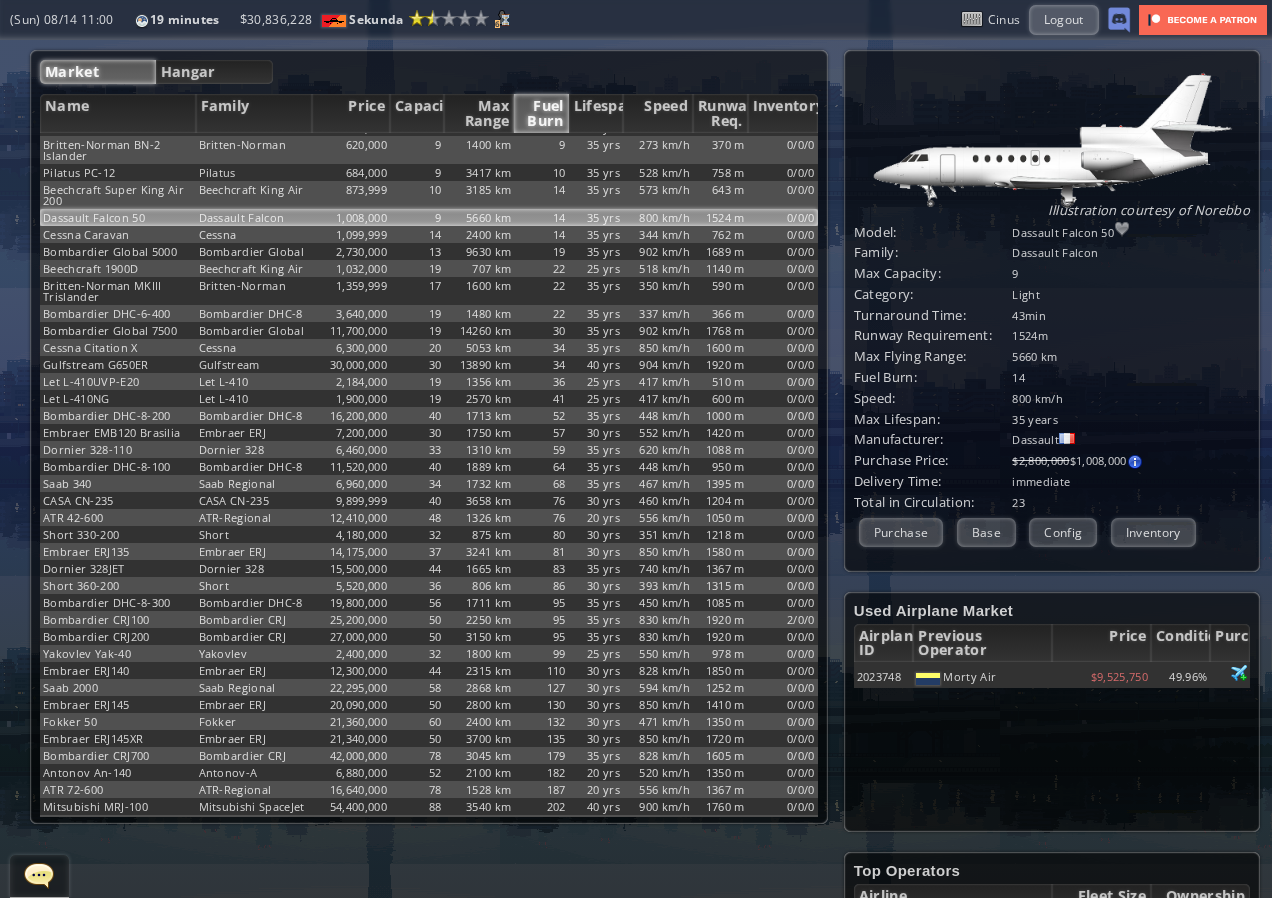 scroll, scrollTop: 0, scrollLeft: 0, axis: both 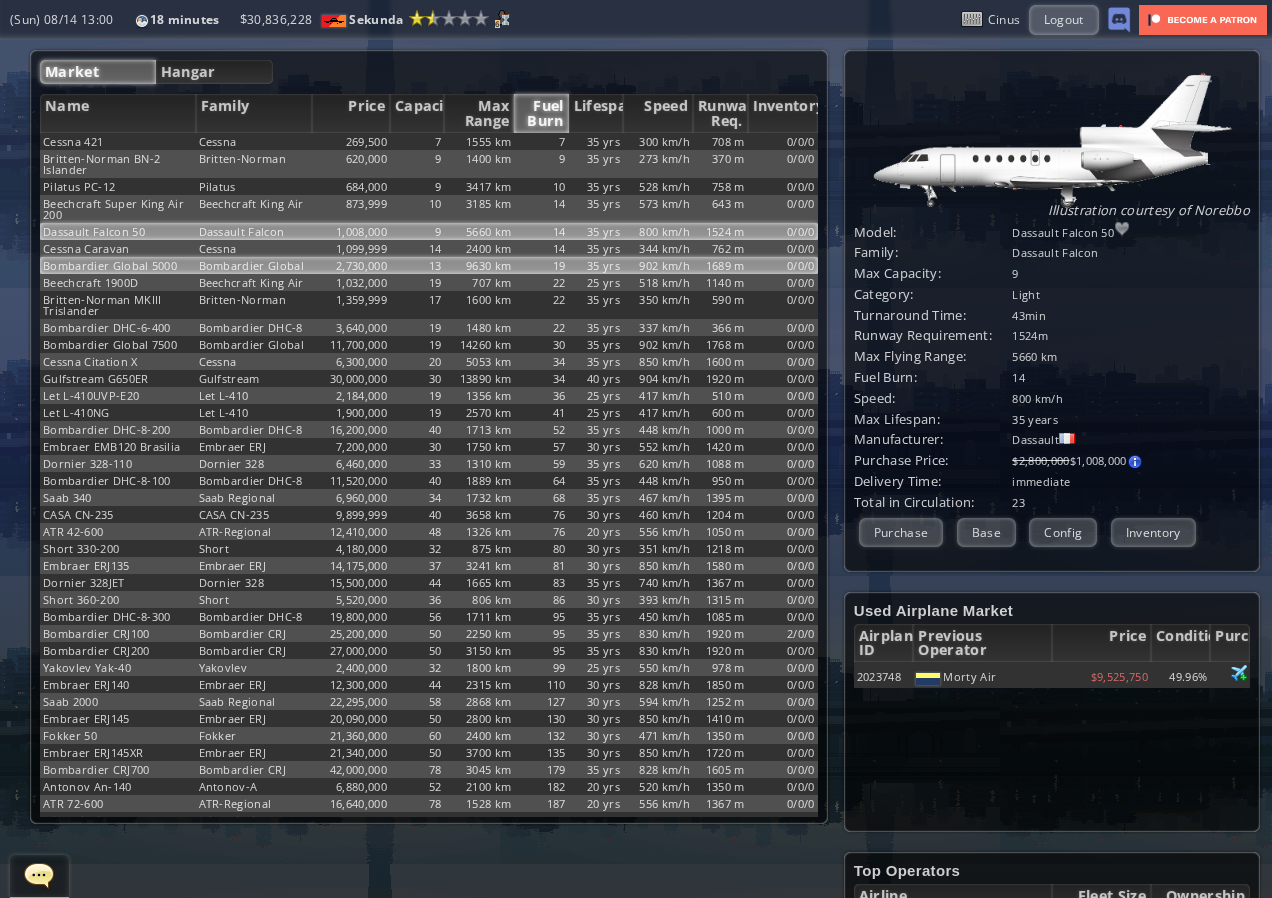 click on "13" at bounding box center (417, 141) 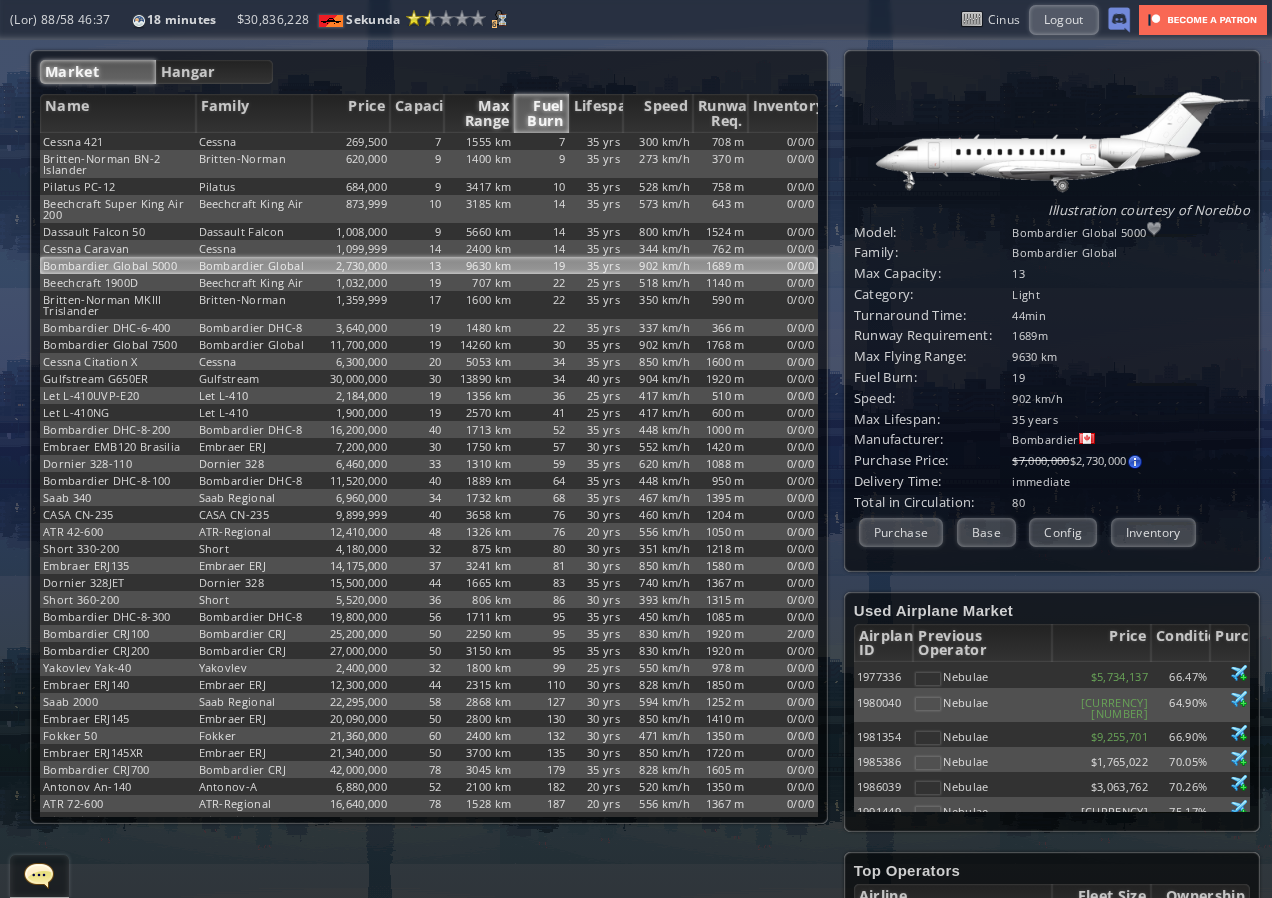 click on "Max Range" at bounding box center [479, 113] 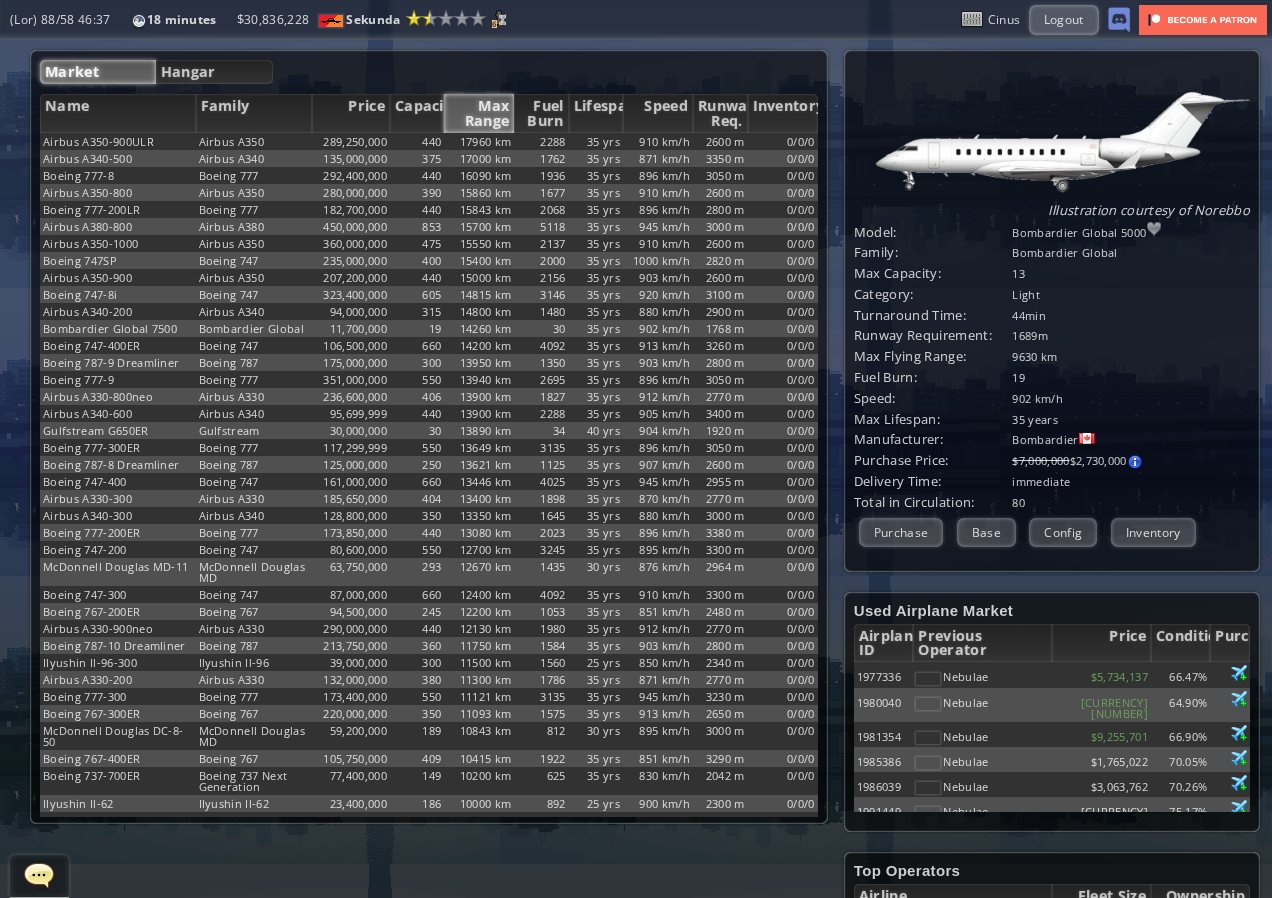 click on "Max Range" at bounding box center (479, 113) 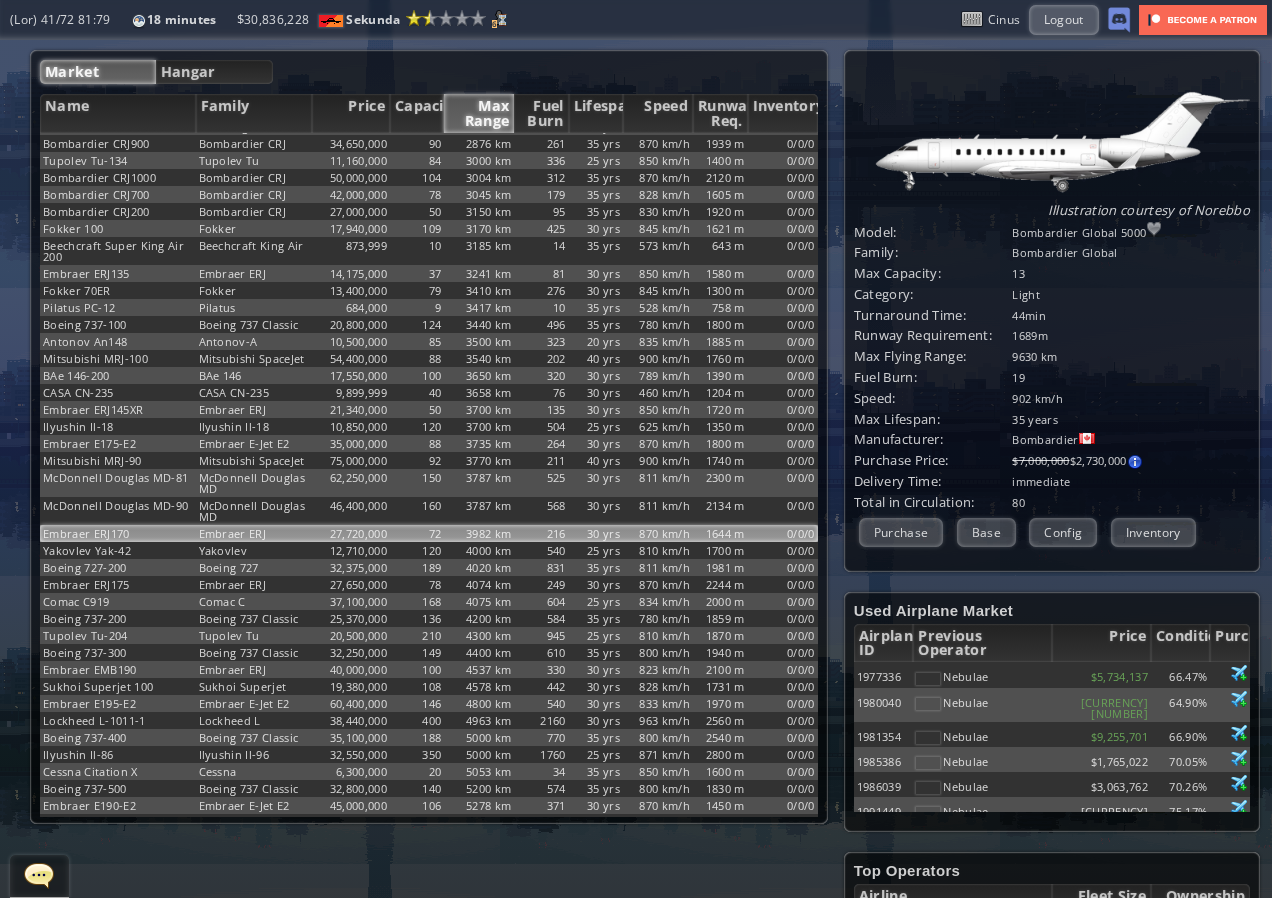 scroll, scrollTop: 600, scrollLeft: 0, axis: vertical 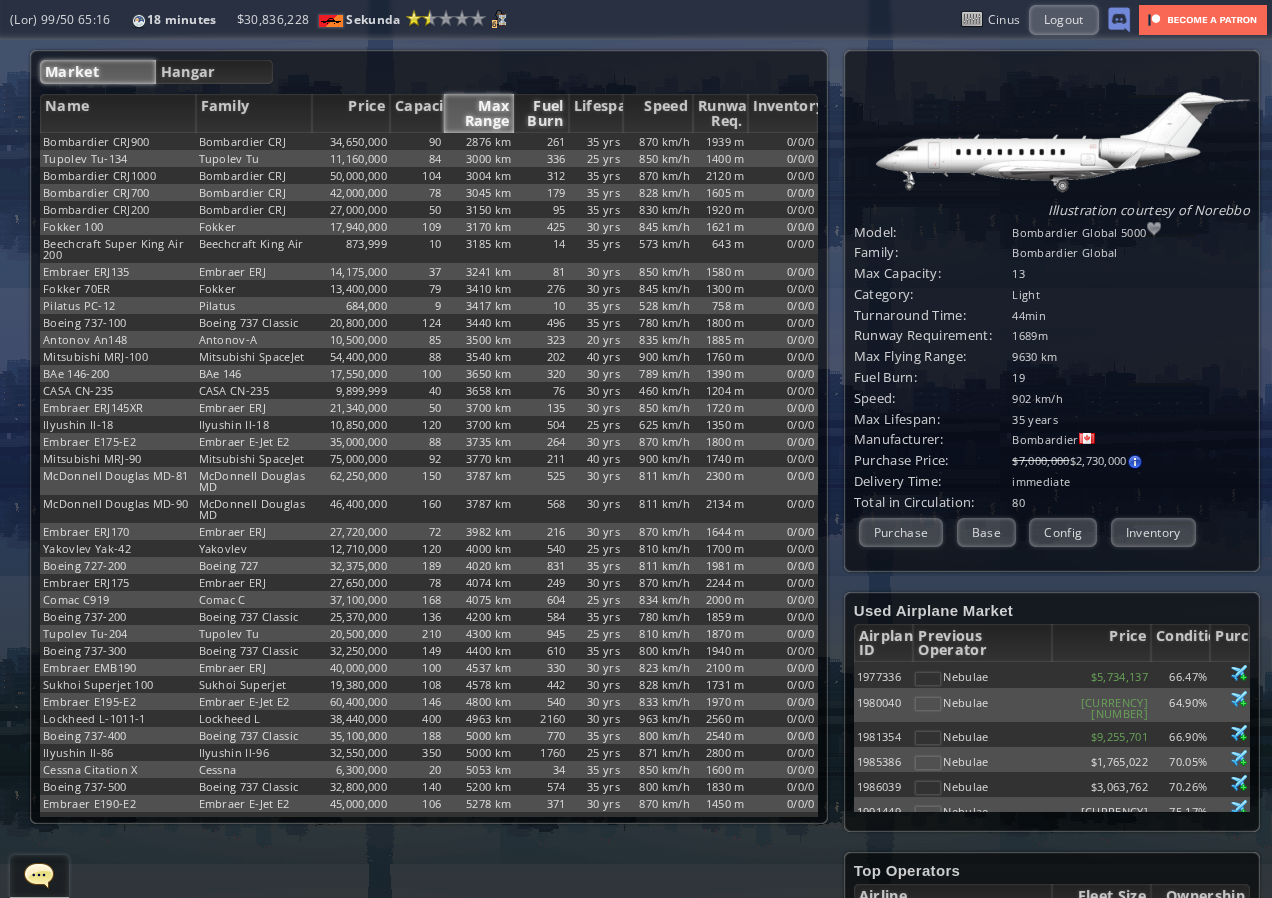 click on "Fuel Burn" at bounding box center [541, 113] 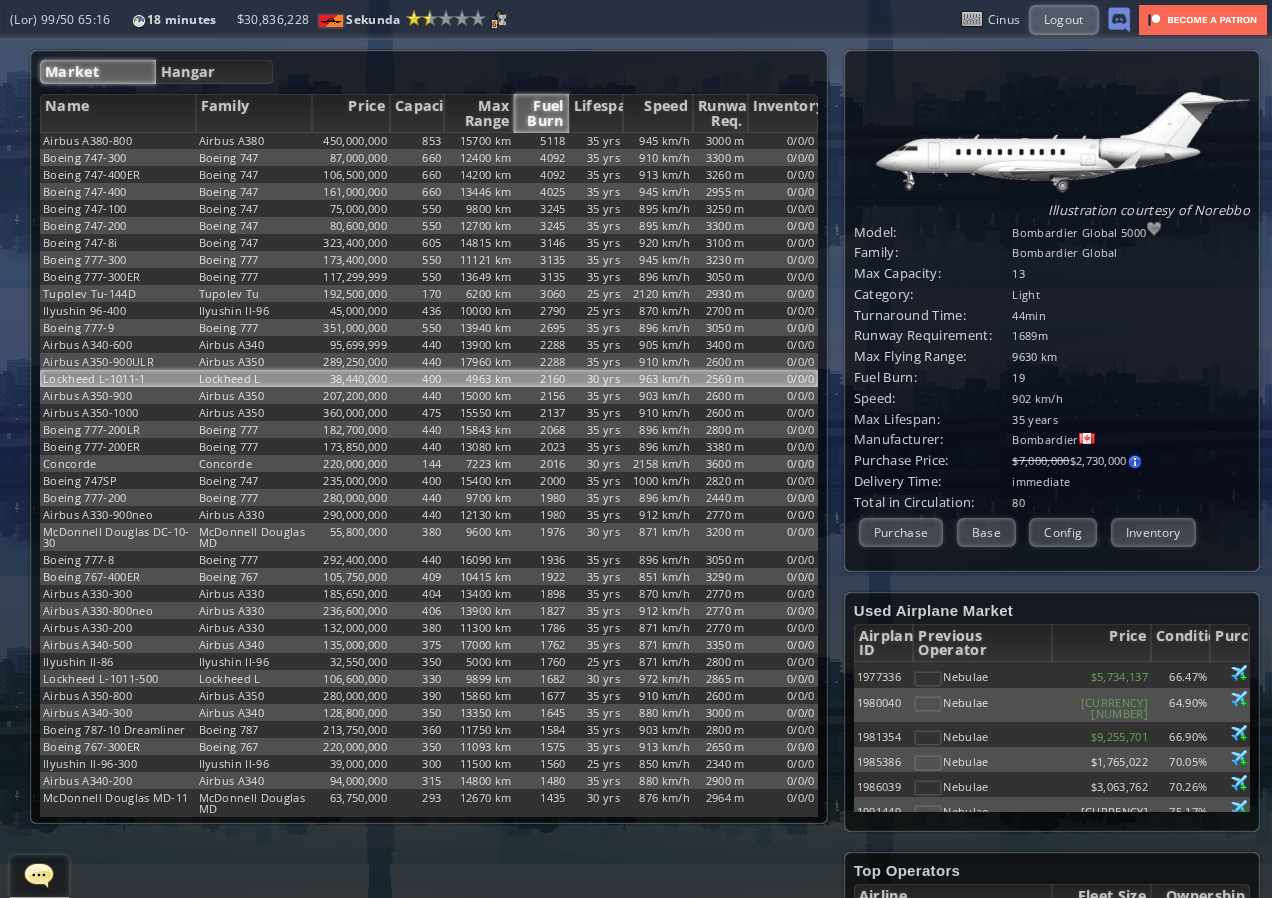 scroll, scrollTop: 0, scrollLeft: 0, axis: both 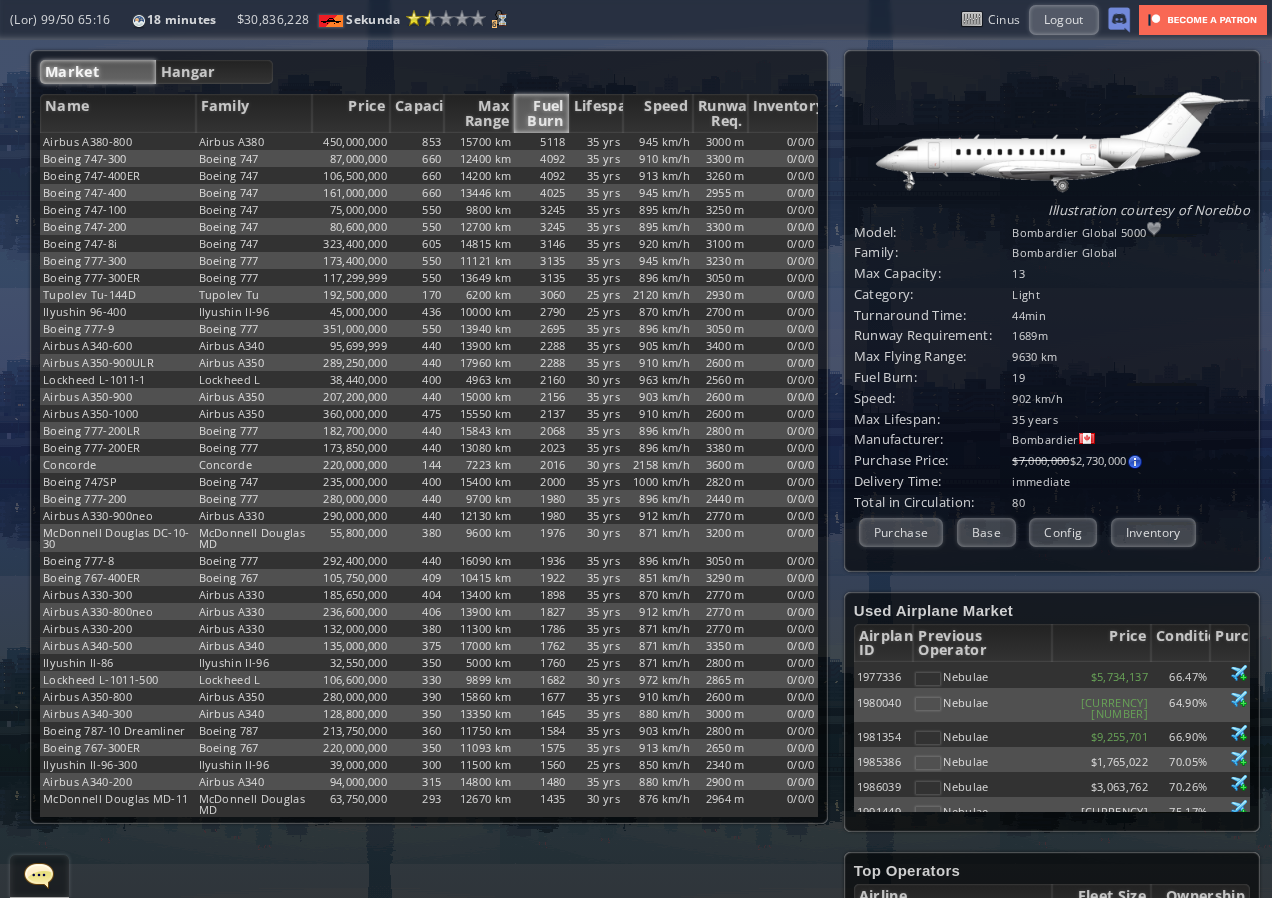 click on "Fuel Burn" at bounding box center (541, 113) 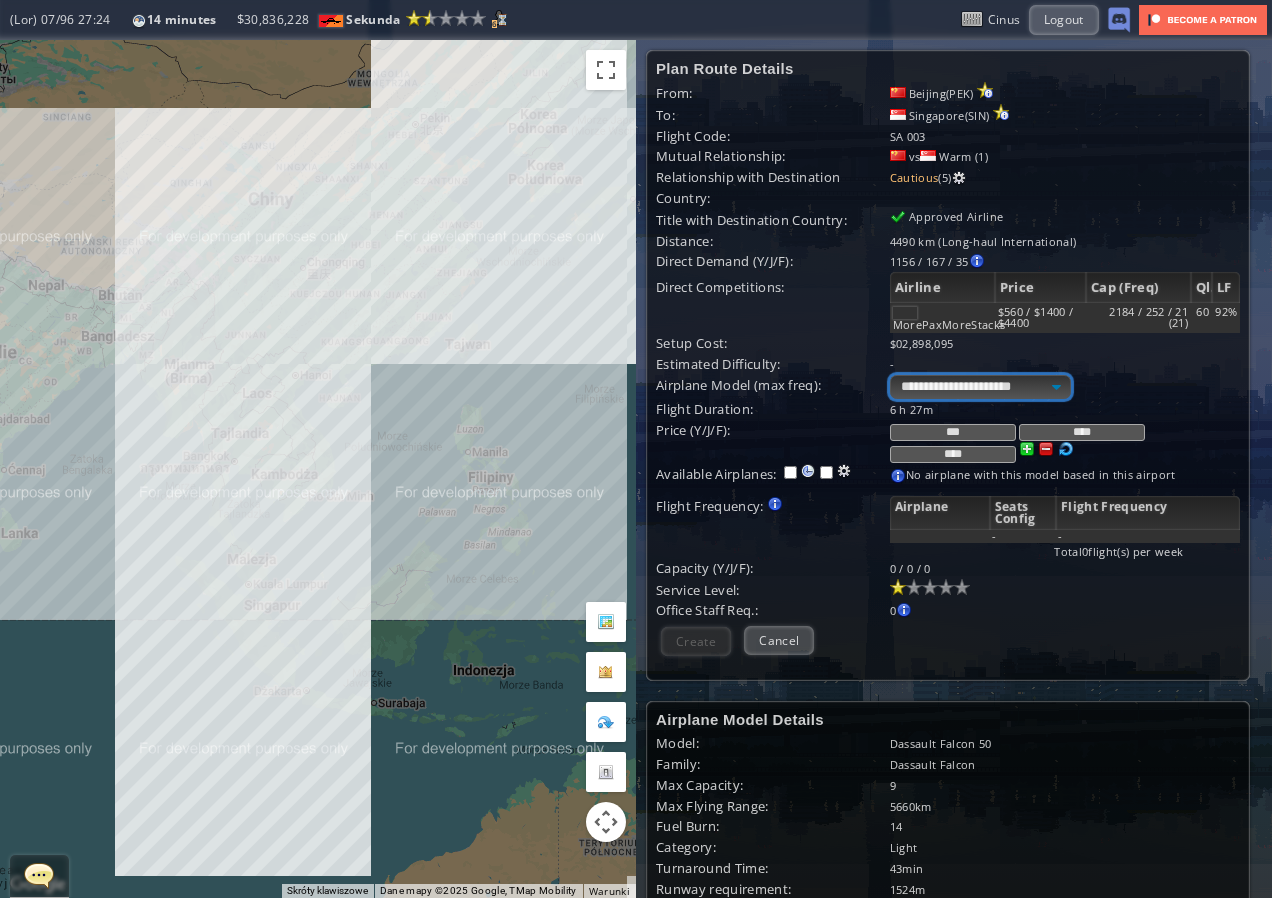 click on "**********" at bounding box center [980, 387] 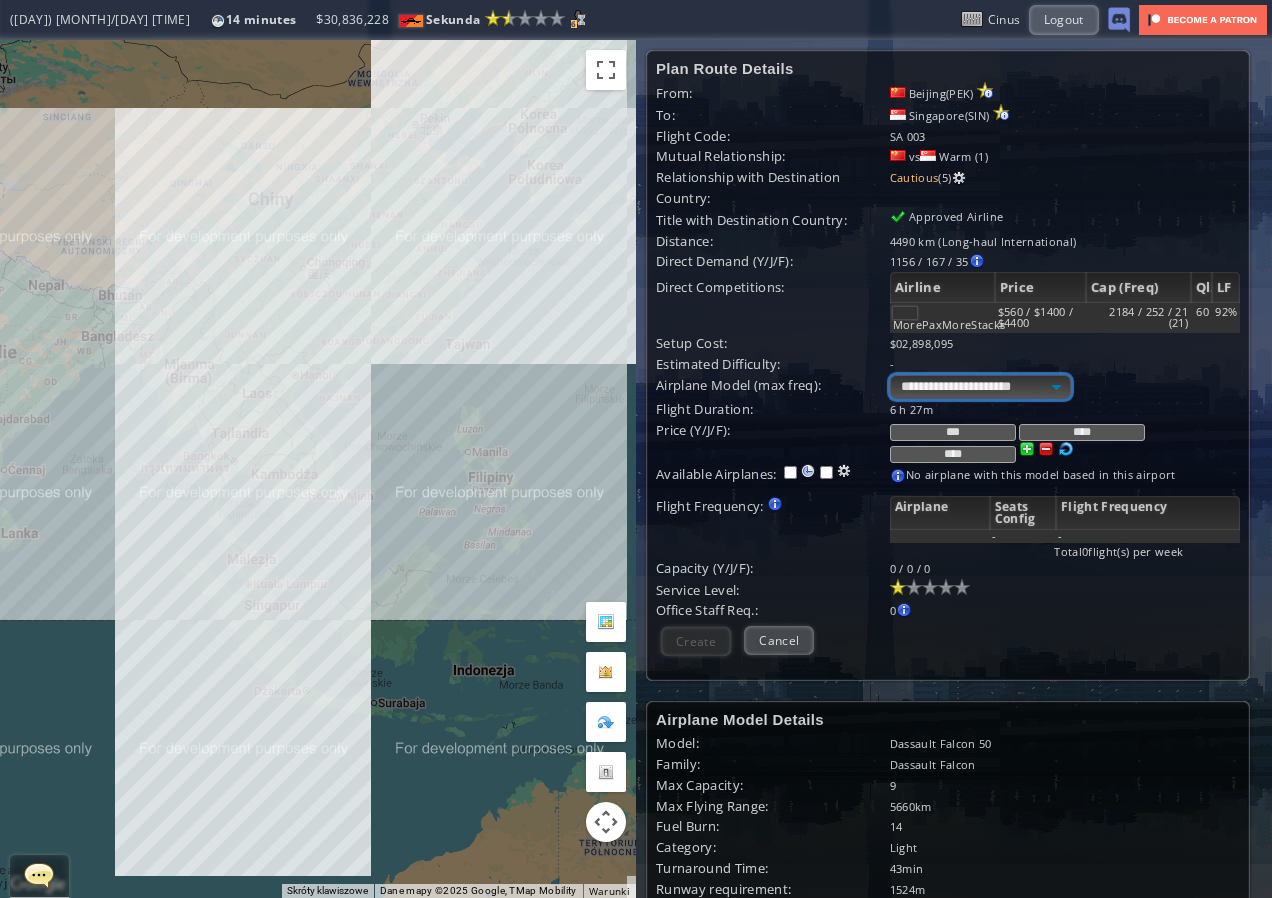 select on "***" 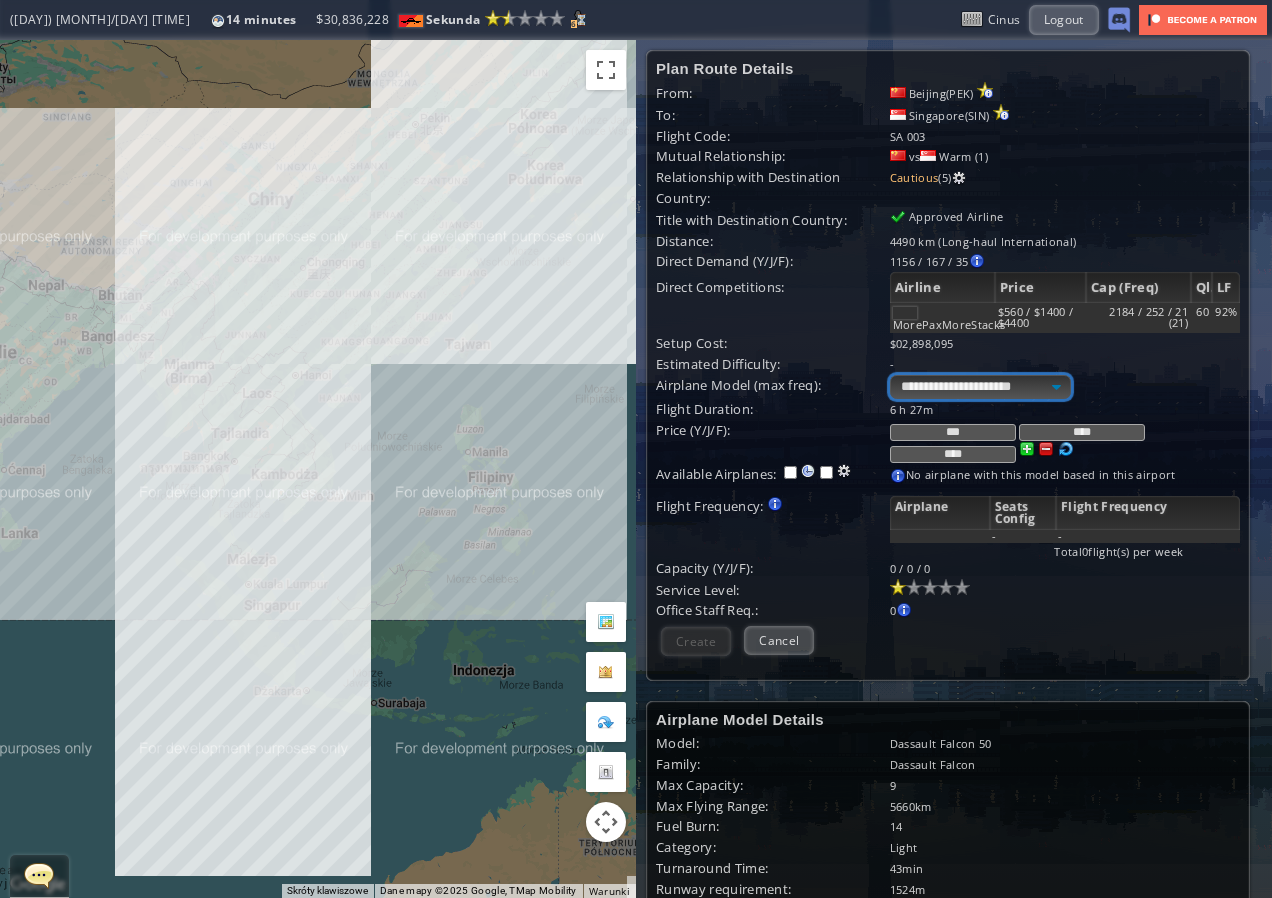 click on "**********" at bounding box center (980, 387) 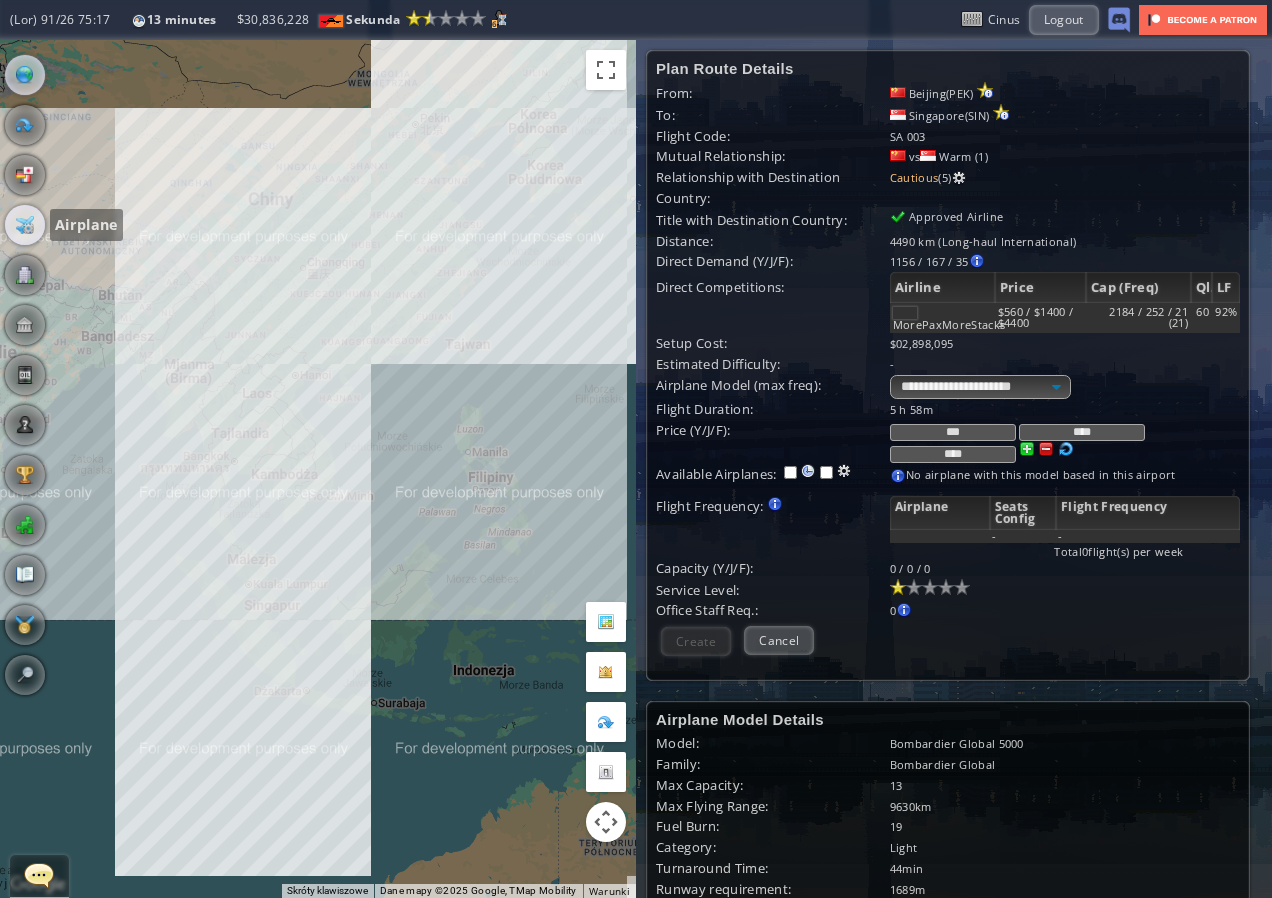 click at bounding box center (25, 225) 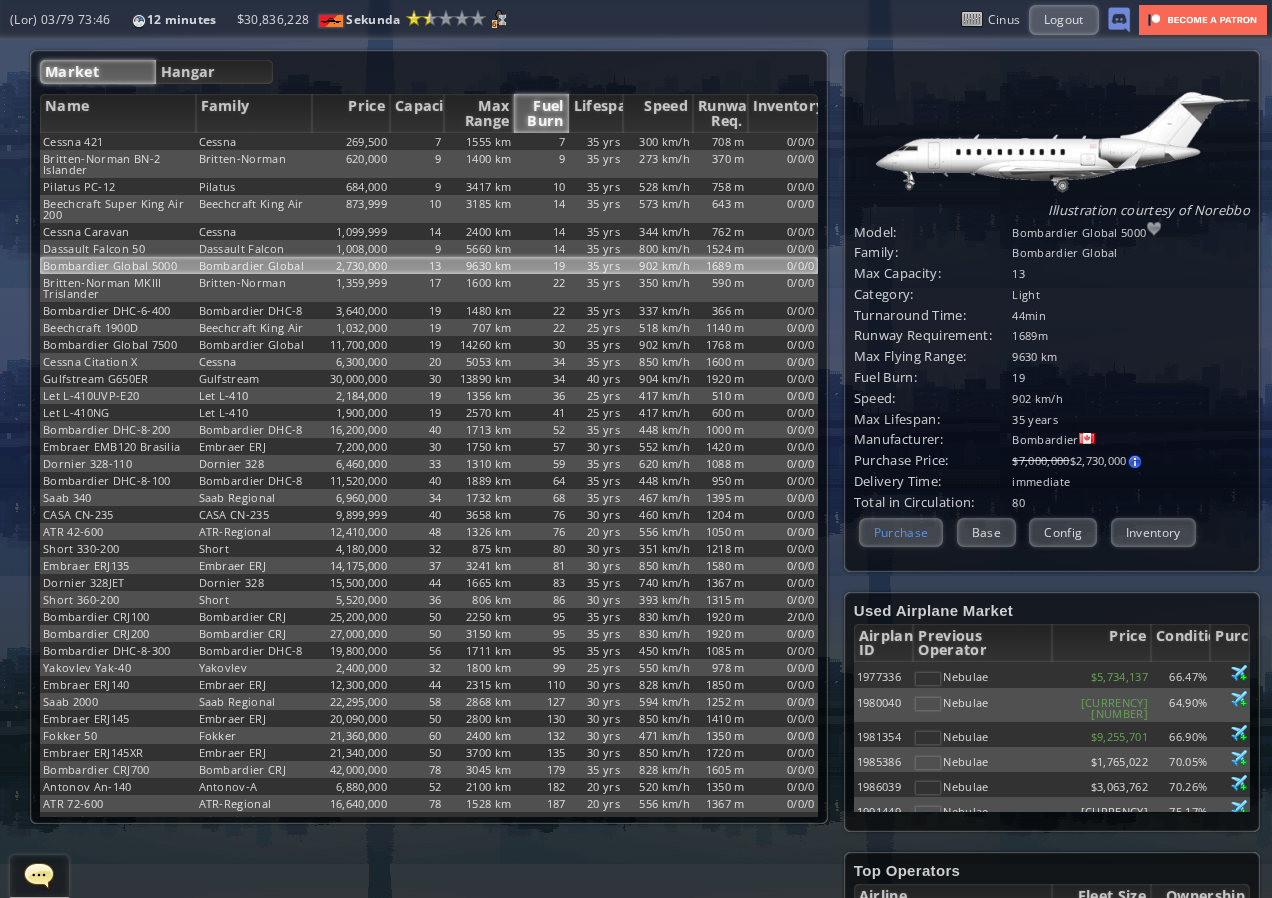 click on "Purchase" at bounding box center (901, 532) 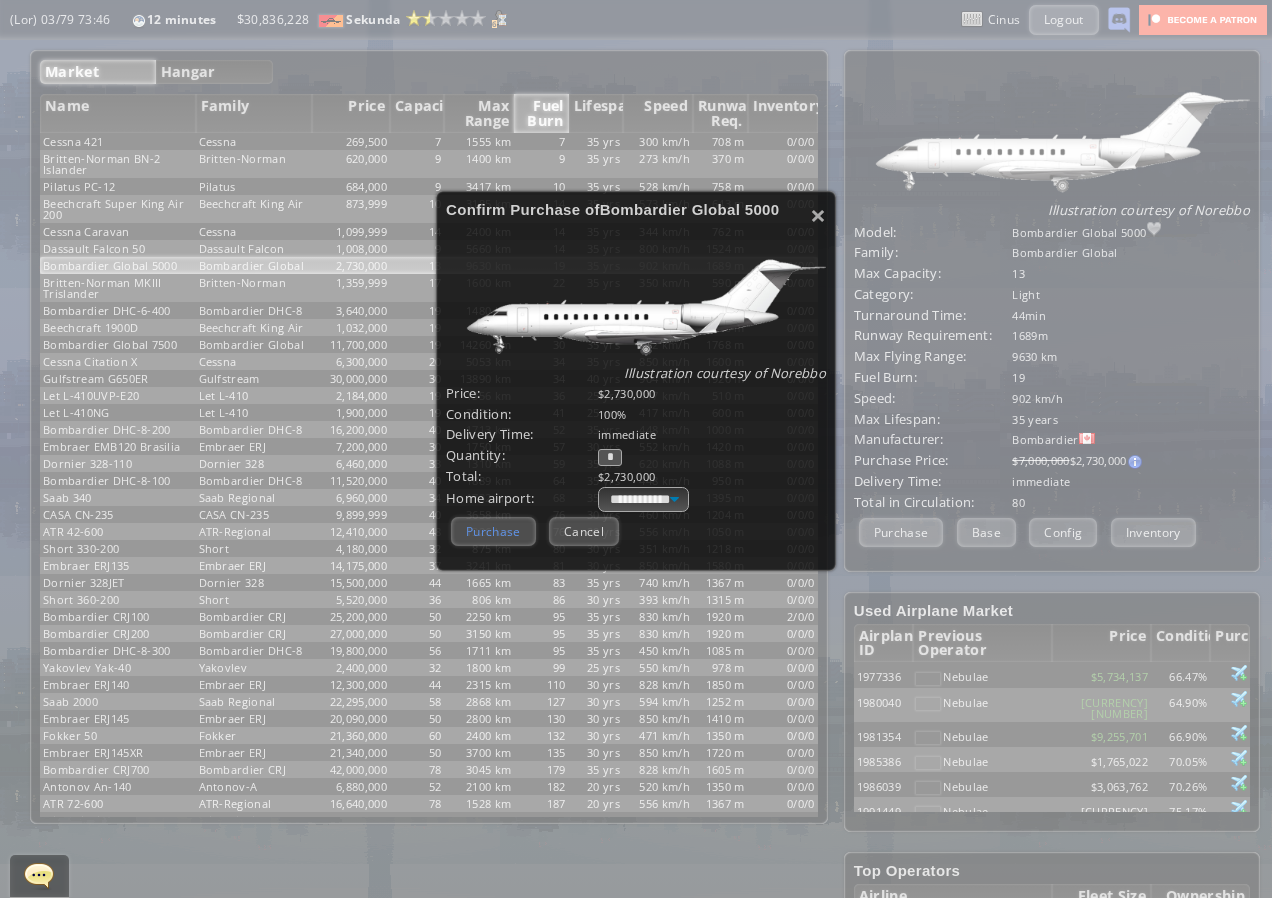 click on "Purchase" at bounding box center (493, 531) 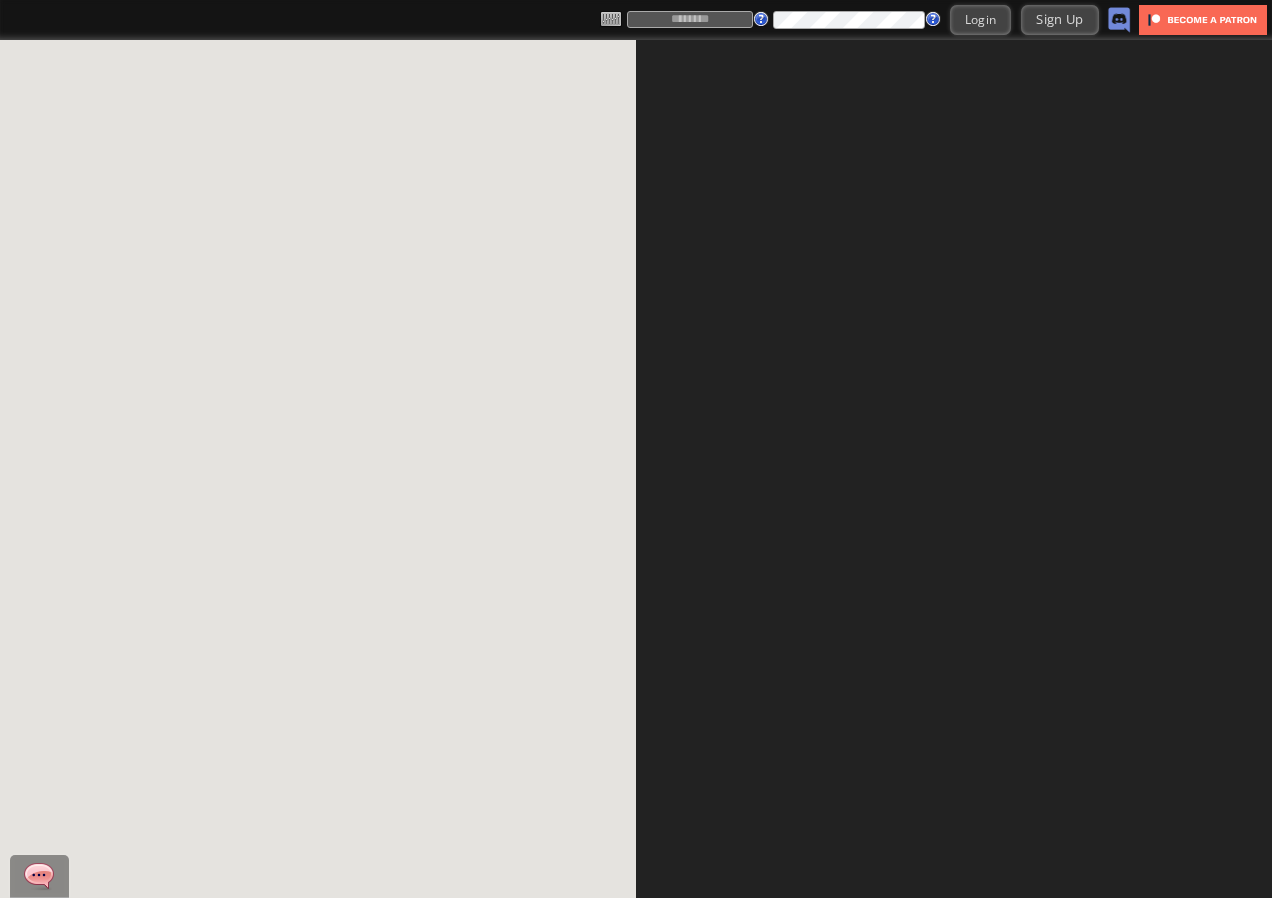 scroll, scrollTop: 0, scrollLeft: 0, axis: both 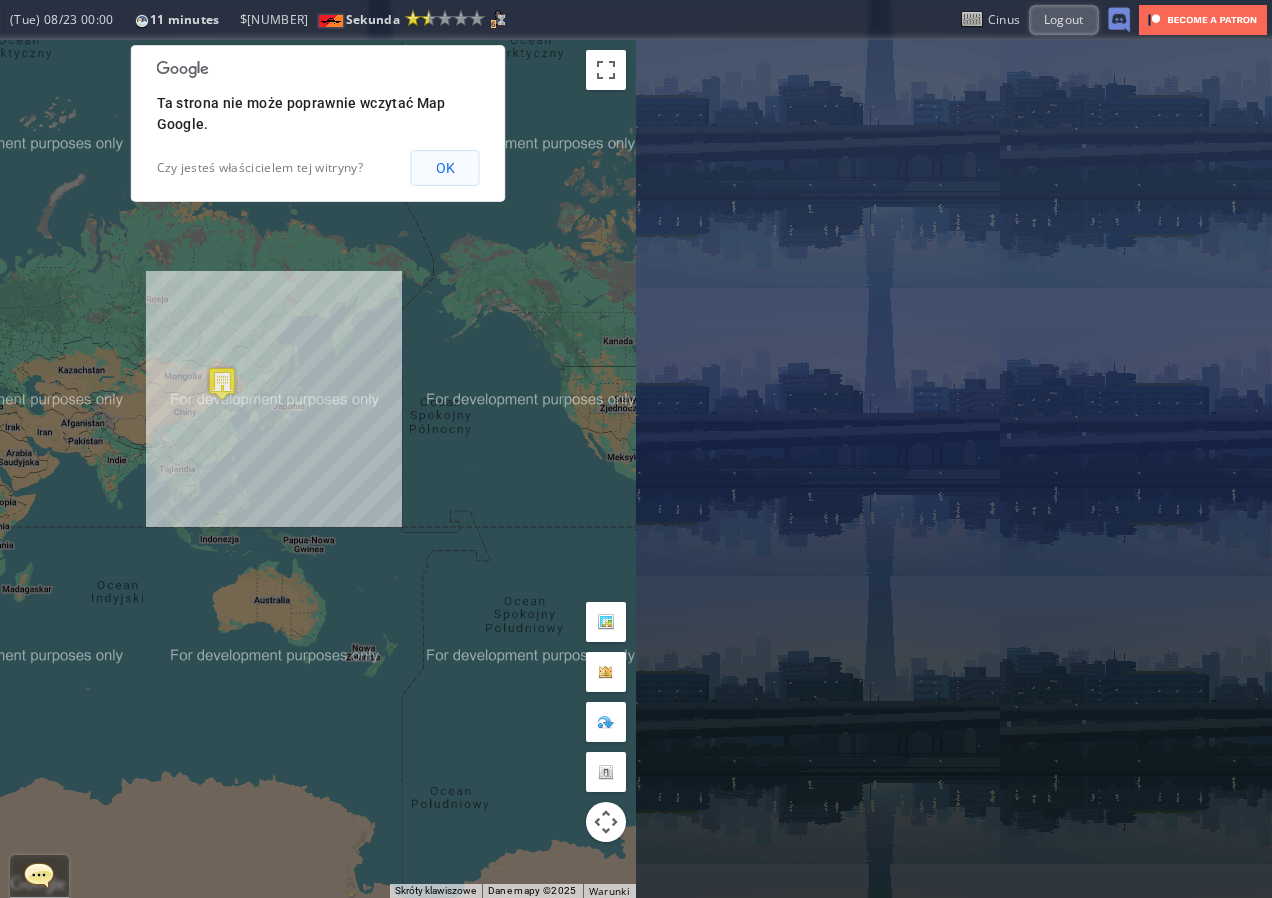 click on "OK" at bounding box center [445, 168] 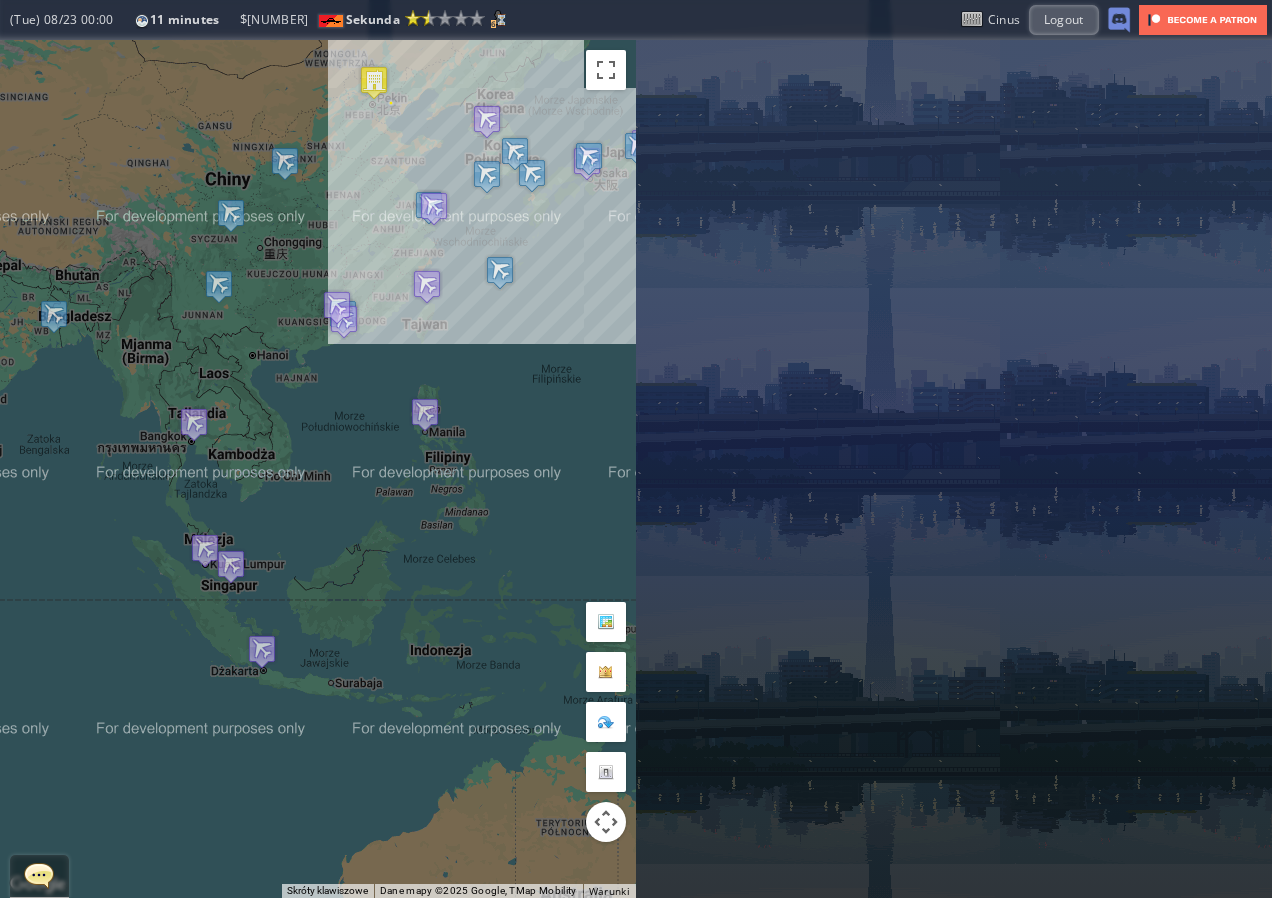 drag, startPoint x: 200, startPoint y: 630, endPoint x: 281, endPoint y: 458, distance: 190.11838 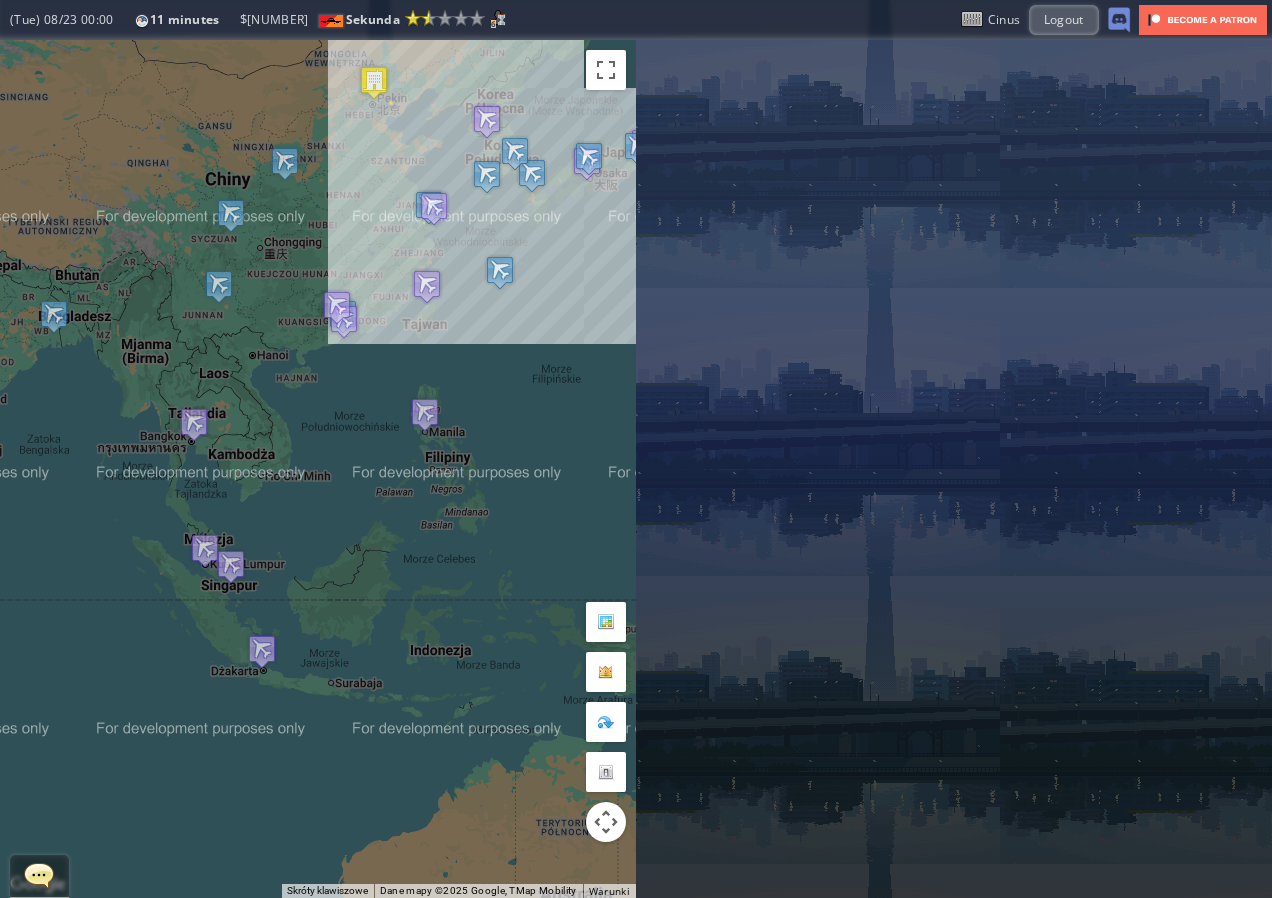 click on "Aby korzystać z interfejsu, używaj klawiszy strzałek." at bounding box center (318, 469) 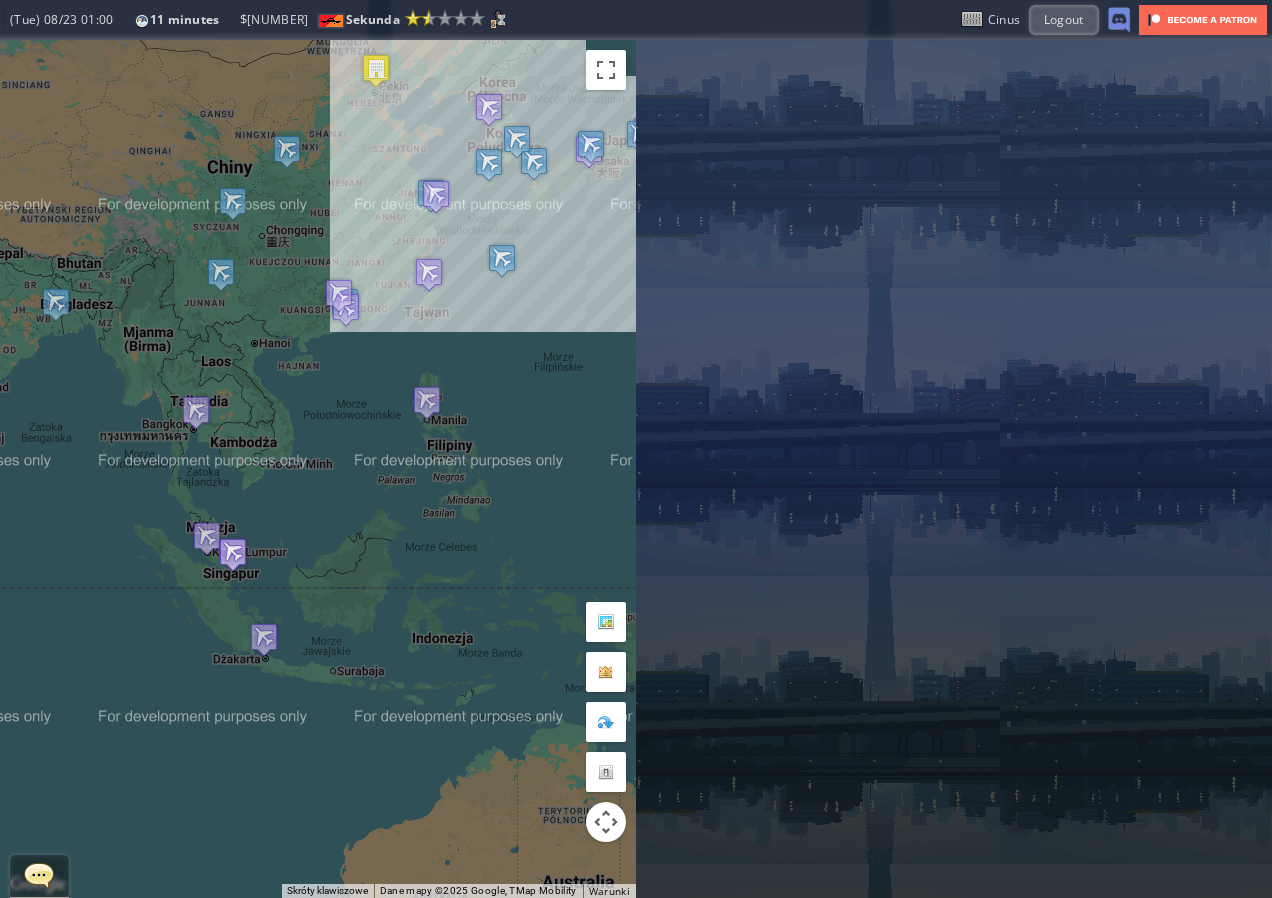 click at bounding box center [233, 554] 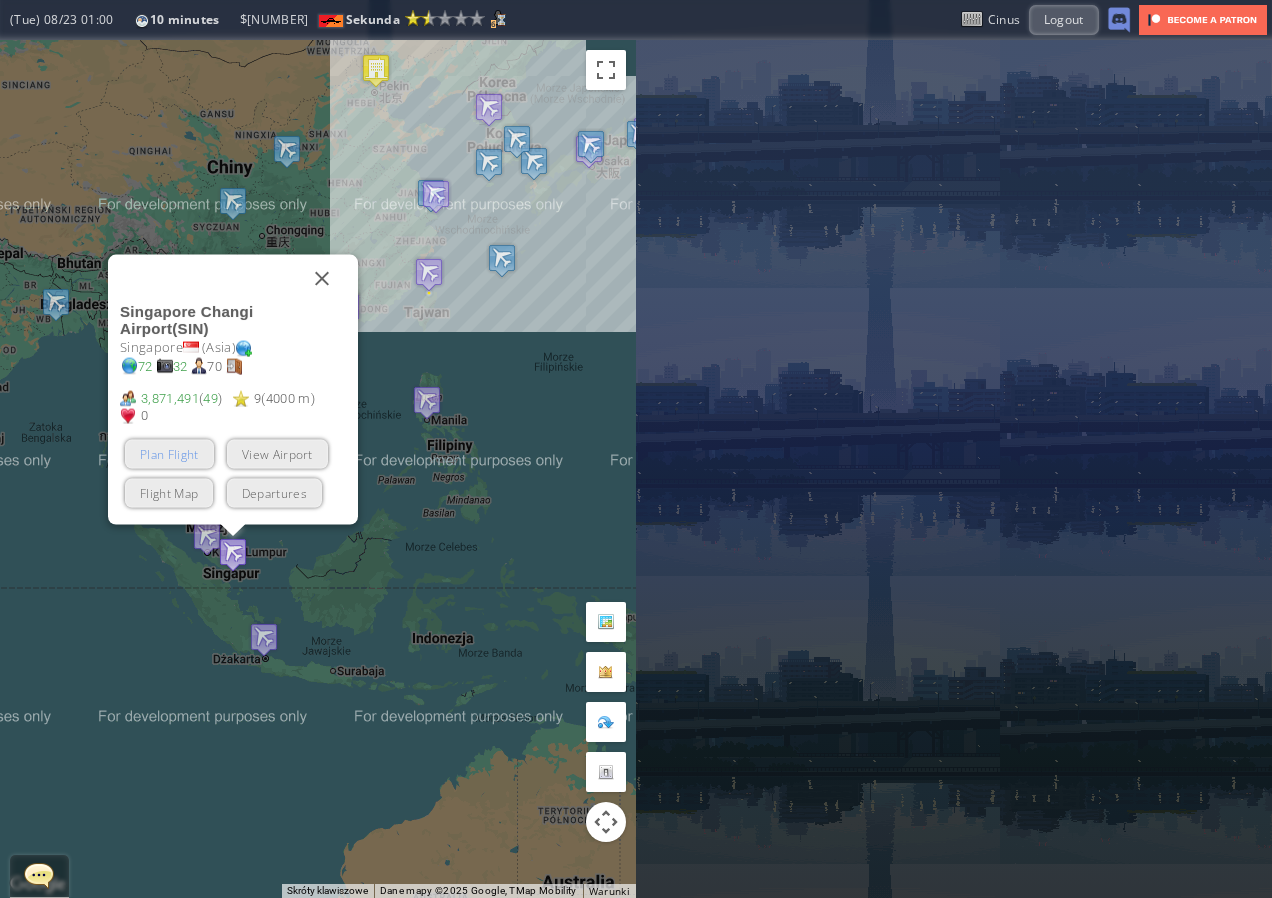 click on "Plan Flight" at bounding box center (169, 454) 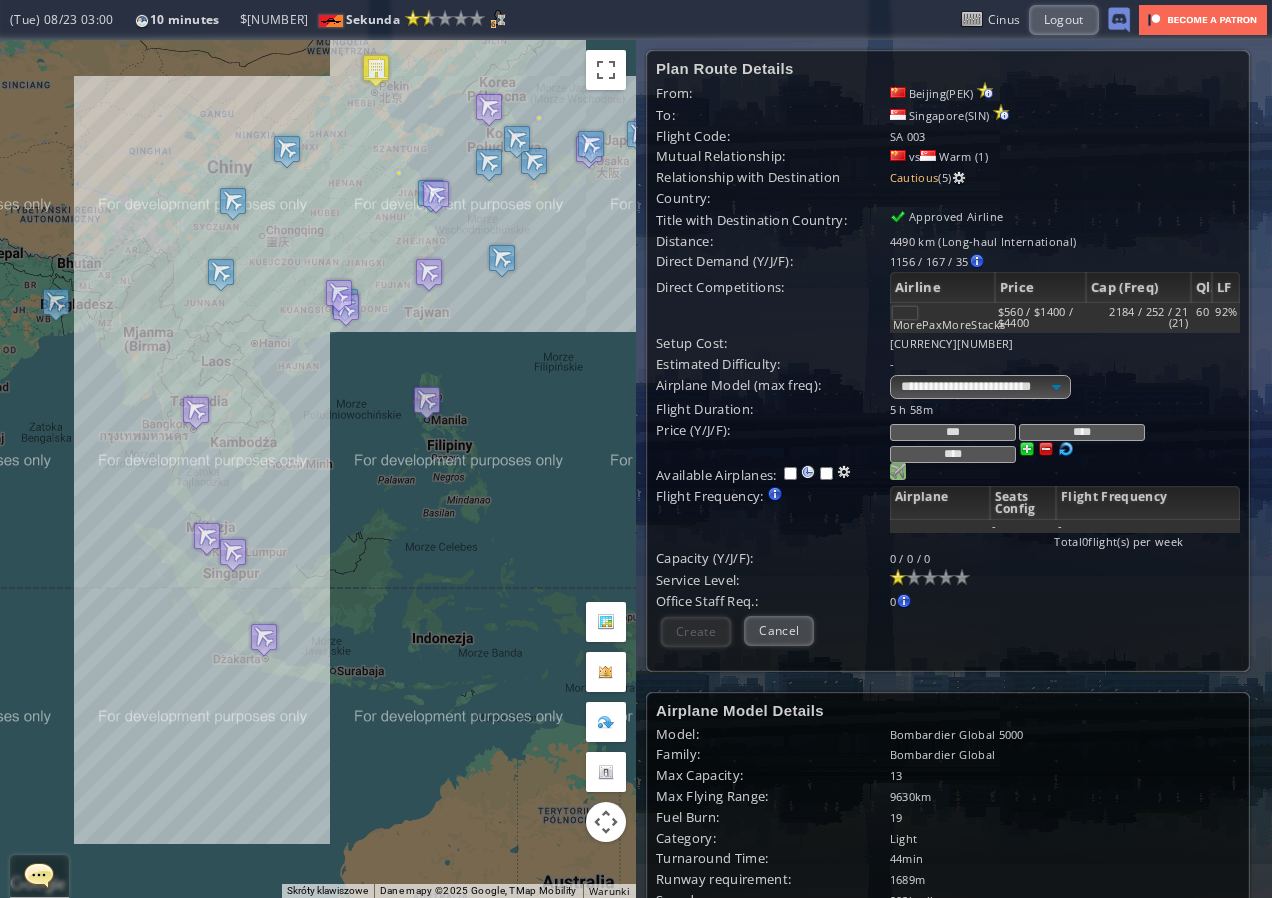 click at bounding box center [898, 471] 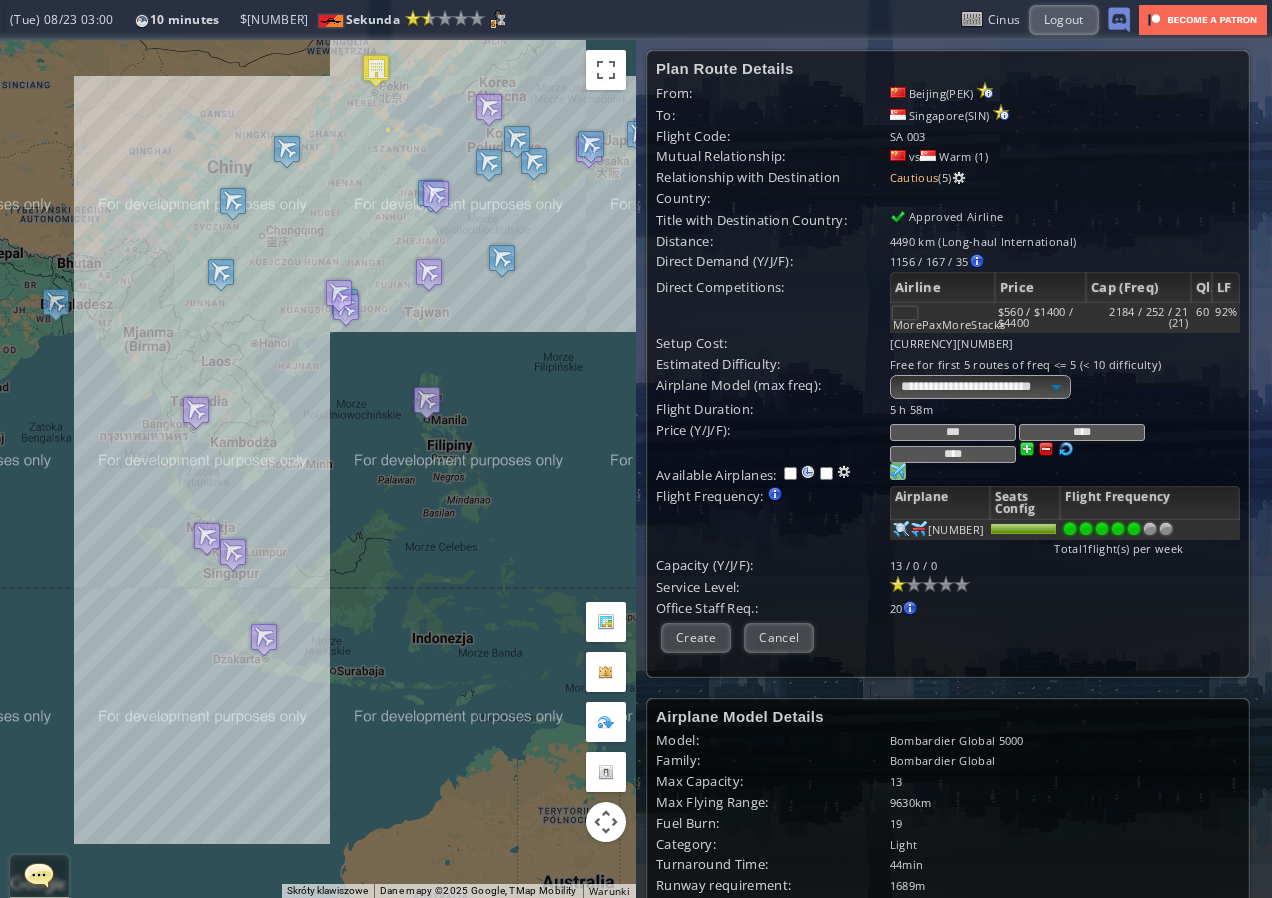 click at bounding box center [1134, 529] 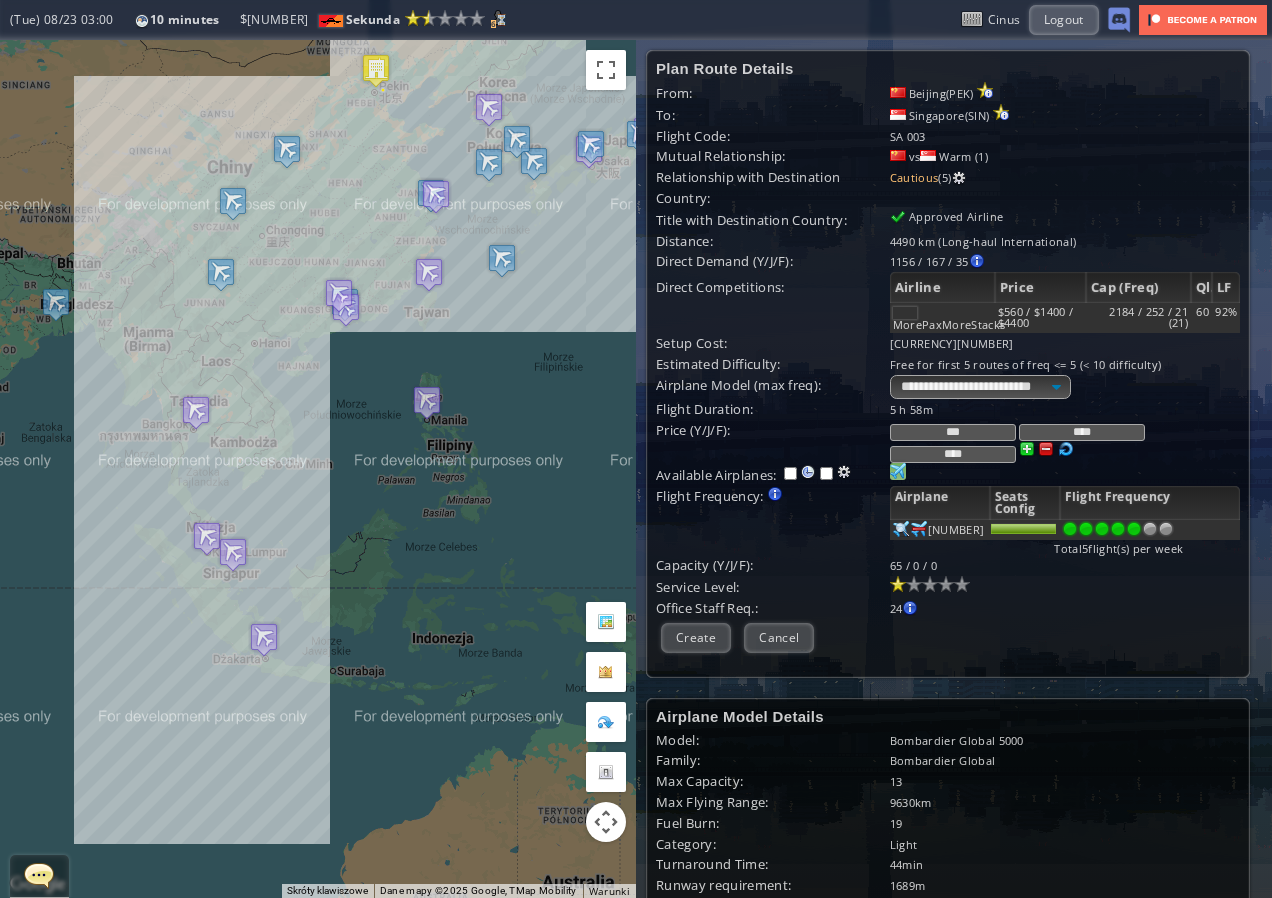 drag, startPoint x: 947, startPoint y: 434, endPoint x: 970, endPoint y: 437, distance: 23.194826 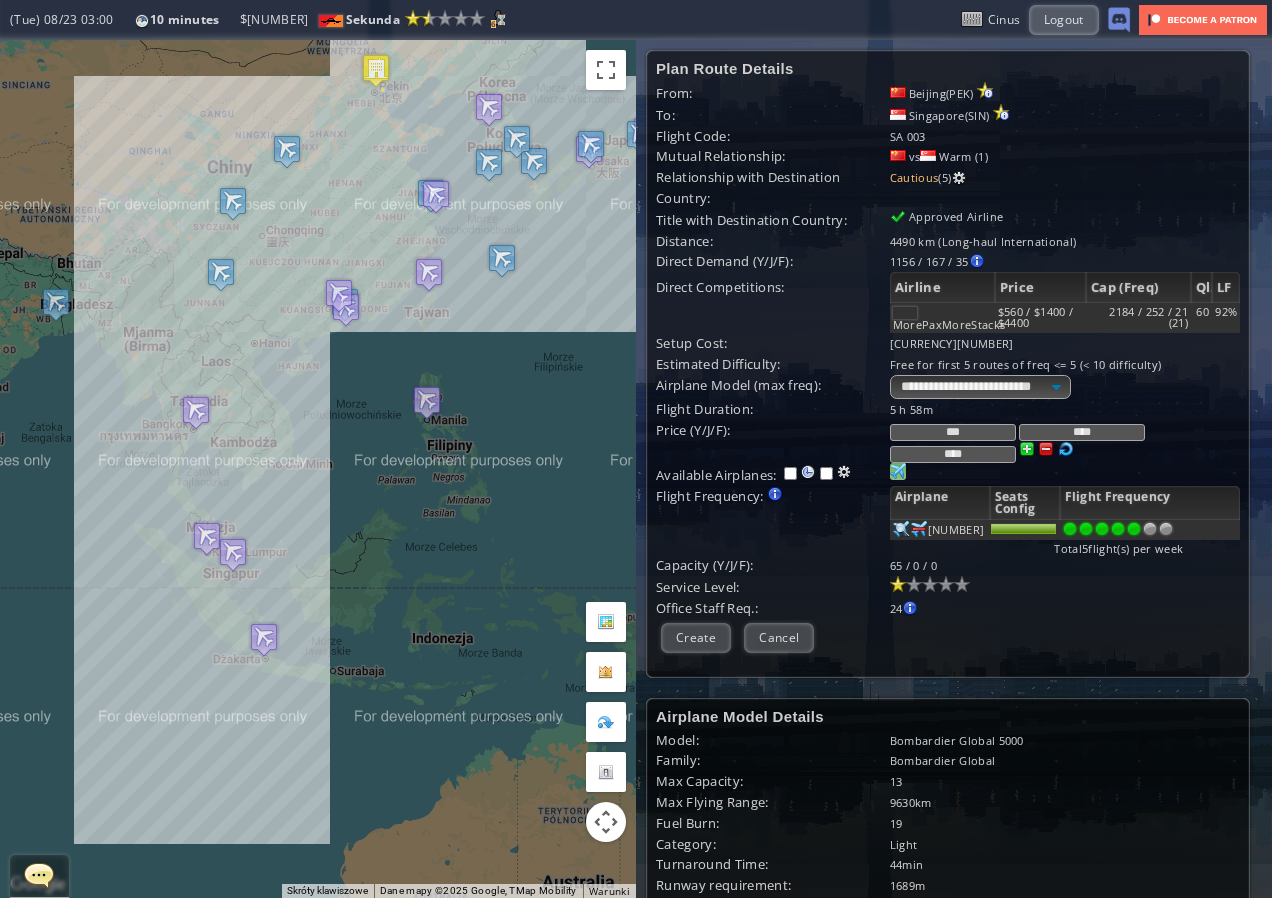 click on "***" at bounding box center (953, 432) 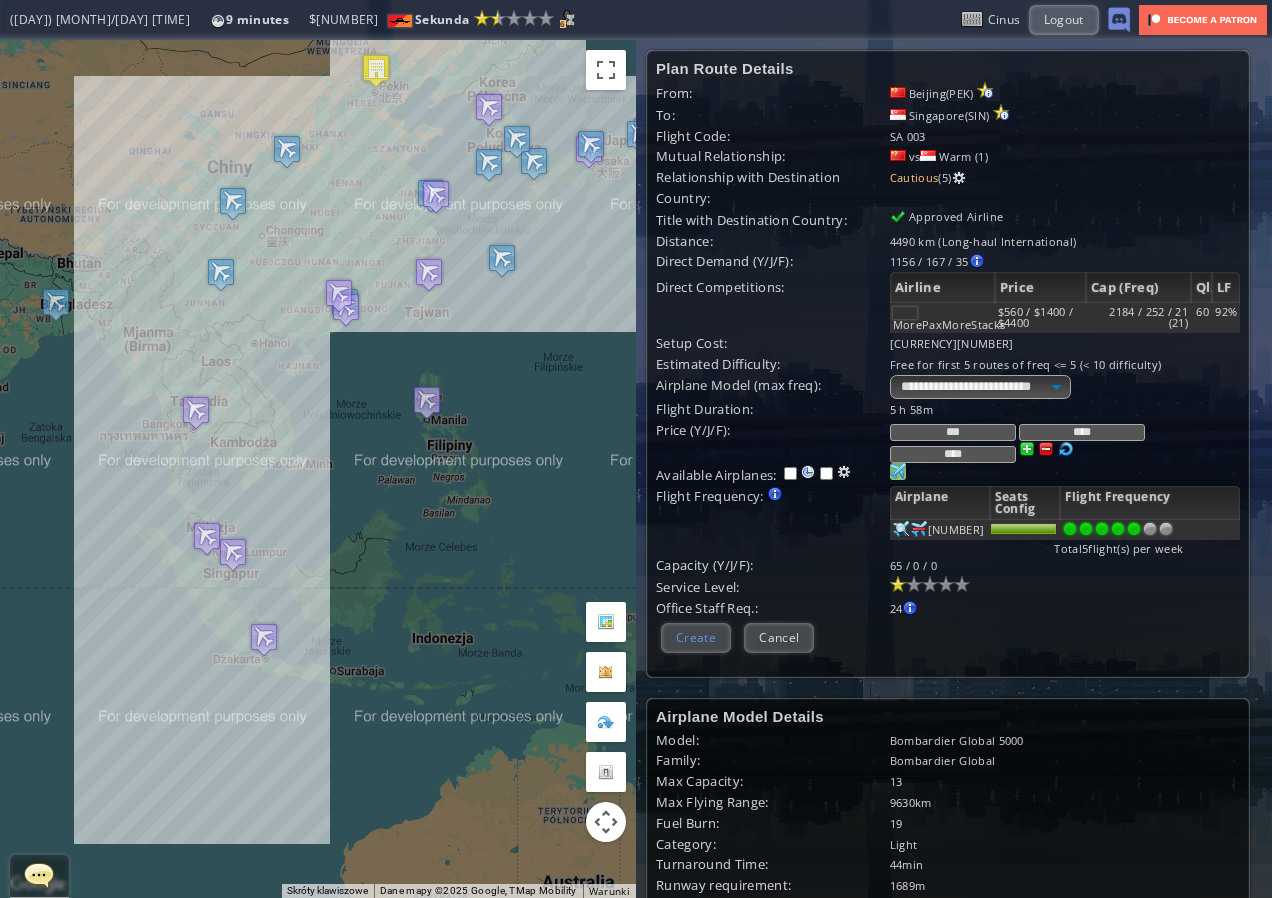 type on "***" 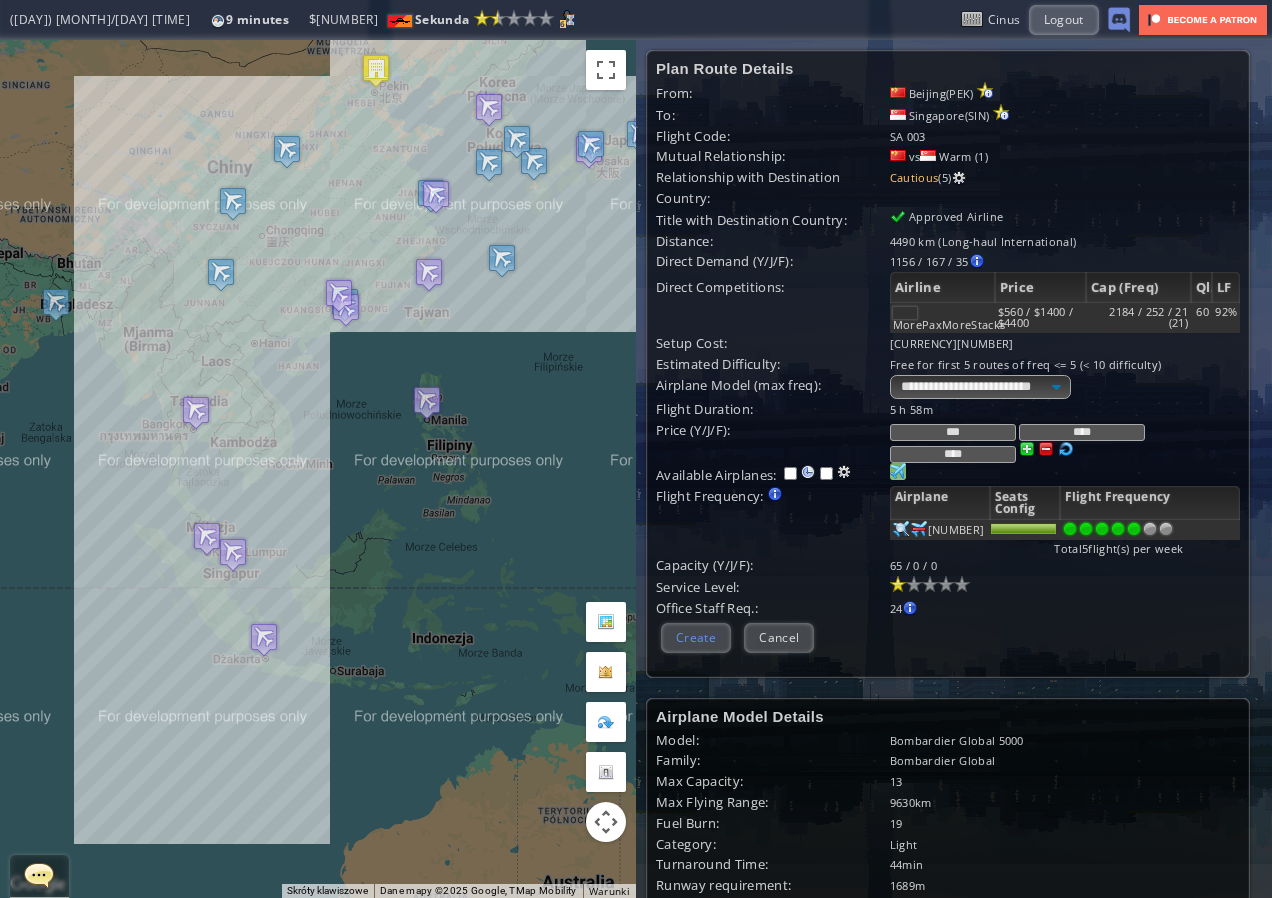 click on "Create" at bounding box center [696, 637] 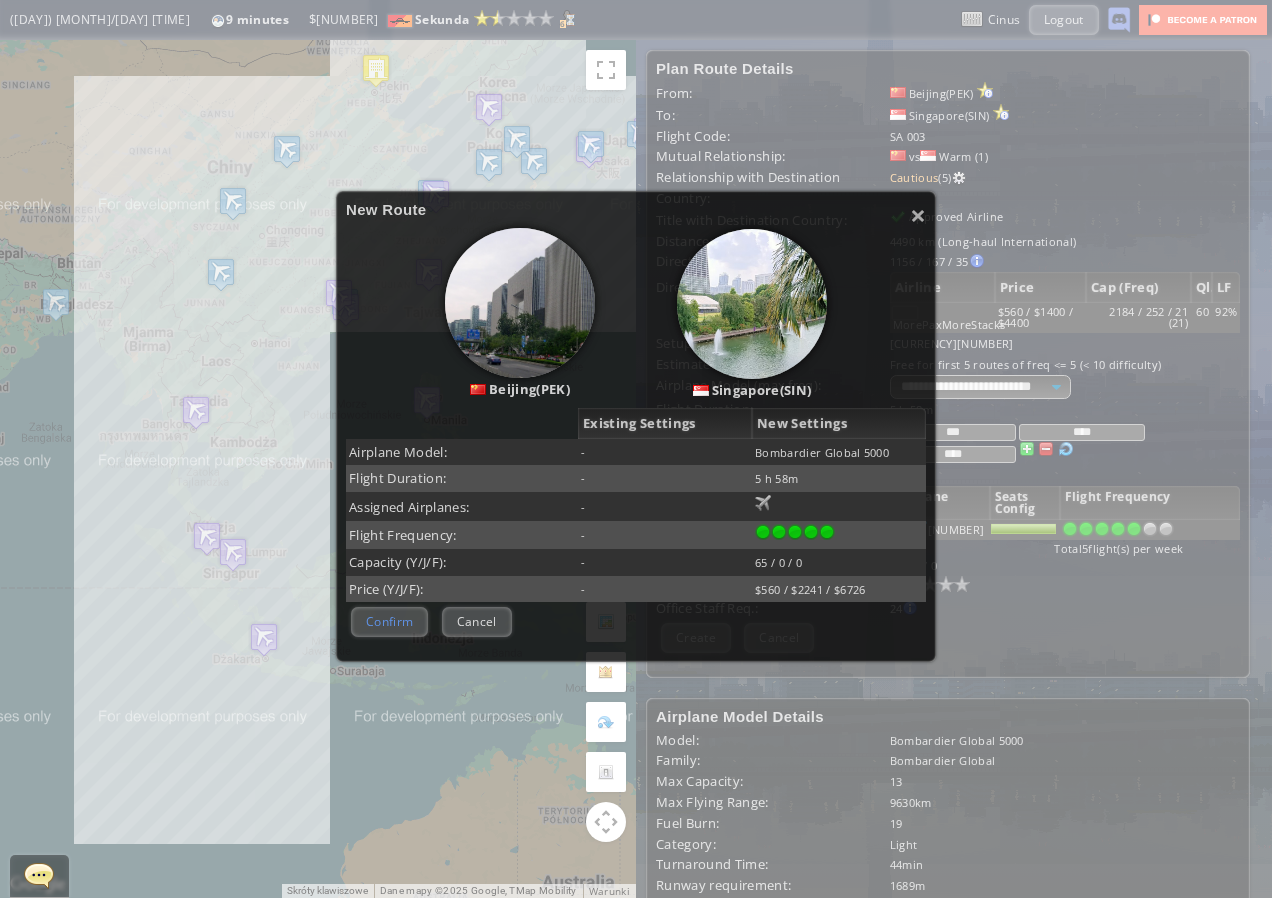 click on "Confirm" at bounding box center (389, 621) 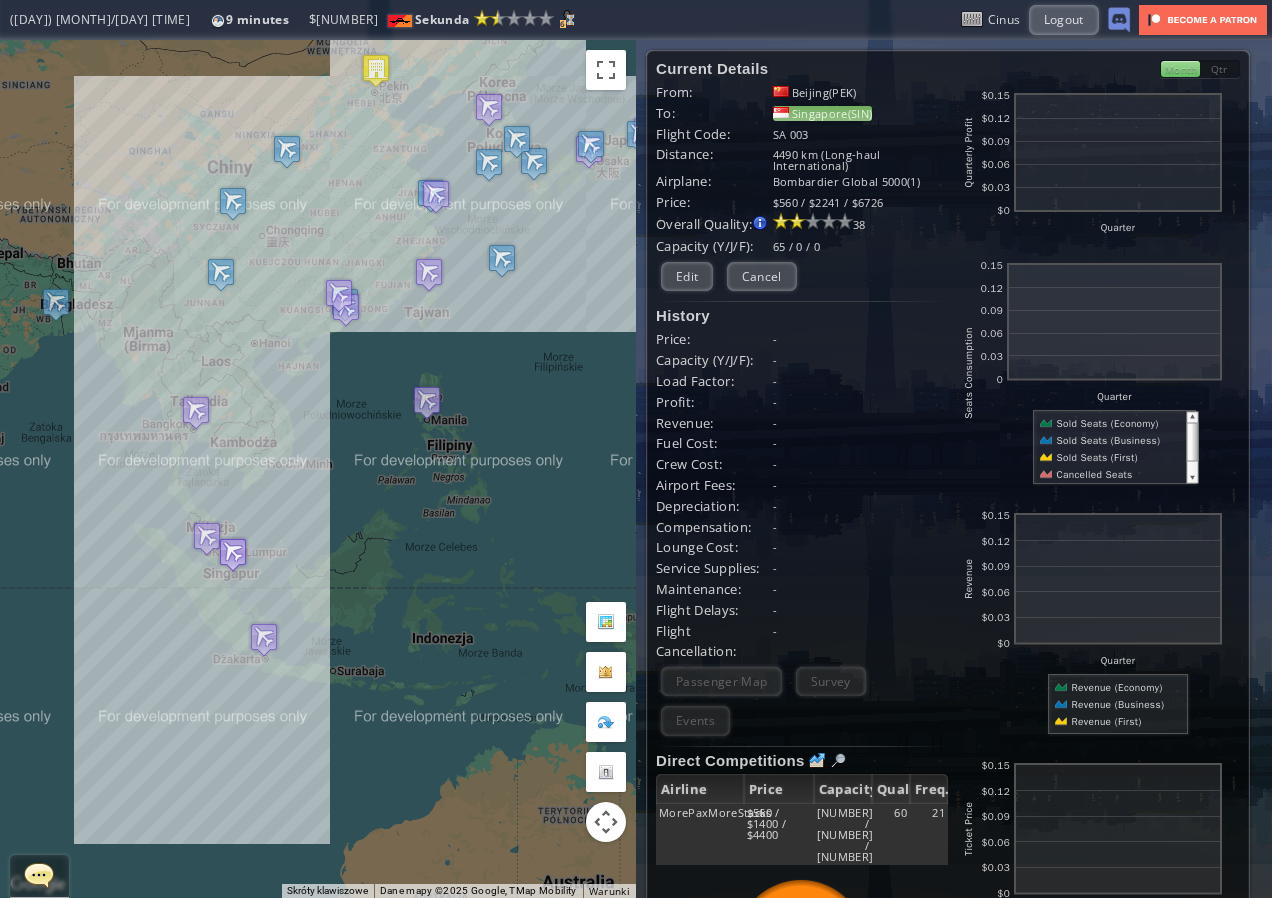 click on "Singapore(SIN)" at bounding box center [823, 113] 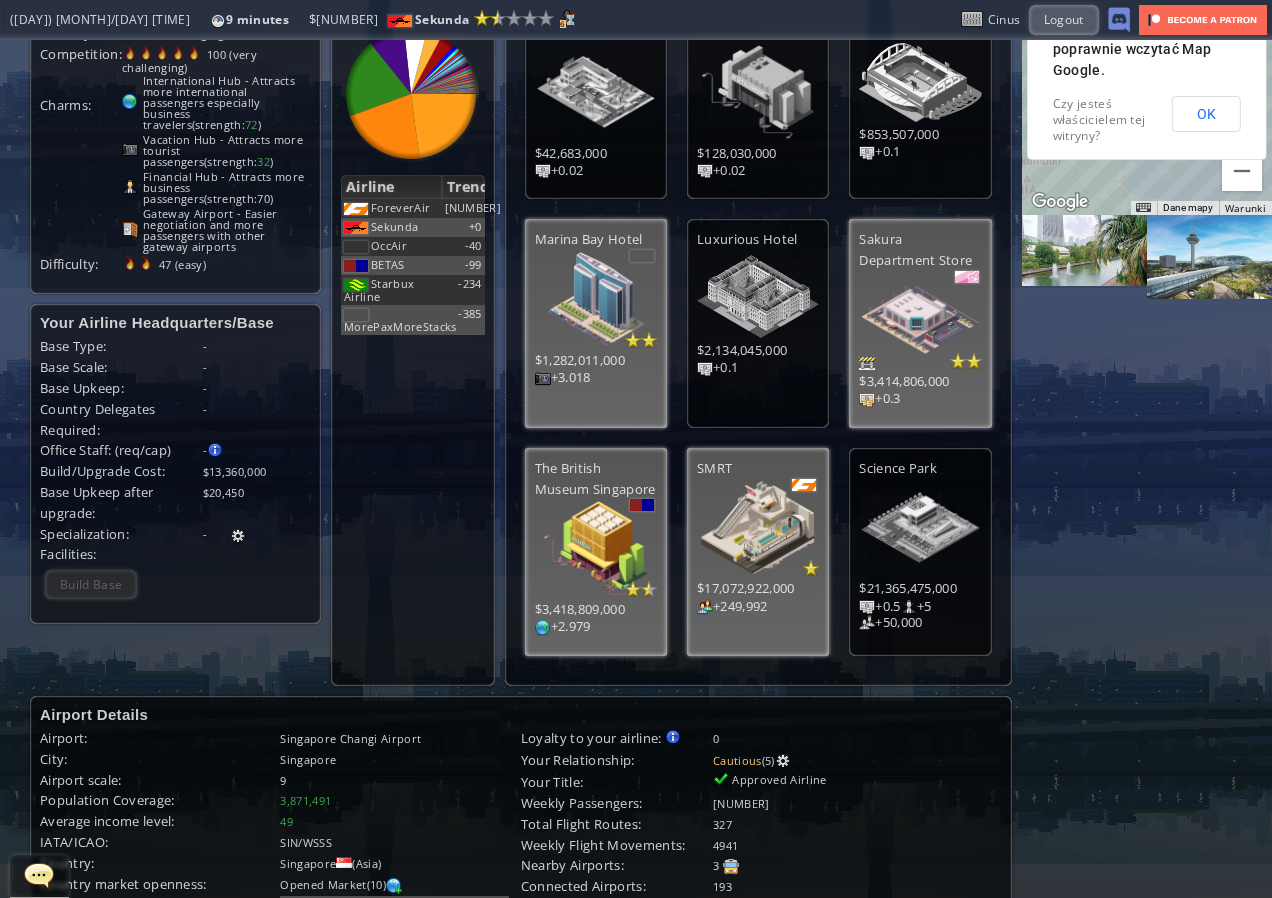 scroll, scrollTop: 0, scrollLeft: 0, axis: both 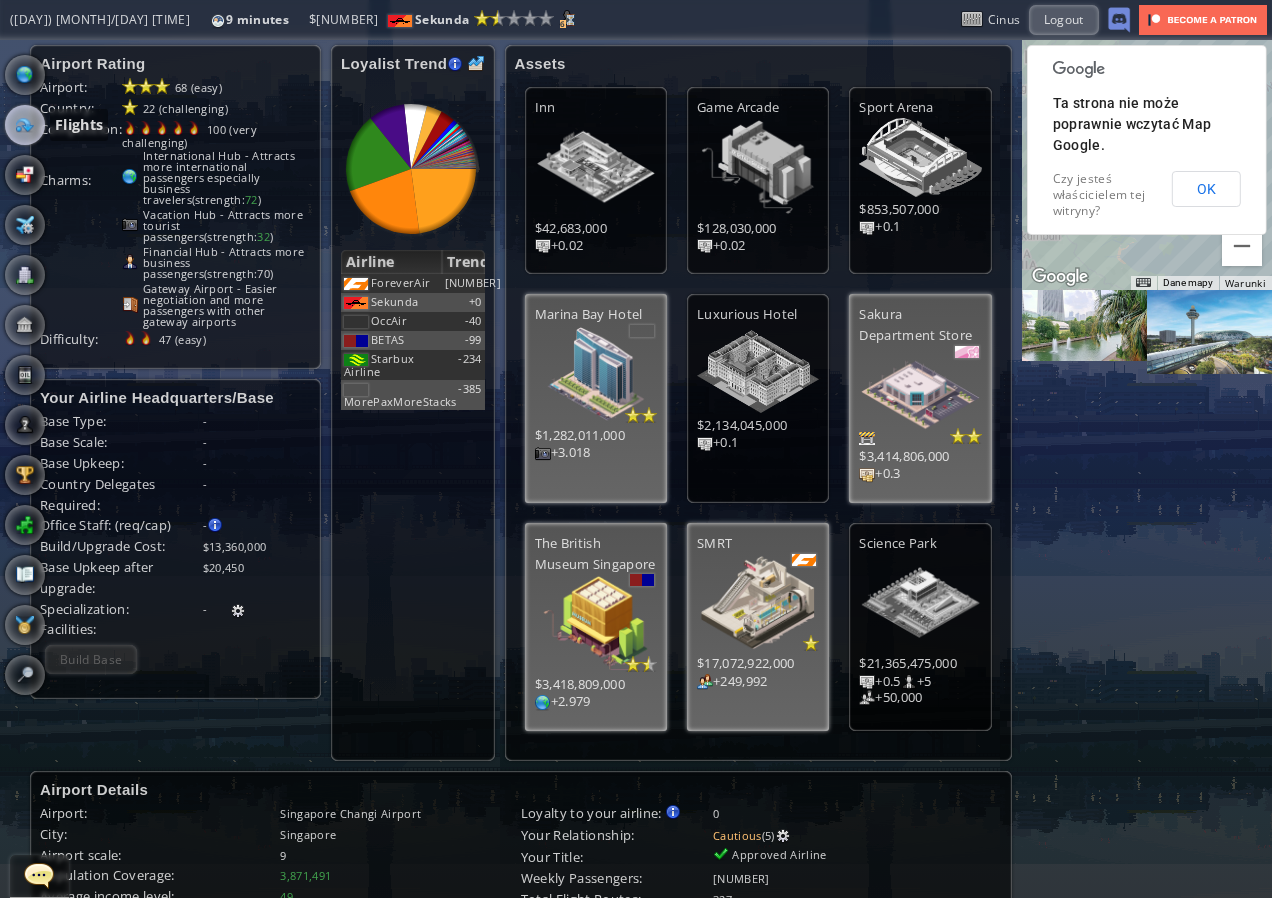 click at bounding box center (25, 125) 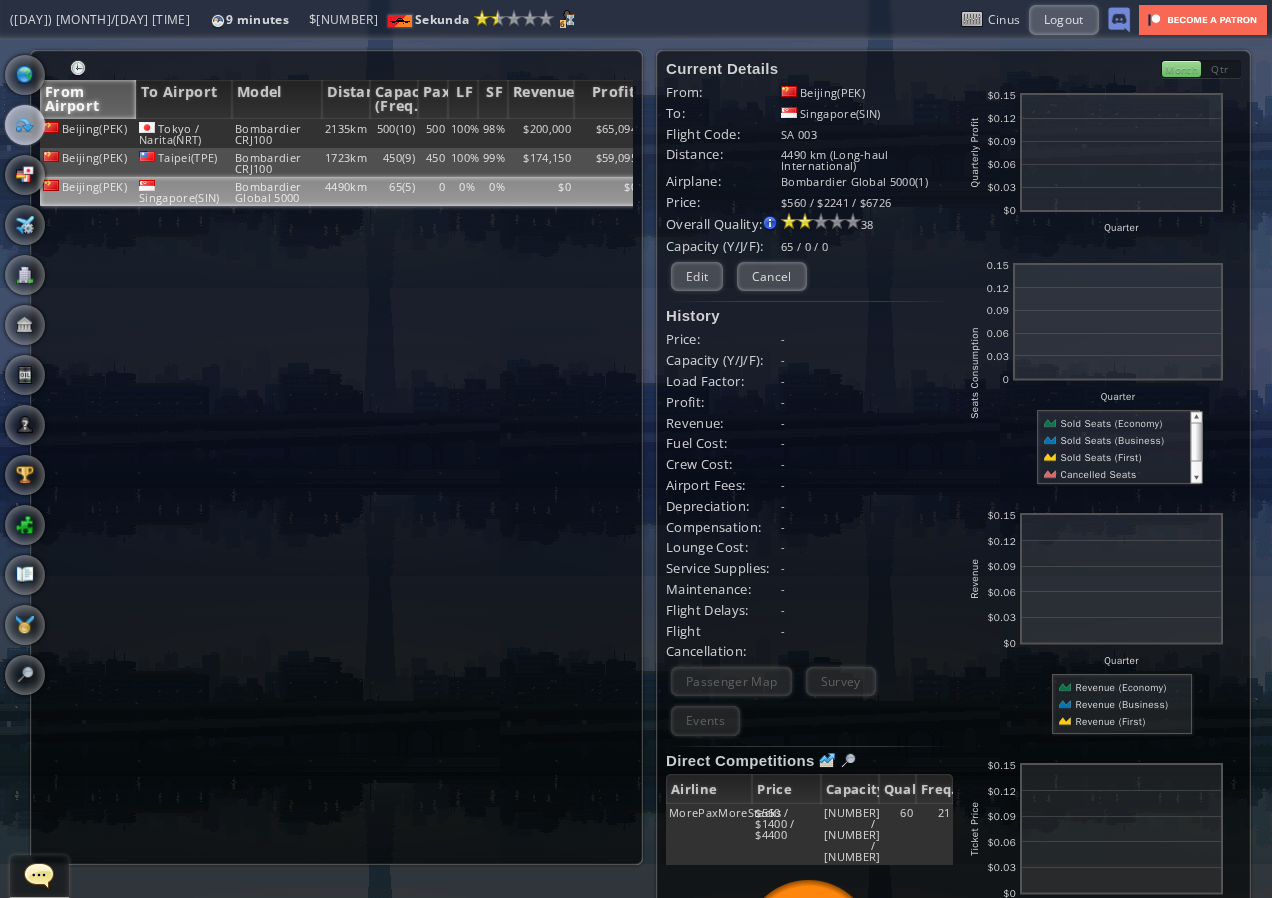 click on "Singapore(SIN)" at bounding box center [184, 191] 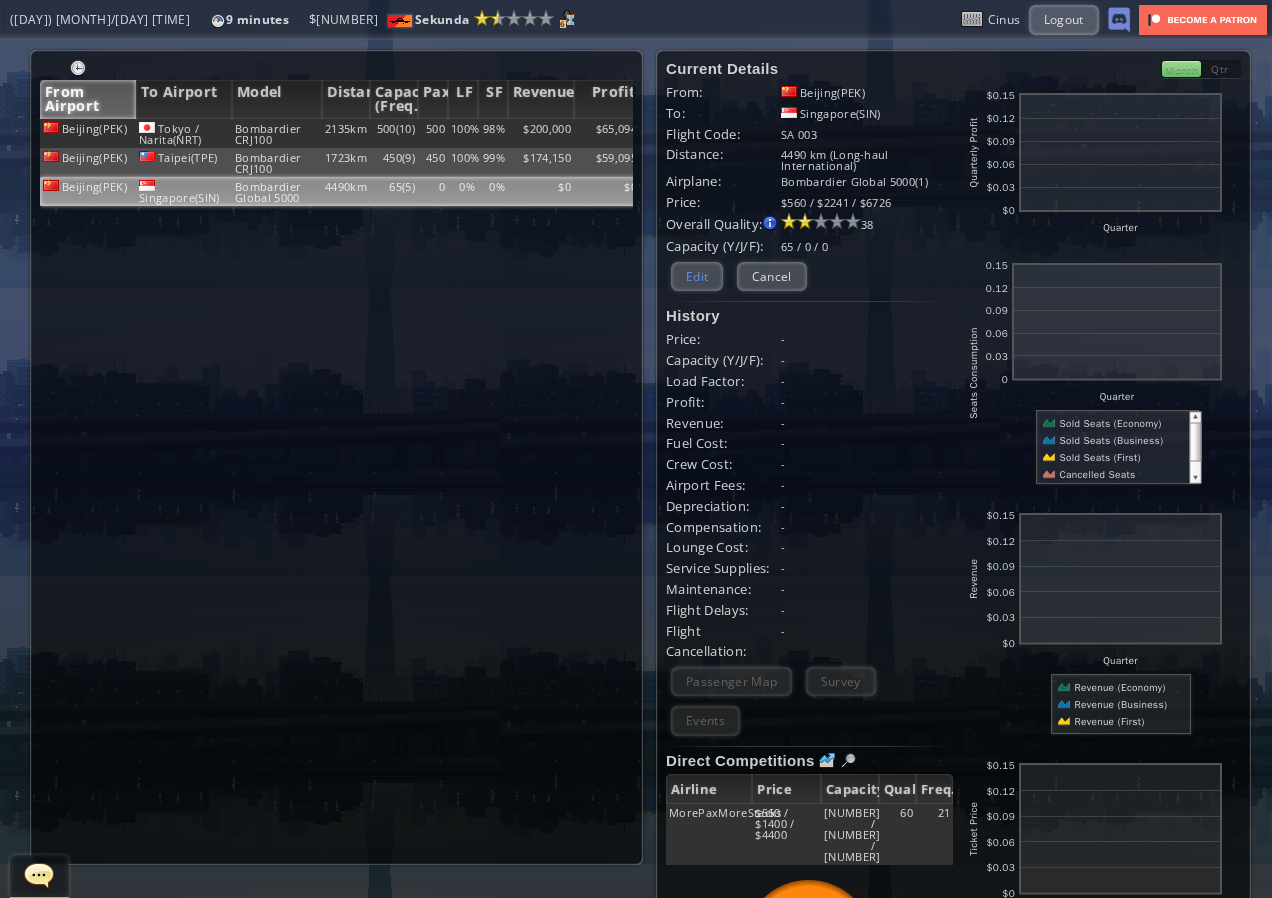 click on "Edit" at bounding box center [697, 276] 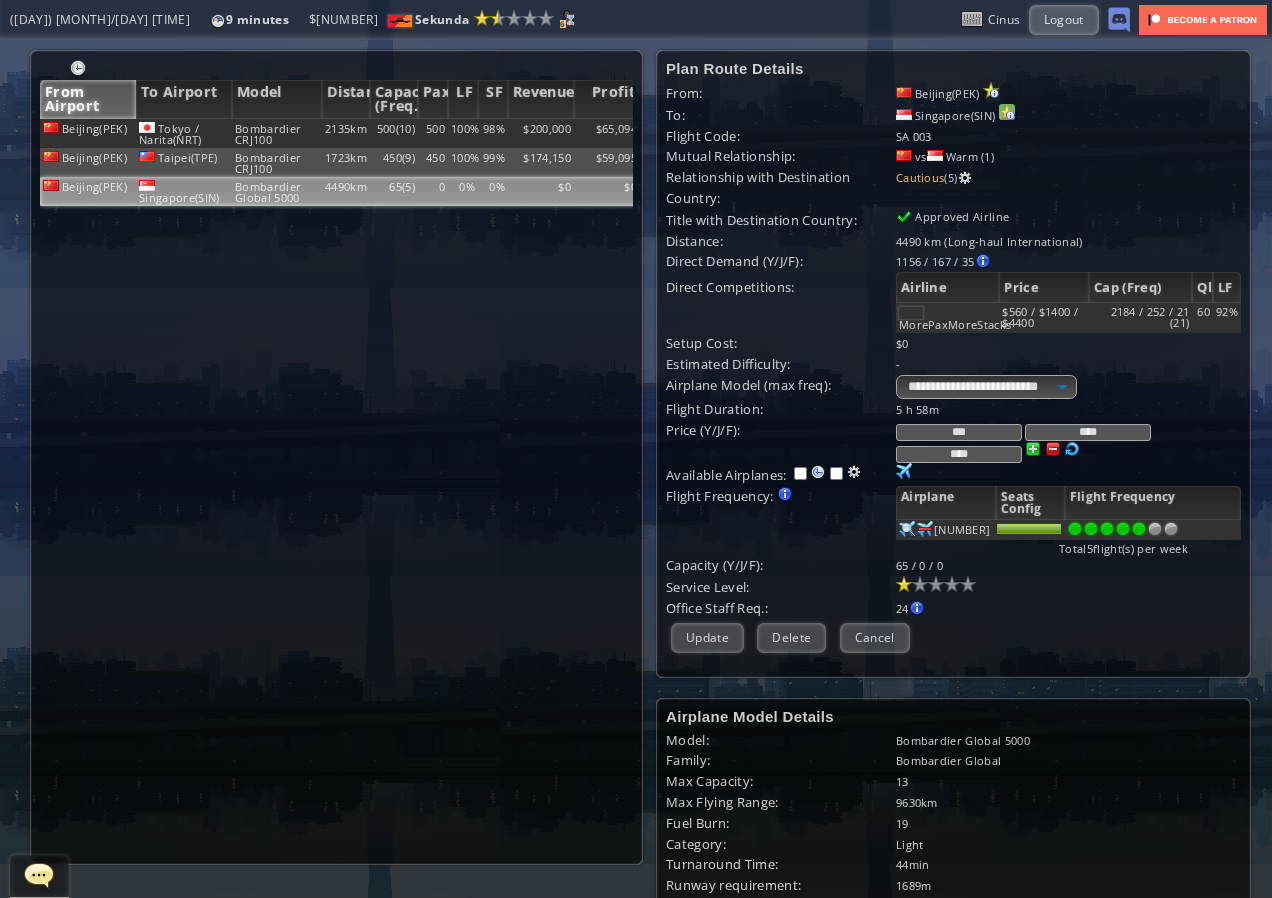 click at bounding box center [991, 90] 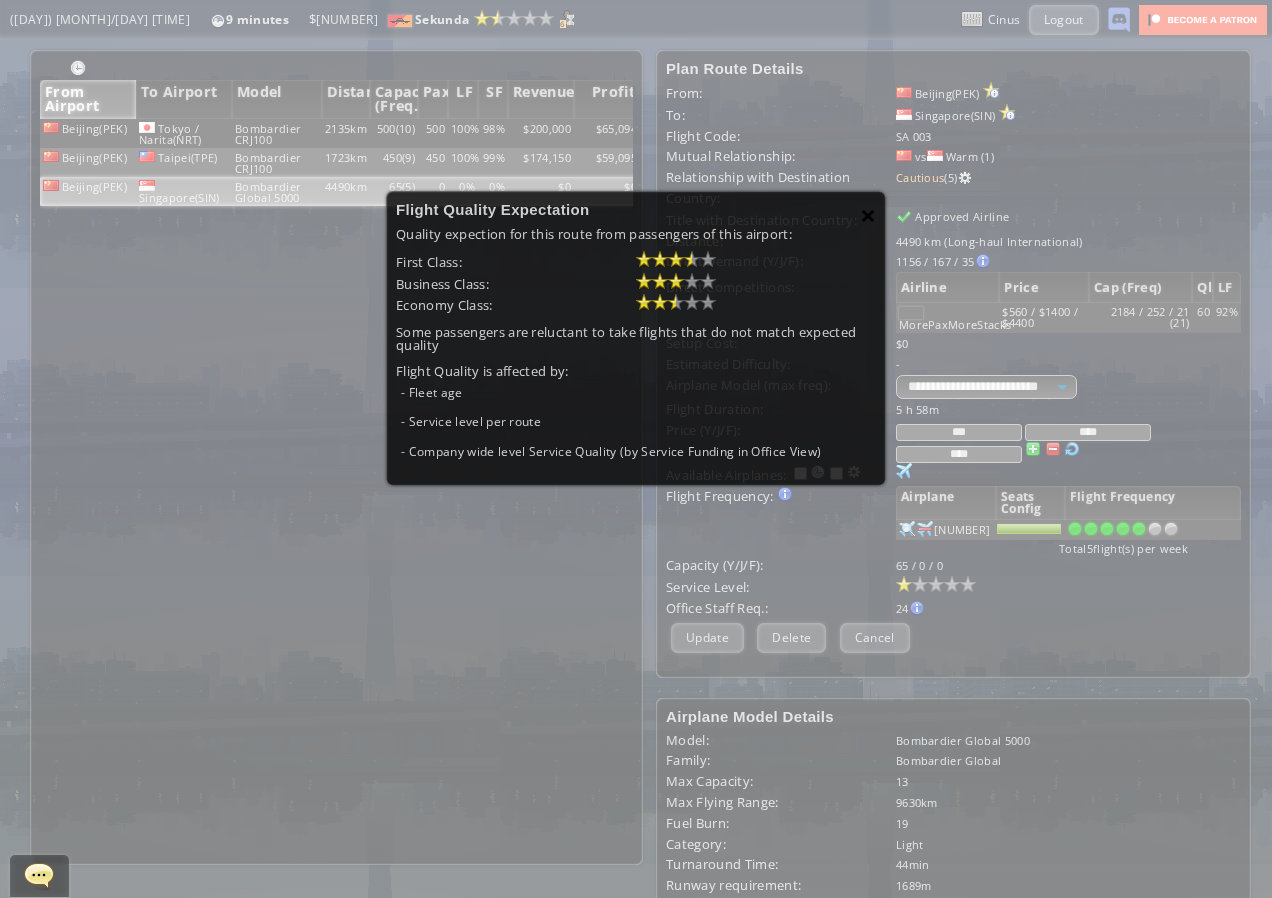 click on "×" at bounding box center (868, 215) 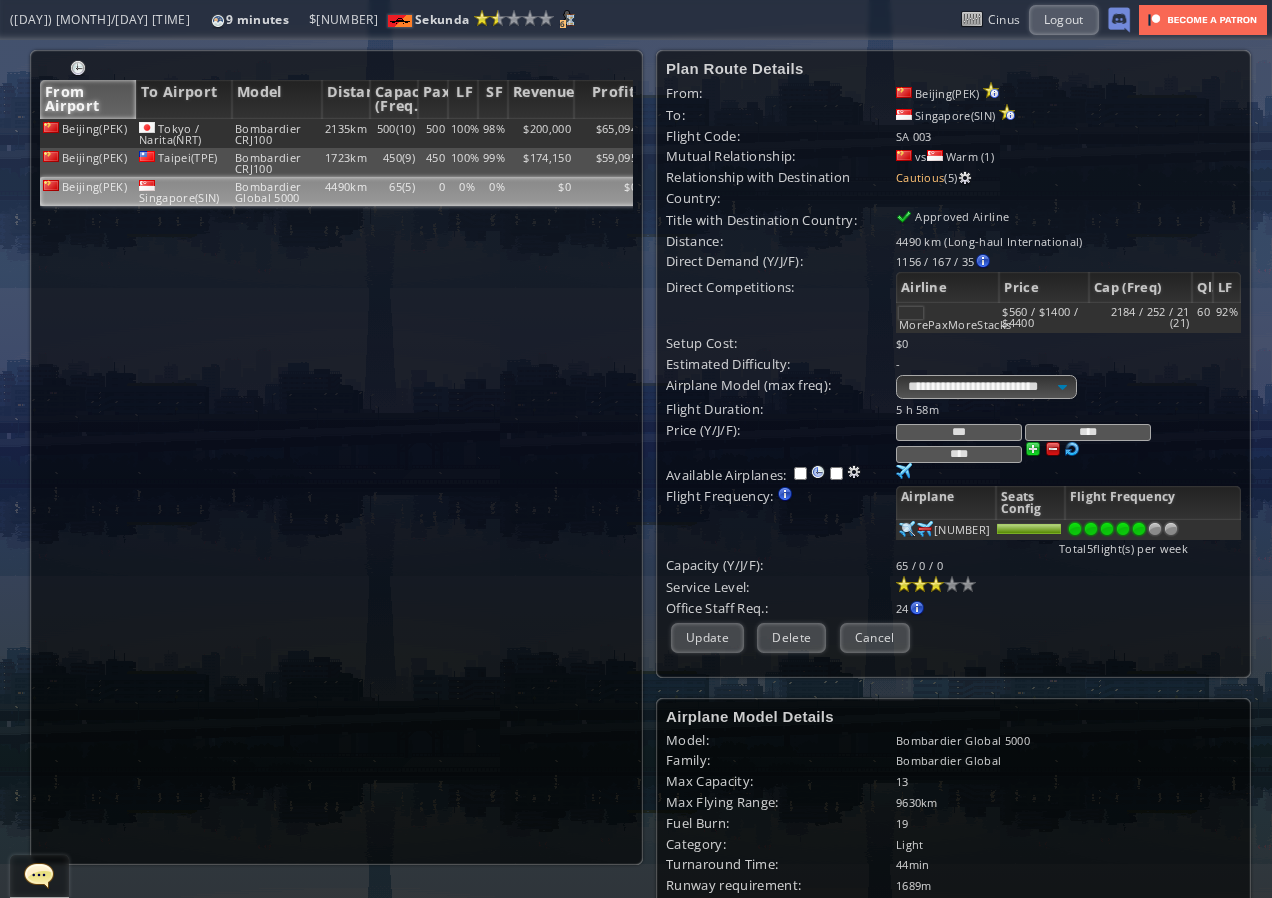 click at bounding box center [936, 584] 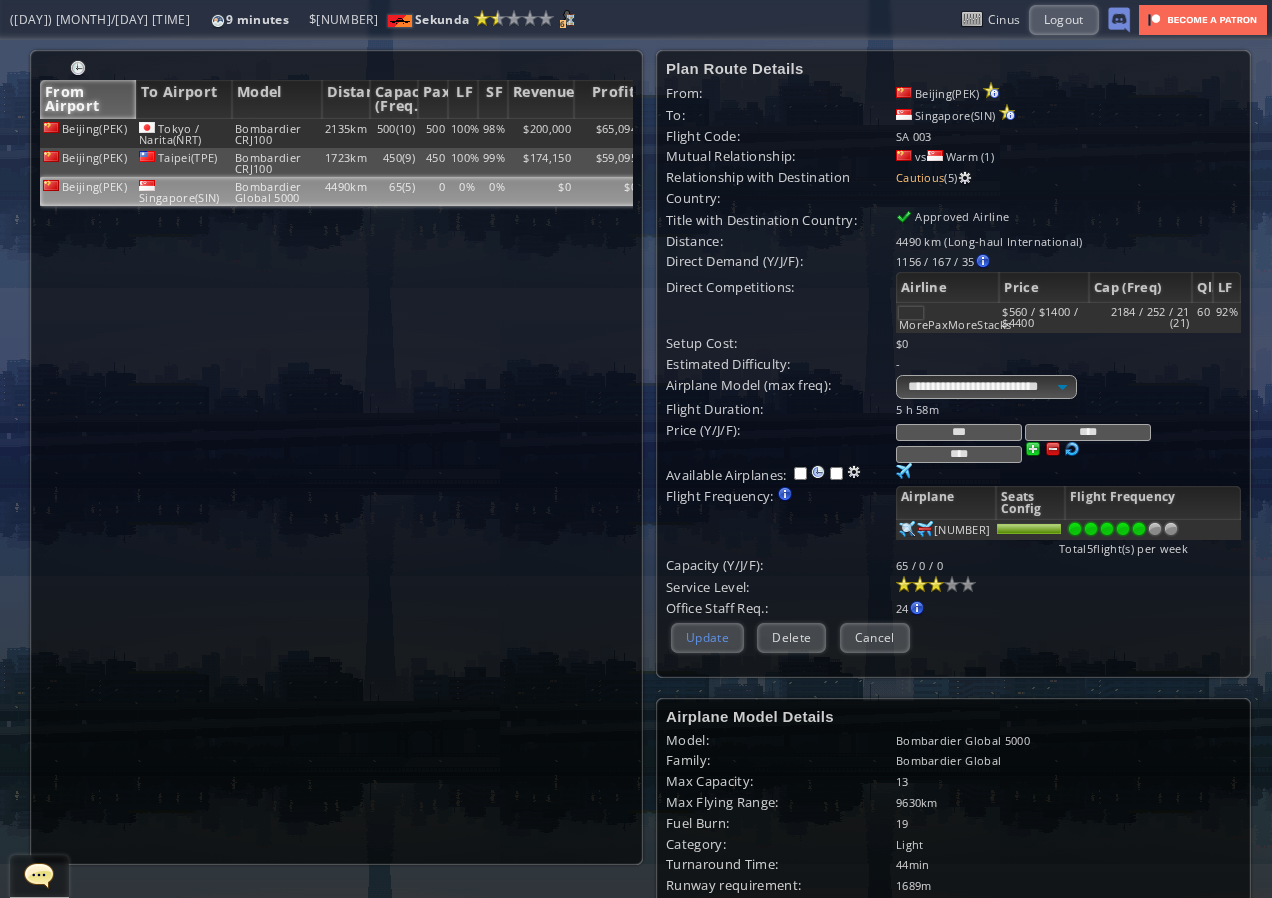 click on "Update" at bounding box center [707, 637] 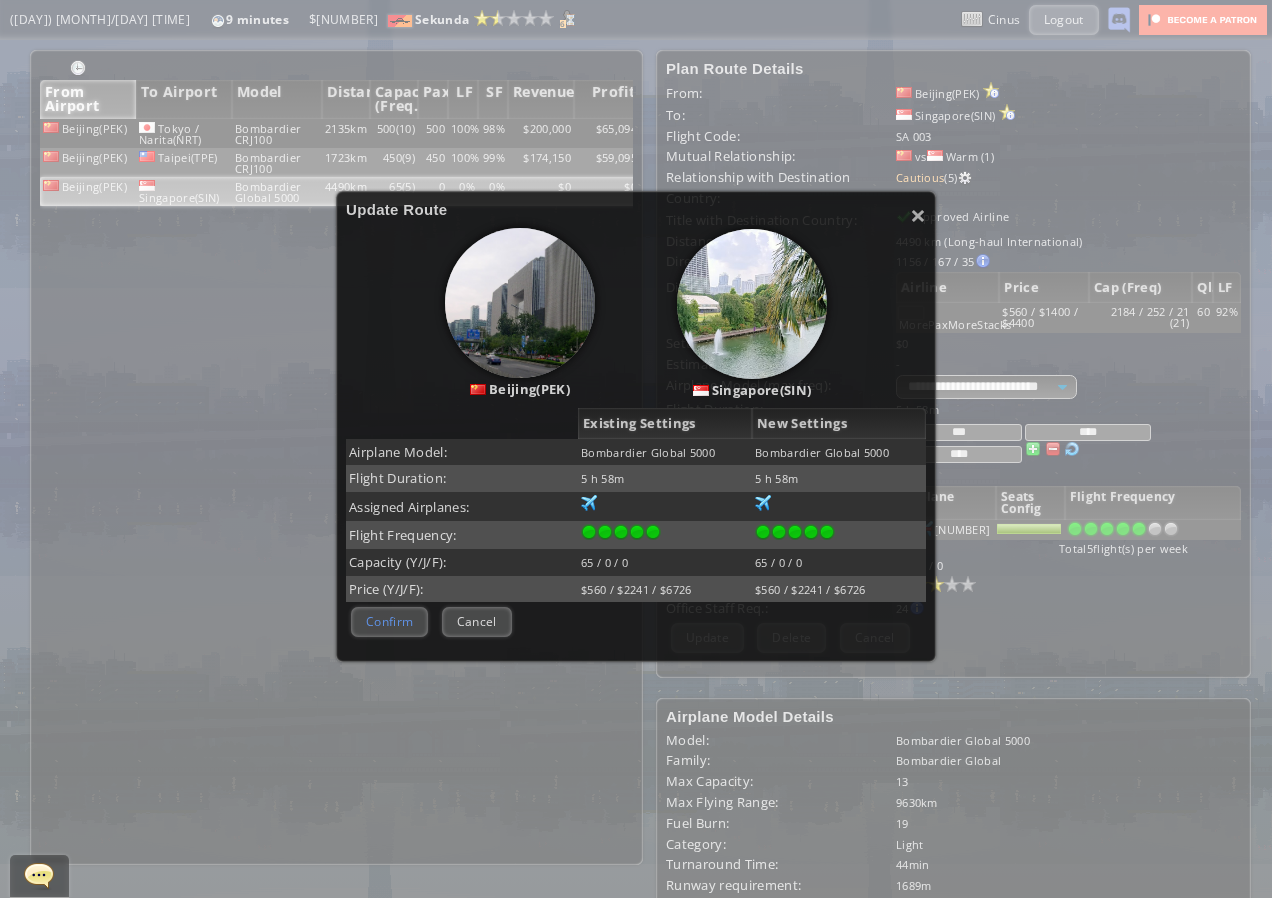 click on "Confirm" at bounding box center (389, 621) 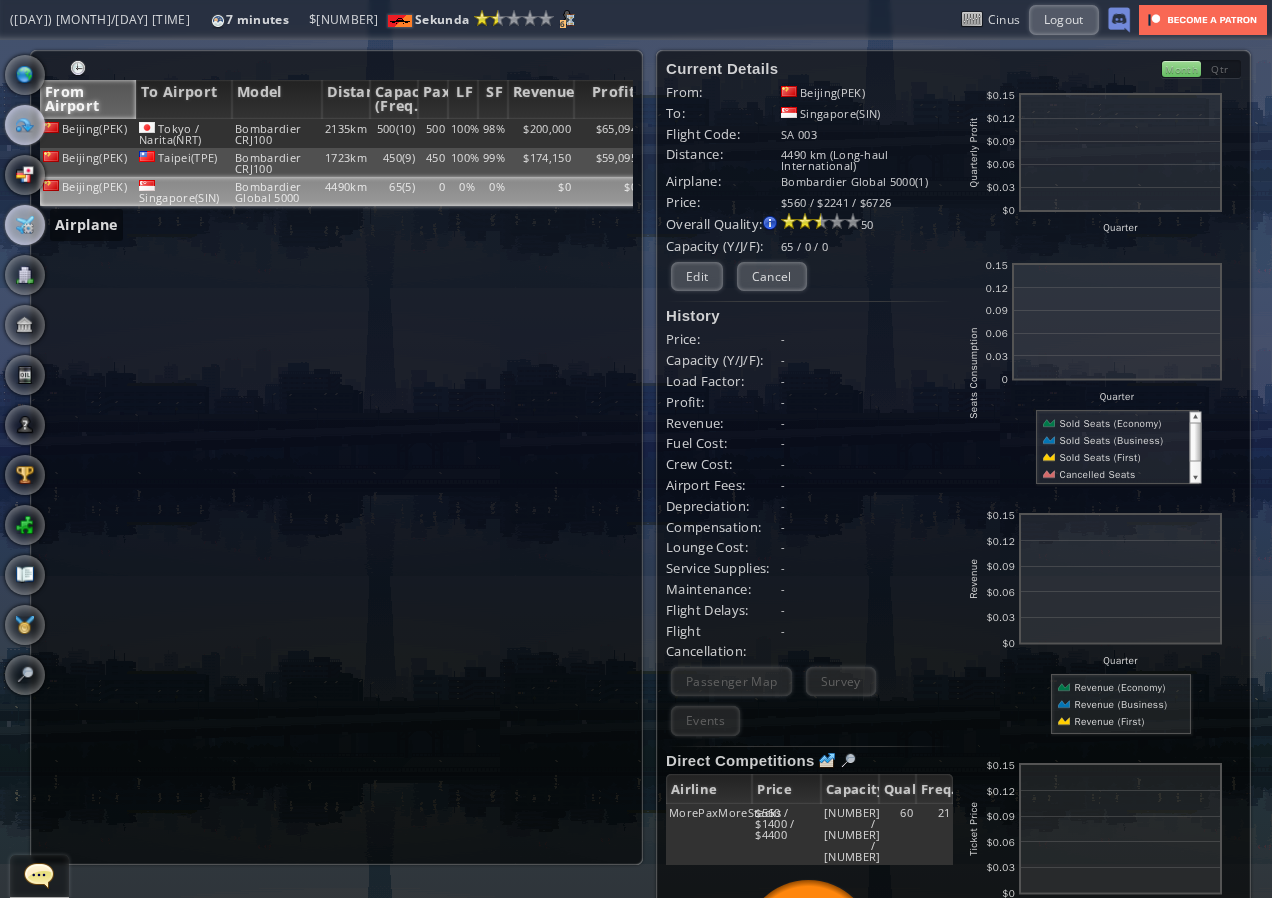 click at bounding box center [25, 225] 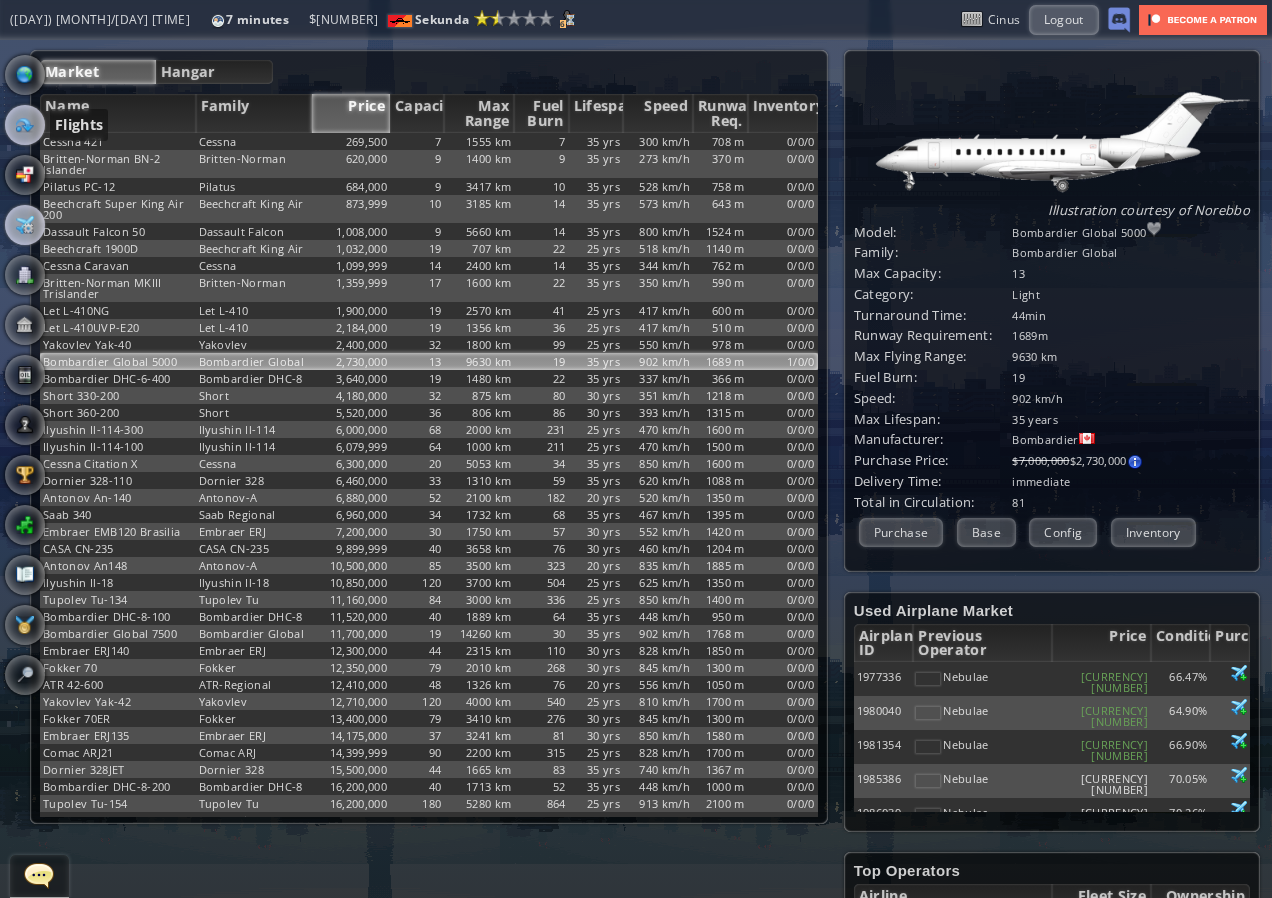 click at bounding box center [25, 125] 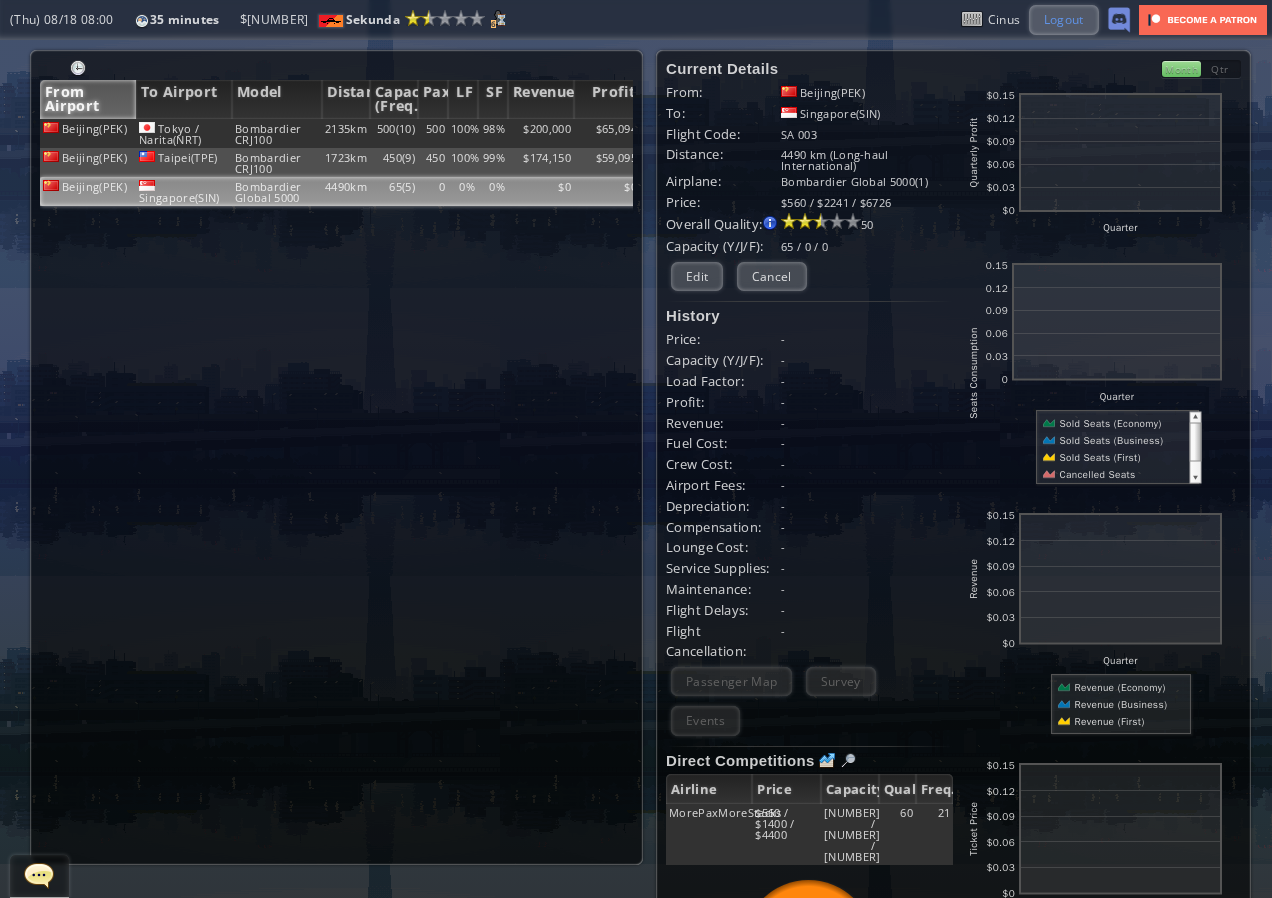 click on "Logout" at bounding box center [1064, 19] 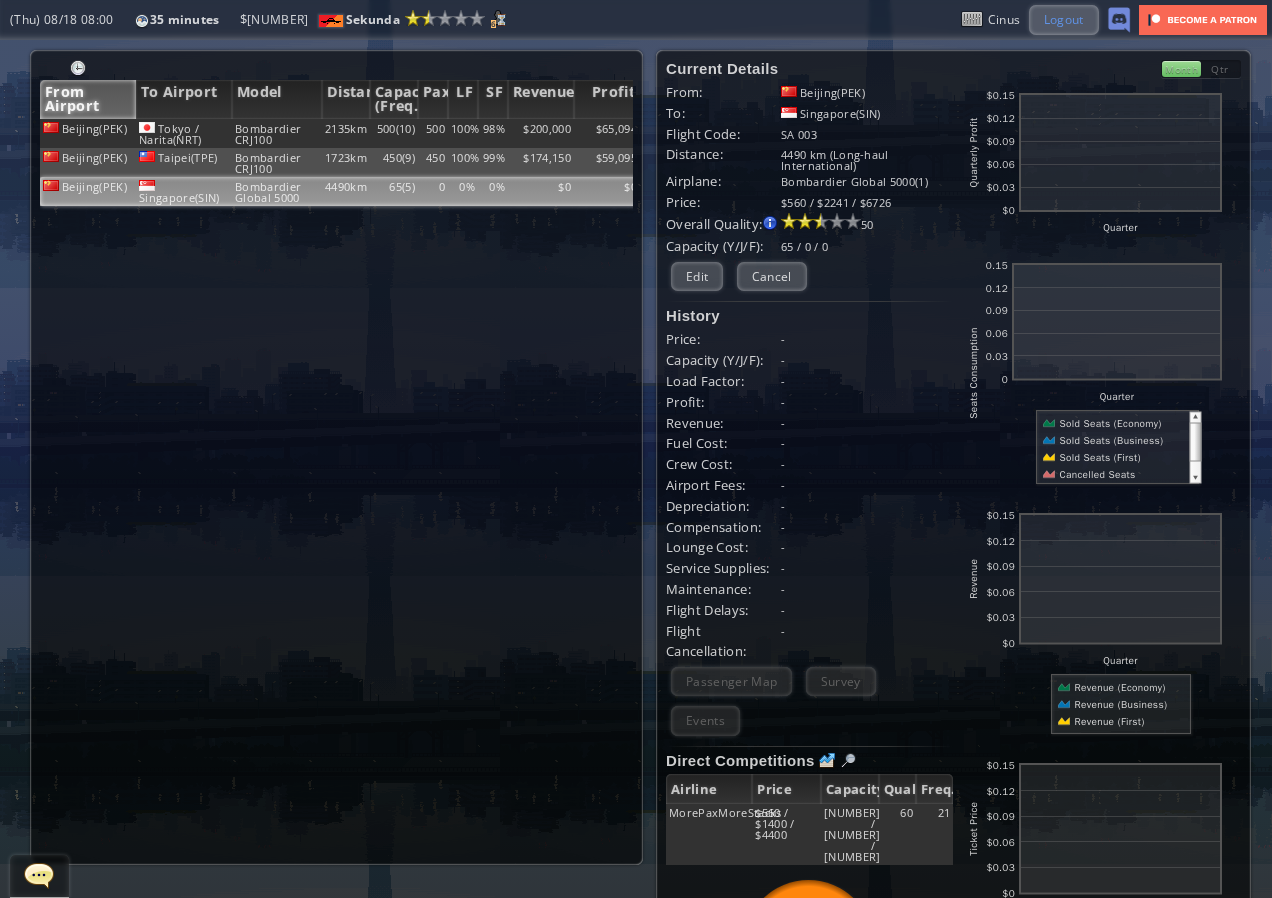 click on "Logout" at bounding box center [1064, 19] 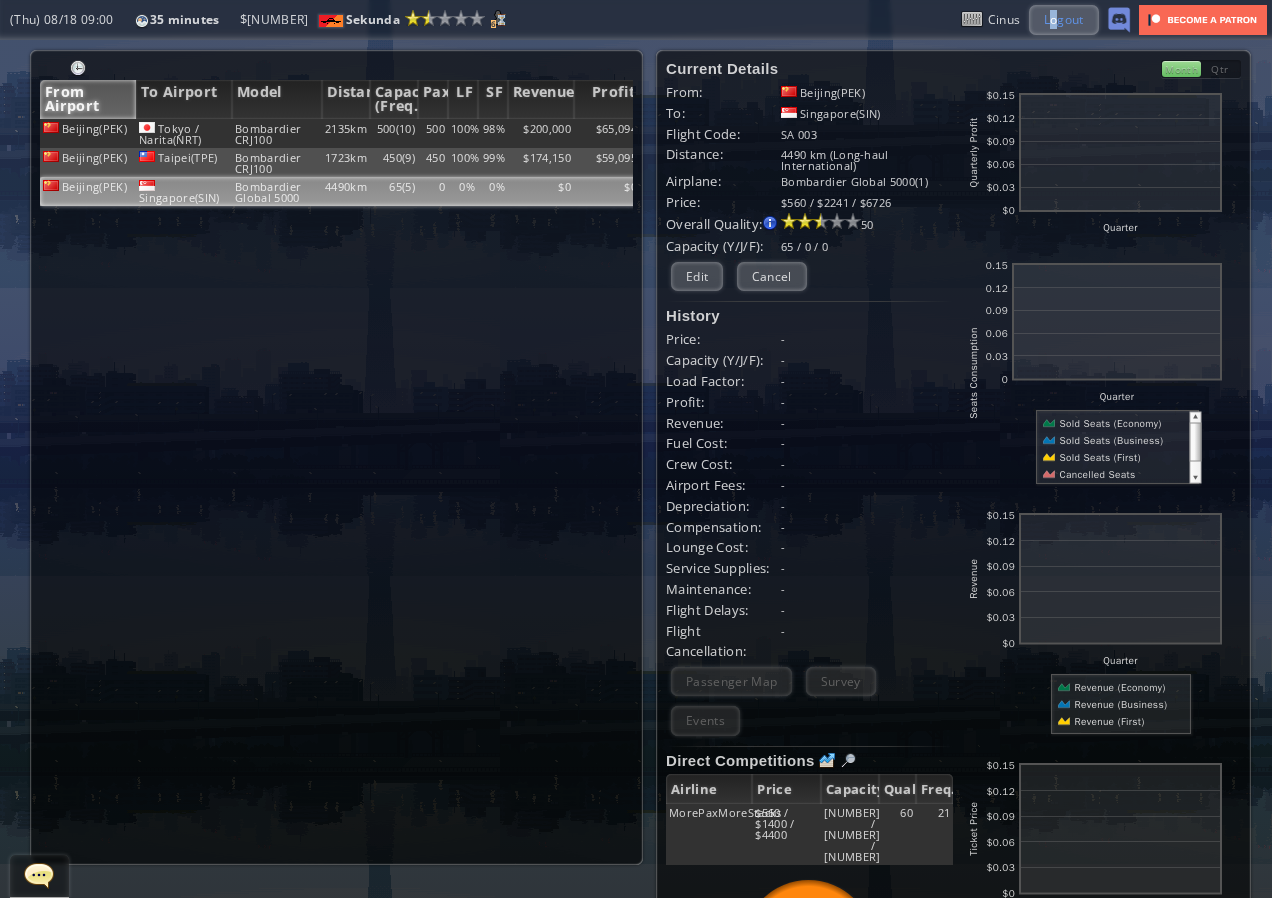 click on "Logout" at bounding box center [1064, 19] 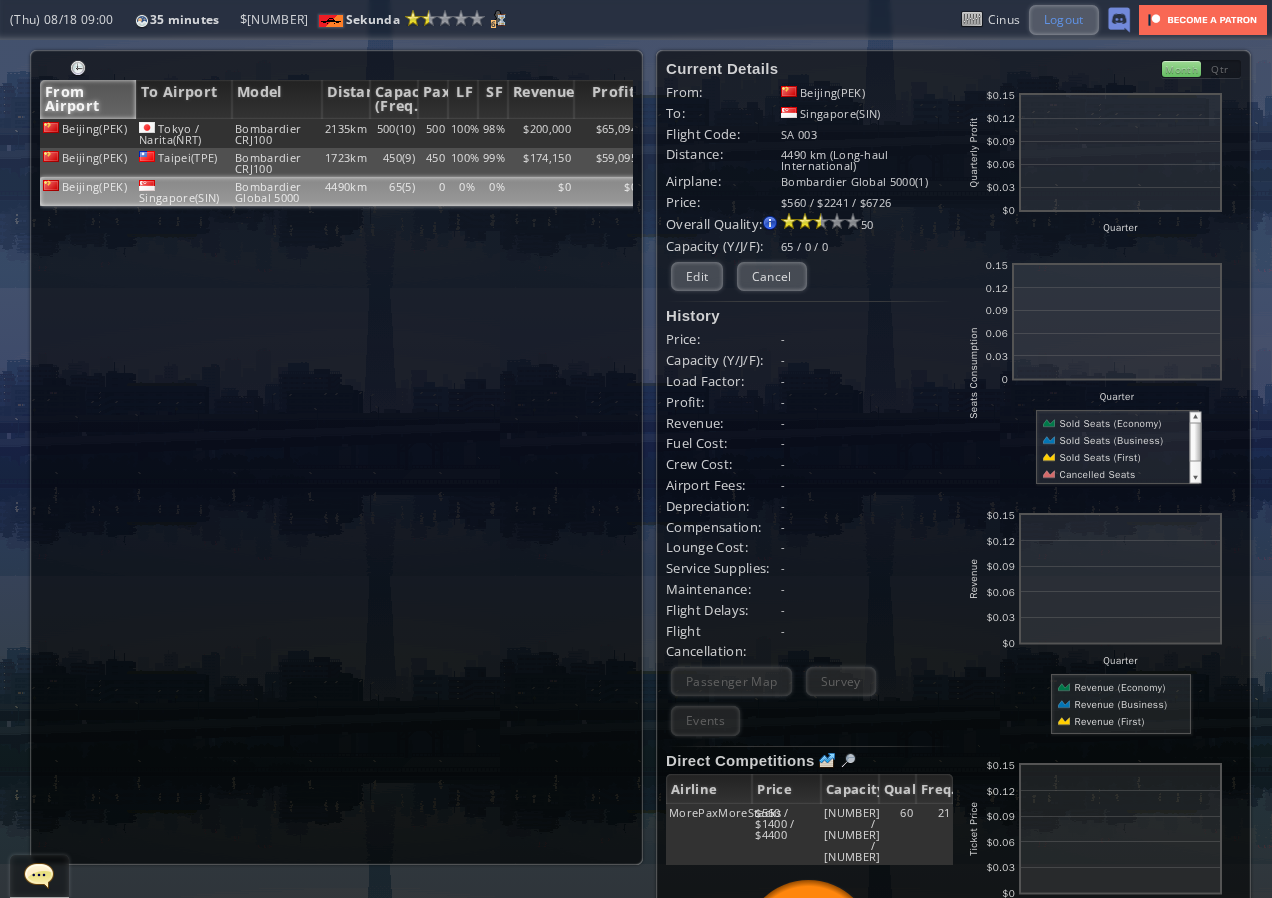drag, startPoint x: 1055, startPoint y: 21, endPoint x: 1043, endPoint y: 24, distance: 12.369317 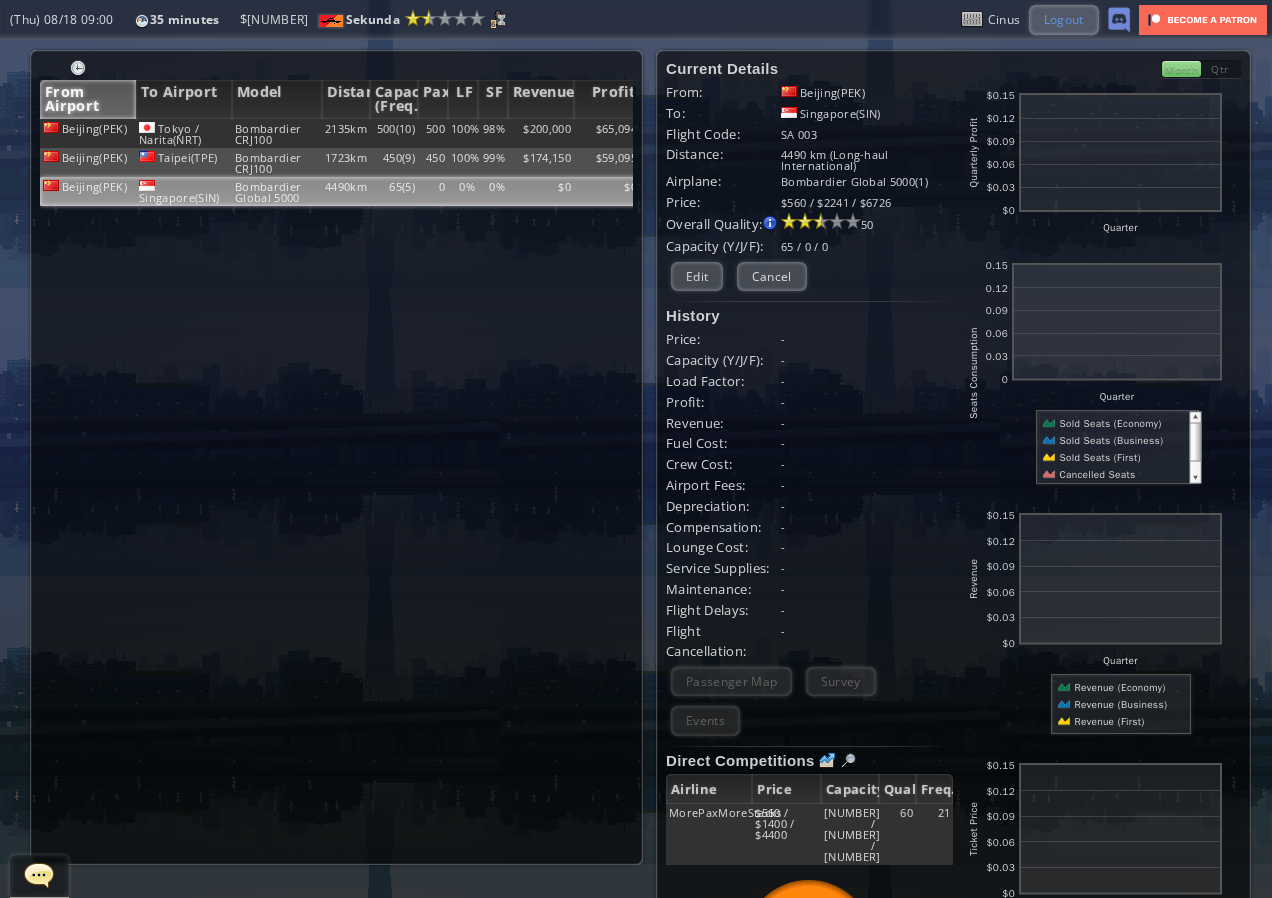click on "Logout" at bounding box center [1064, 19] 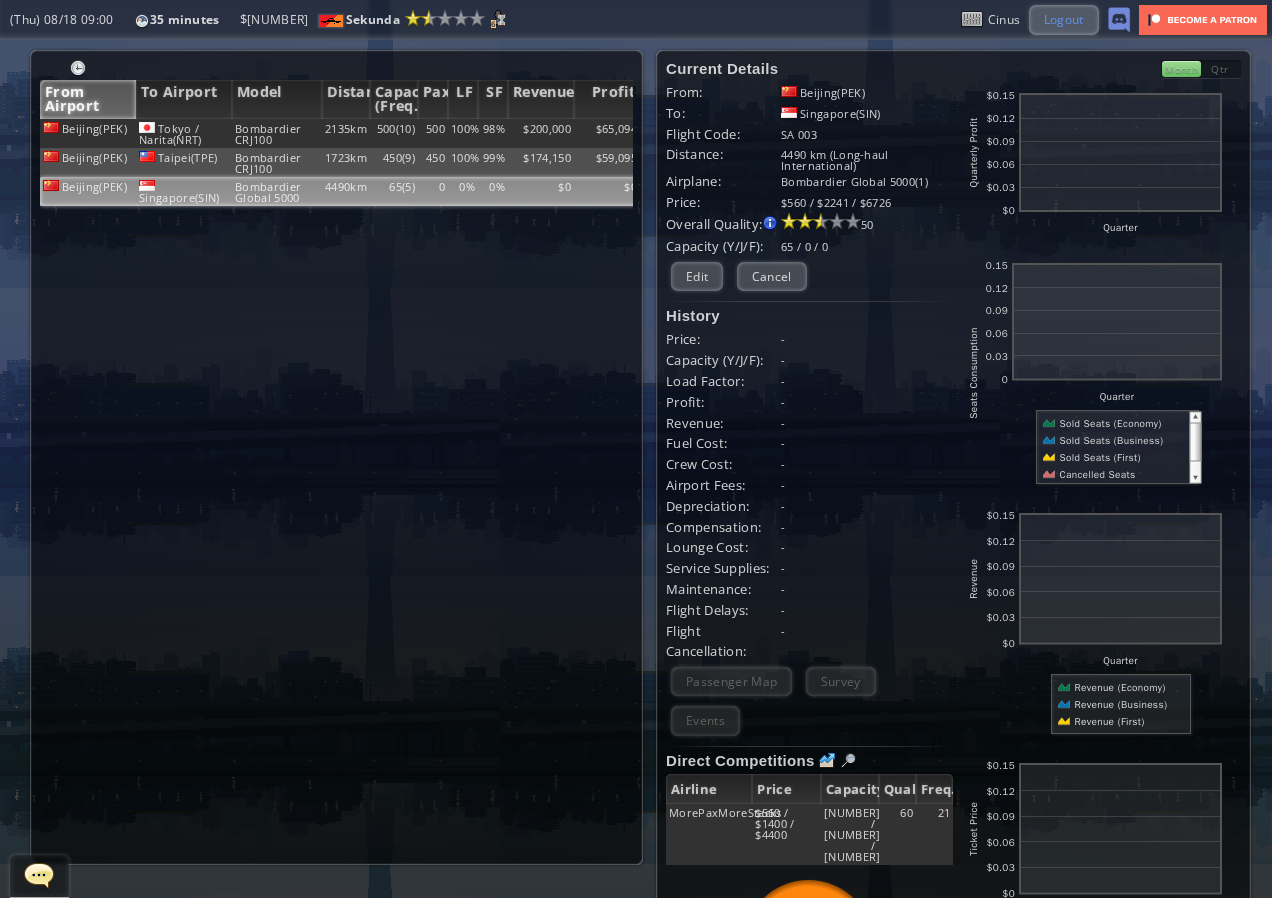 click on "Logout" at bounding box center [1064, 19] 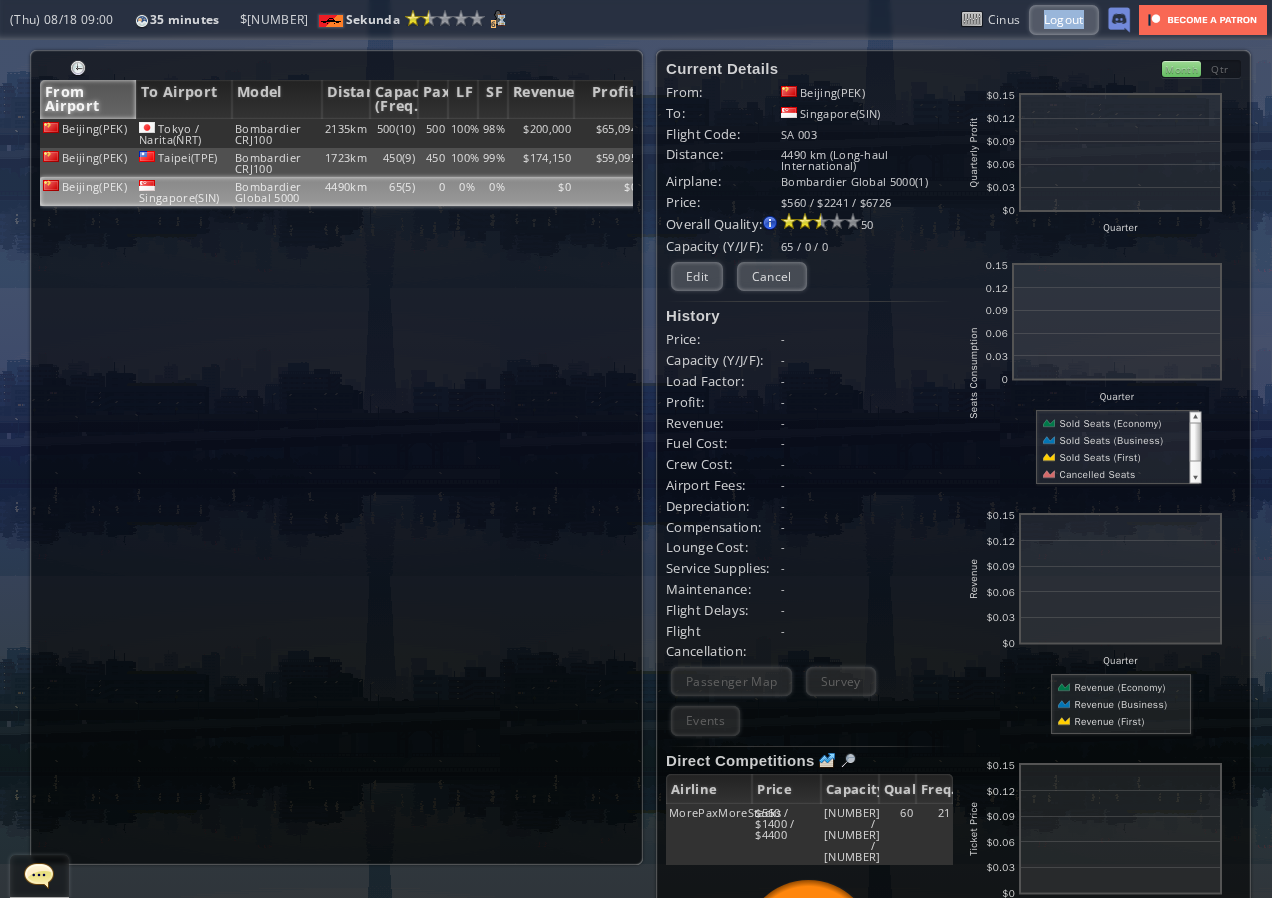 click on "Logout" at bounding box center [1064, 19] 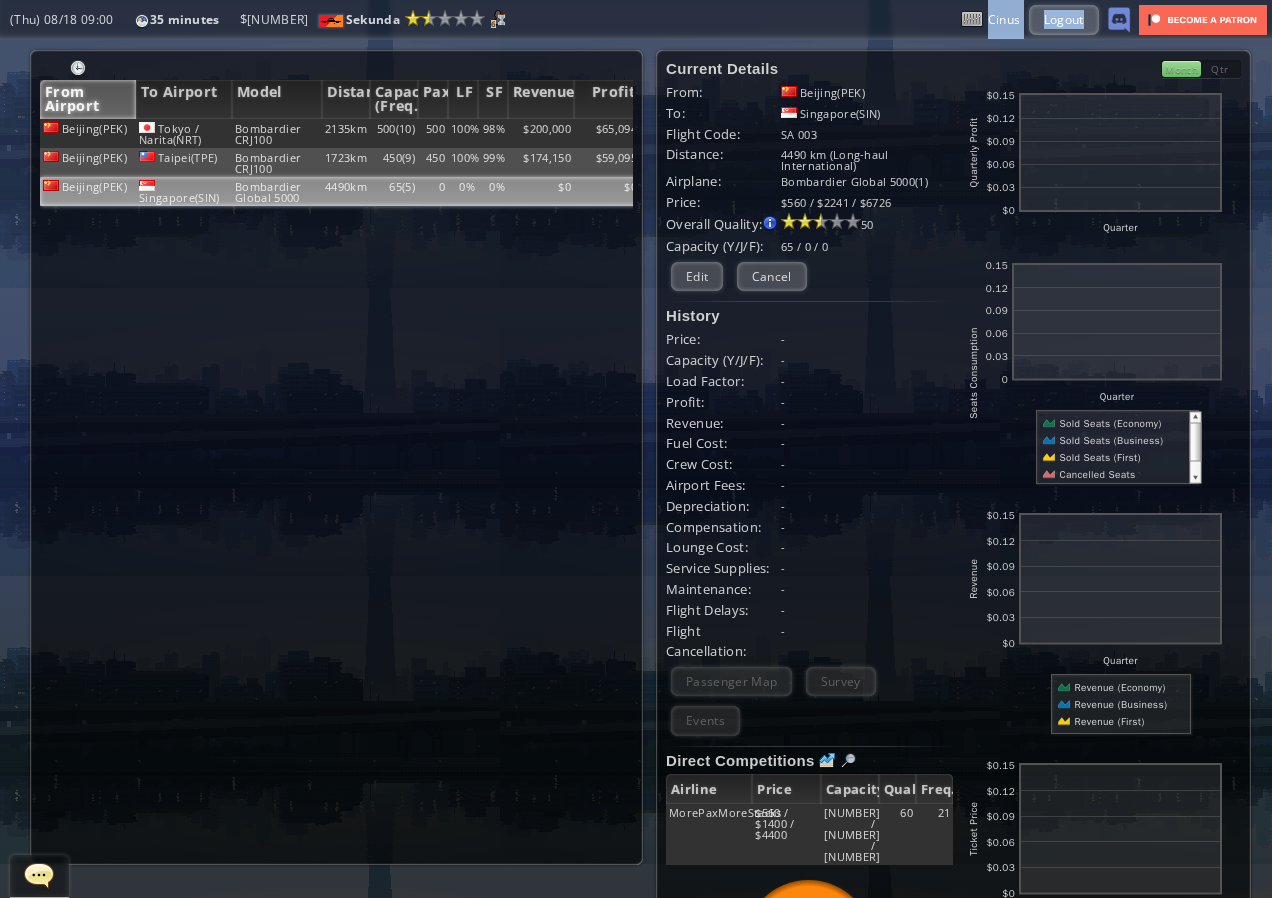 click on "Logout" at bounding box center [1064, 19] 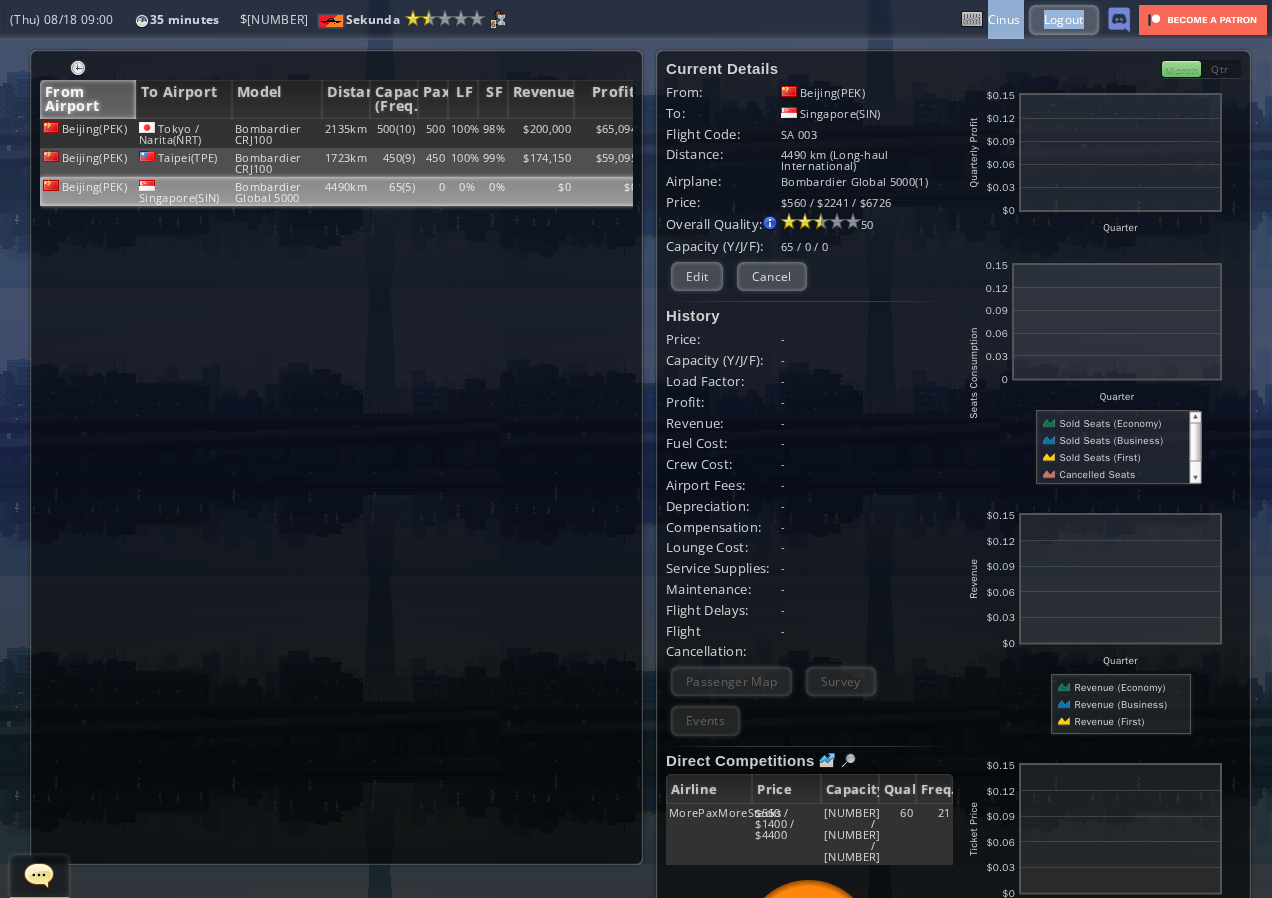 drag, startPoint x: 1057, startPoint y: 22, endPoint x: 1015, endPoint y: 41, distance: 46.09772 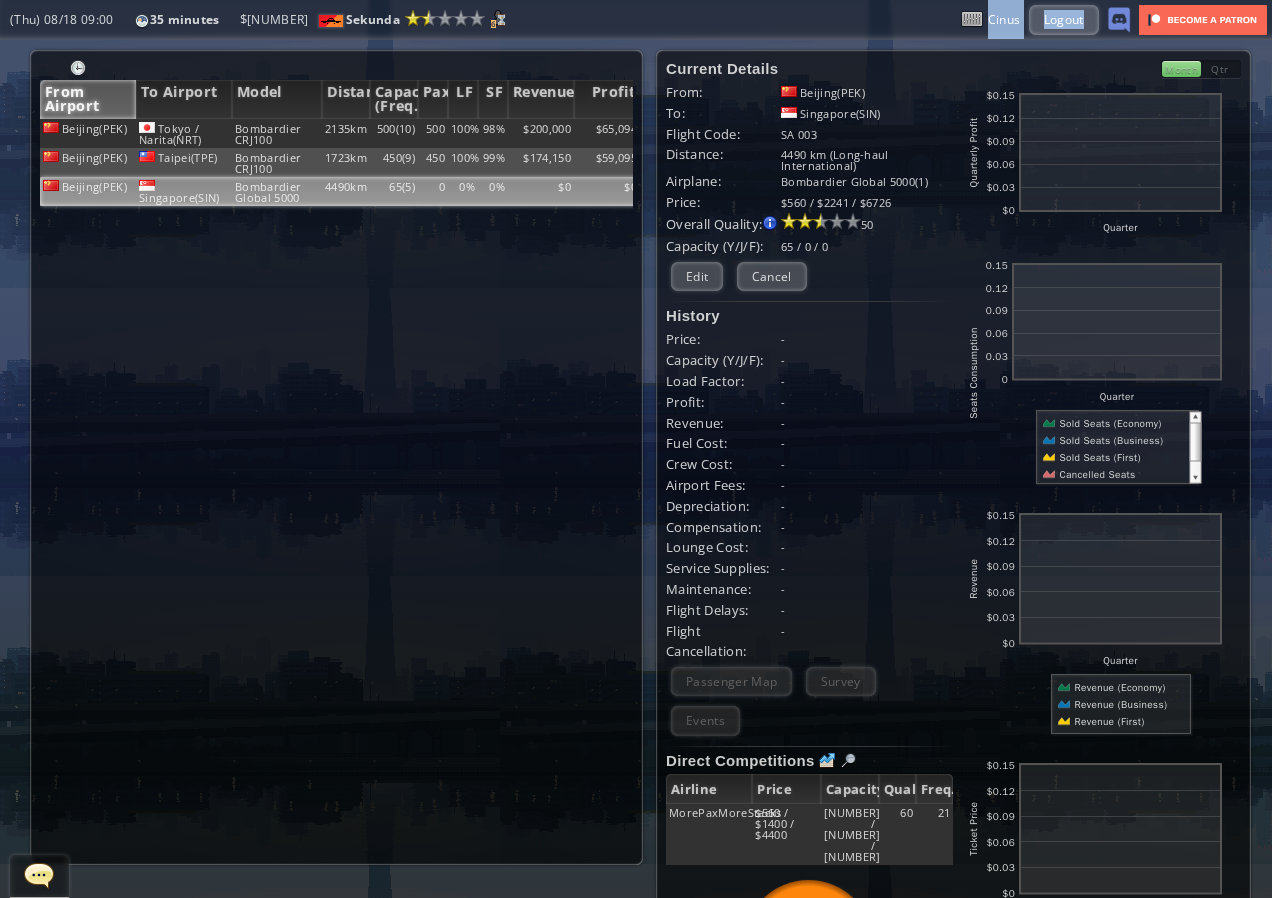 click on "Logout" at bounding box center (1064, 19) 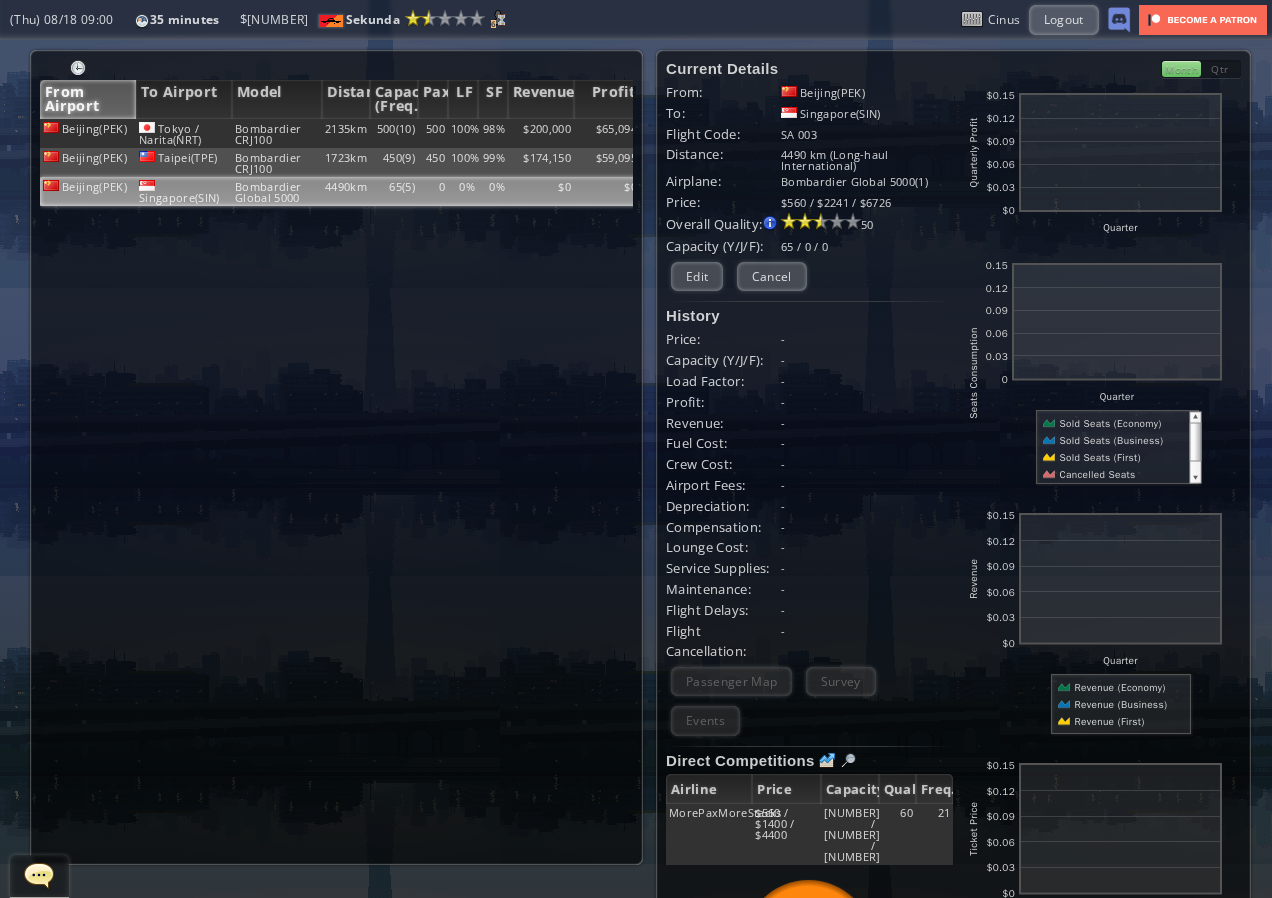 click on "Beijing(PEK) Tokyo / Narita(NRT) Bombardier CRJ100 2135km 500(10) 500 100% 98% $200,000 $65,094 Beijing(PEK) Taipei(TPE) Bombardier CRJ100 1723km 450(9) 450 100% 99% $174,150 $59,095 Beijing(PEK) Singapore(SIN) Bombardier Global 5000 4490km 65(5) 0 0% 0% $0 $0
No flights yet
First build your Headquarters
Then select the Destination Airport from the world map" at bounding box center (340, 491) 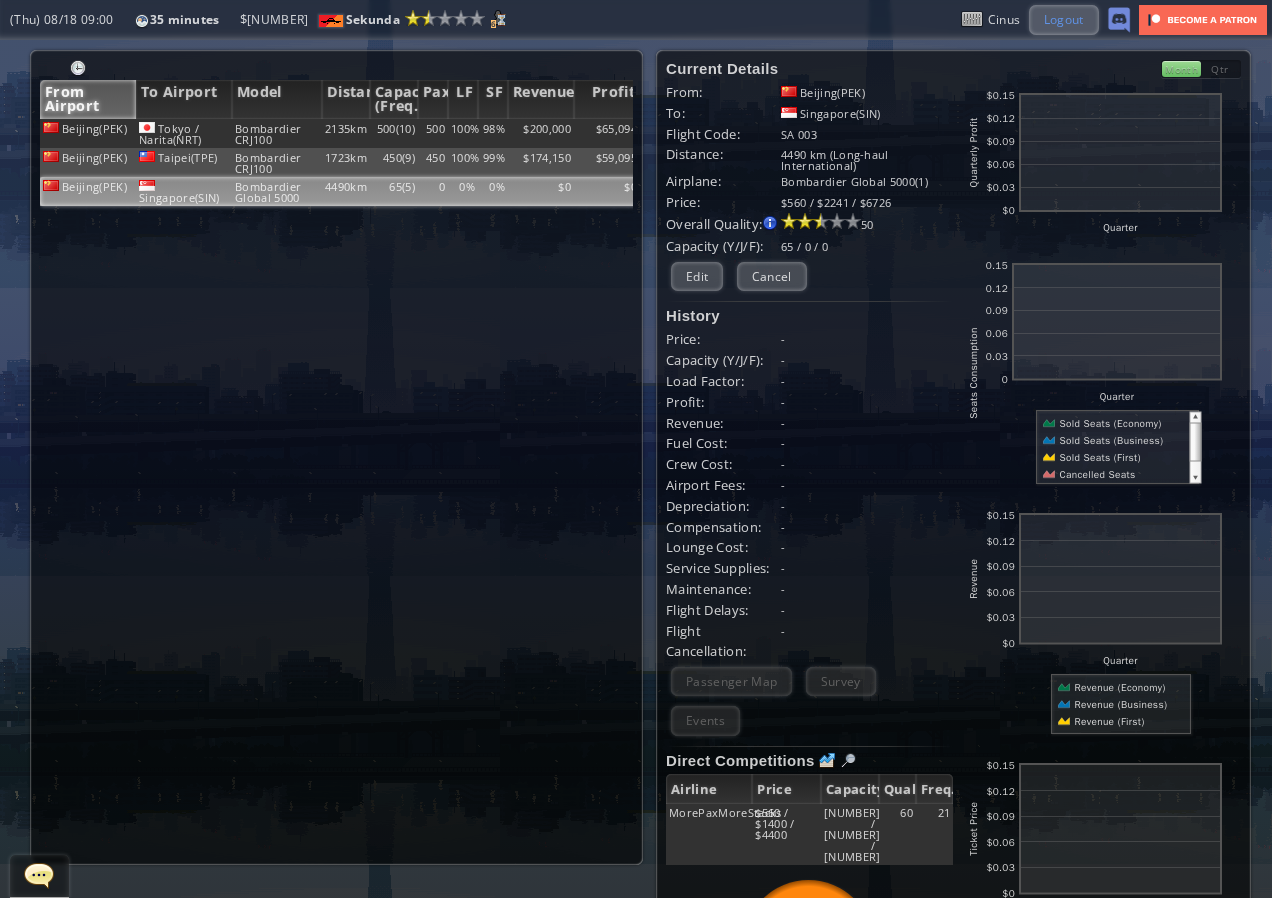 click on "Logout" at bounding box center [1064, 19] 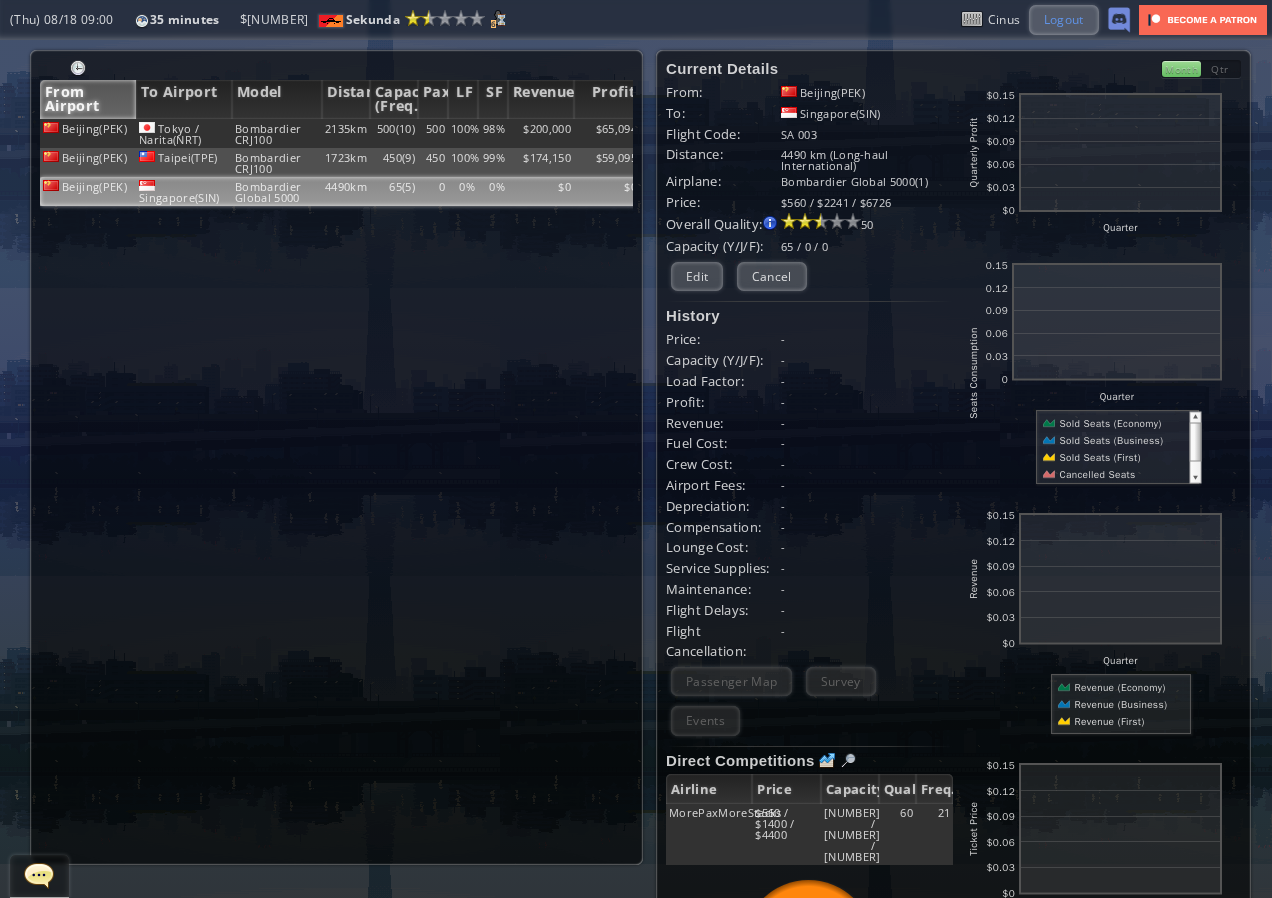 click on "Logout" at bounding box center [1064, 19] 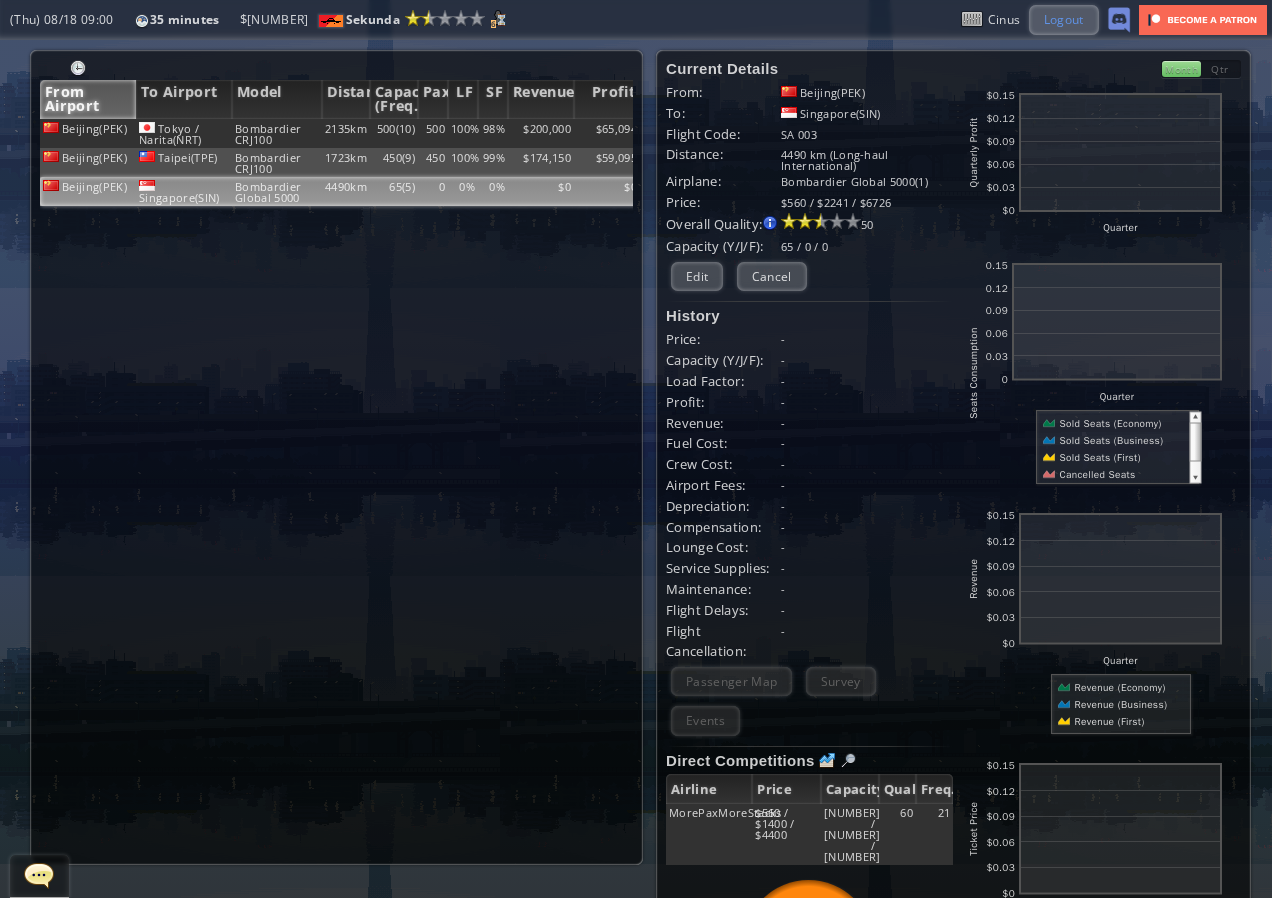 click on "Logout" at bounding box center (1064, 19) 